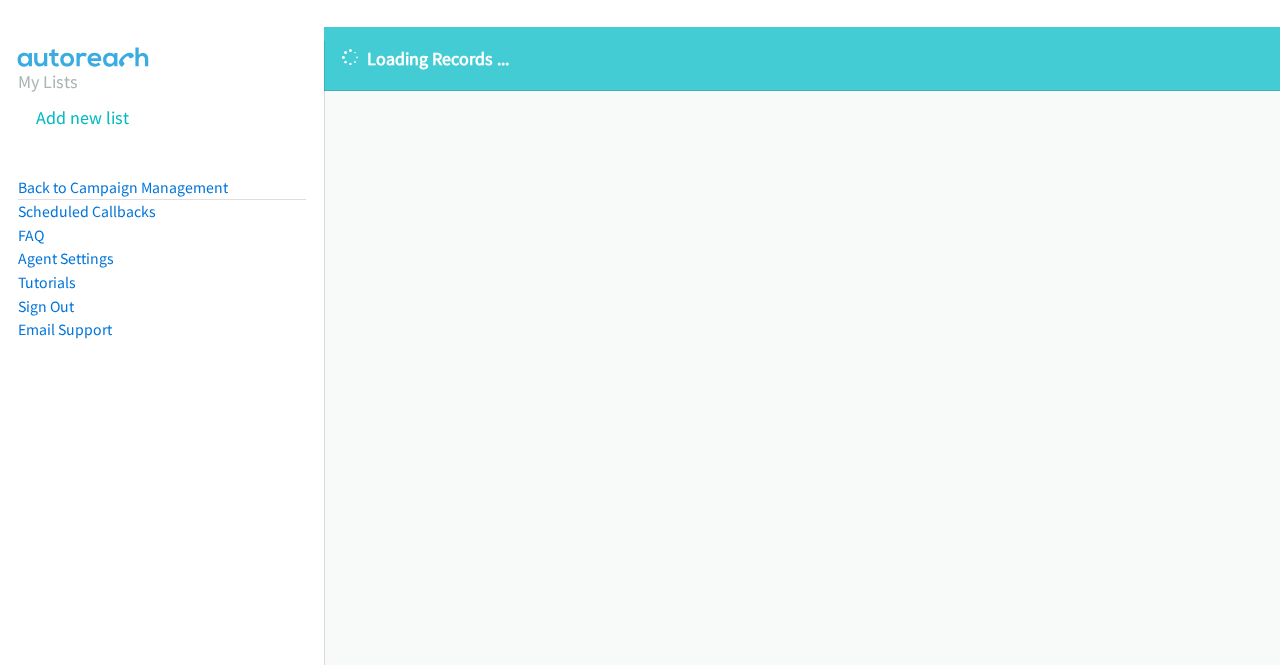 scroll, scrollTop: 0, scrollLeft: 0, axis: both 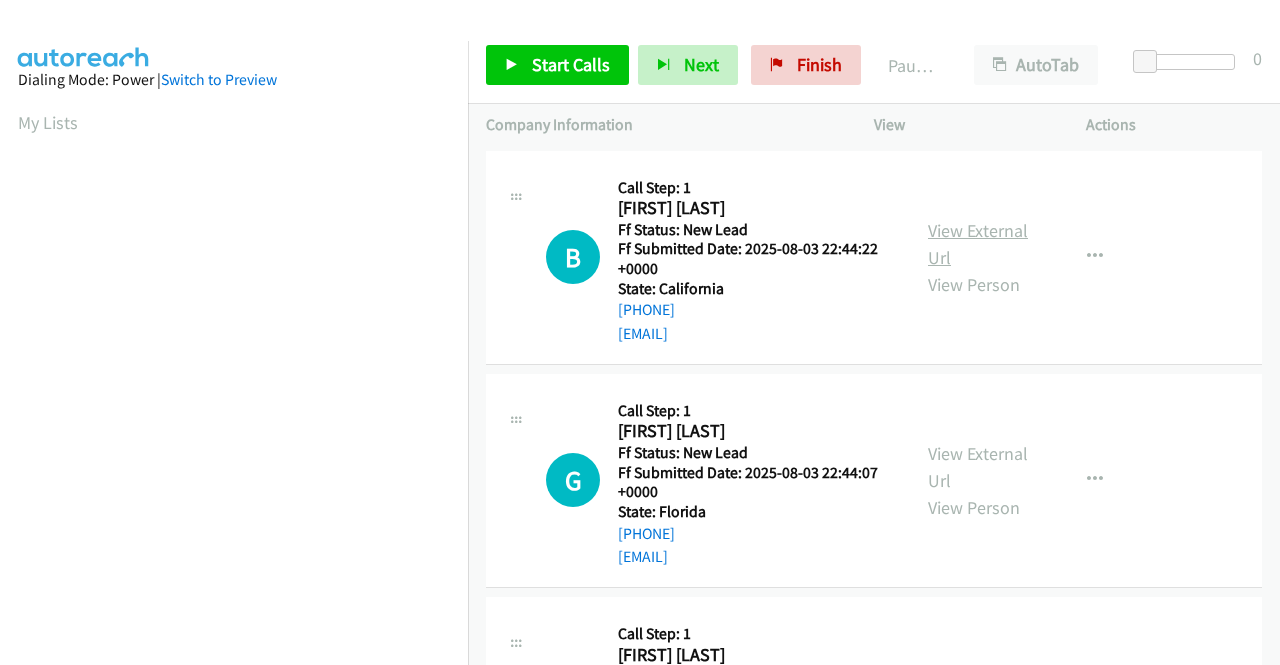 click on "View External Url" at bounding box center [978, 244] 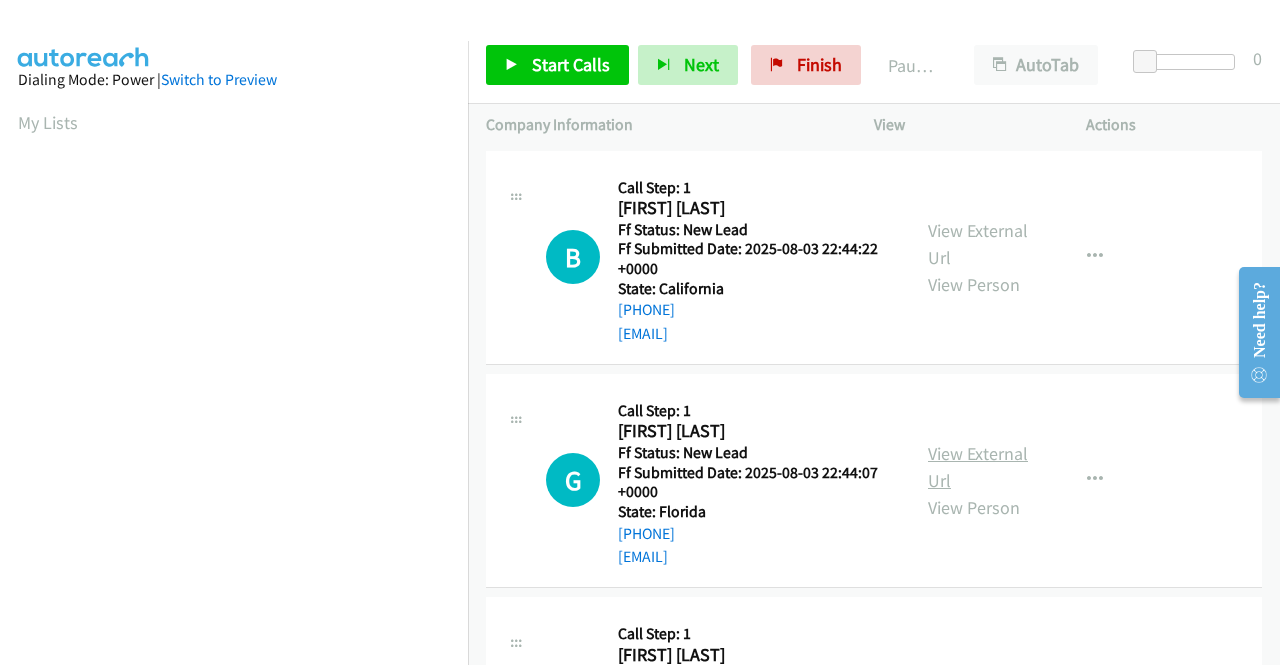 click on "View External Url" at bounding box center [978, 467] 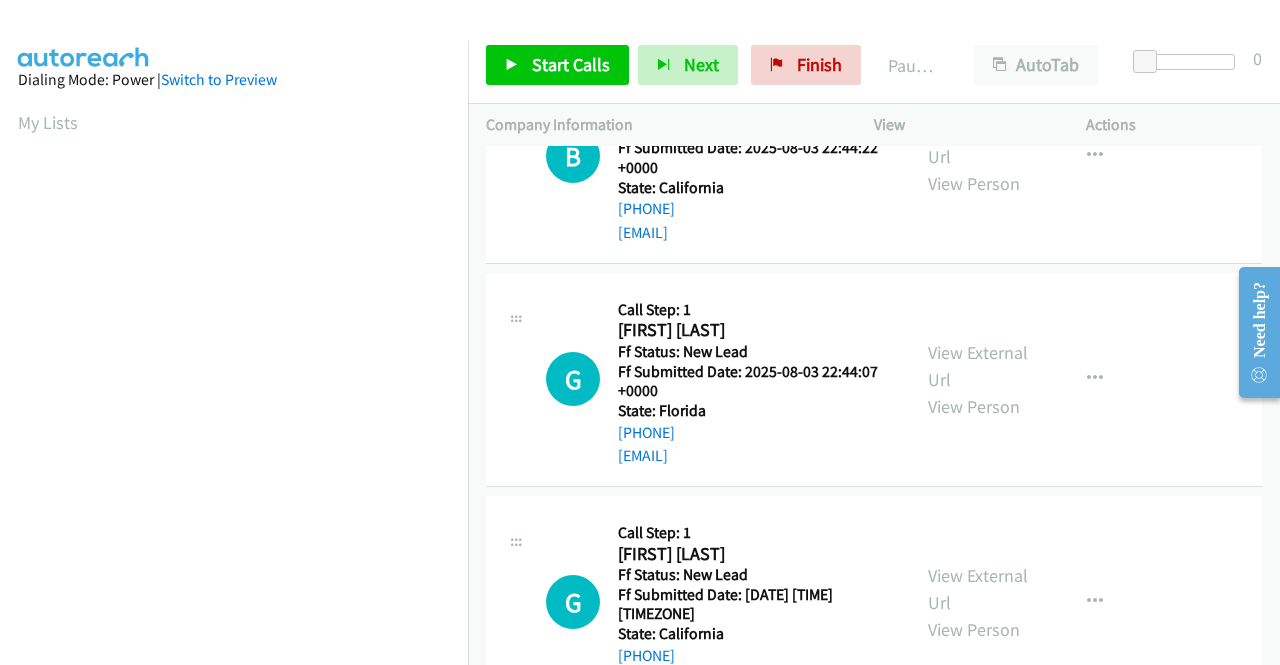 scroll, scrollTop: 200, scrollLeft: 0, axis: vertical 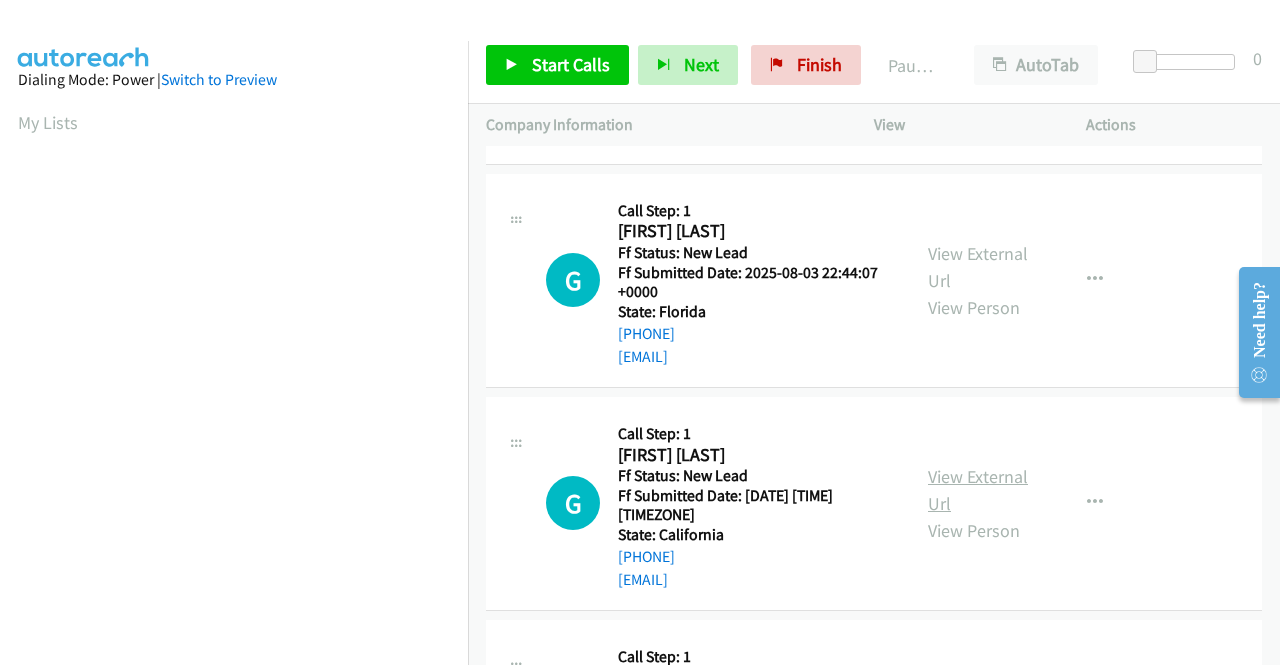 click on "View External Url" at bounding box center [978, 490] 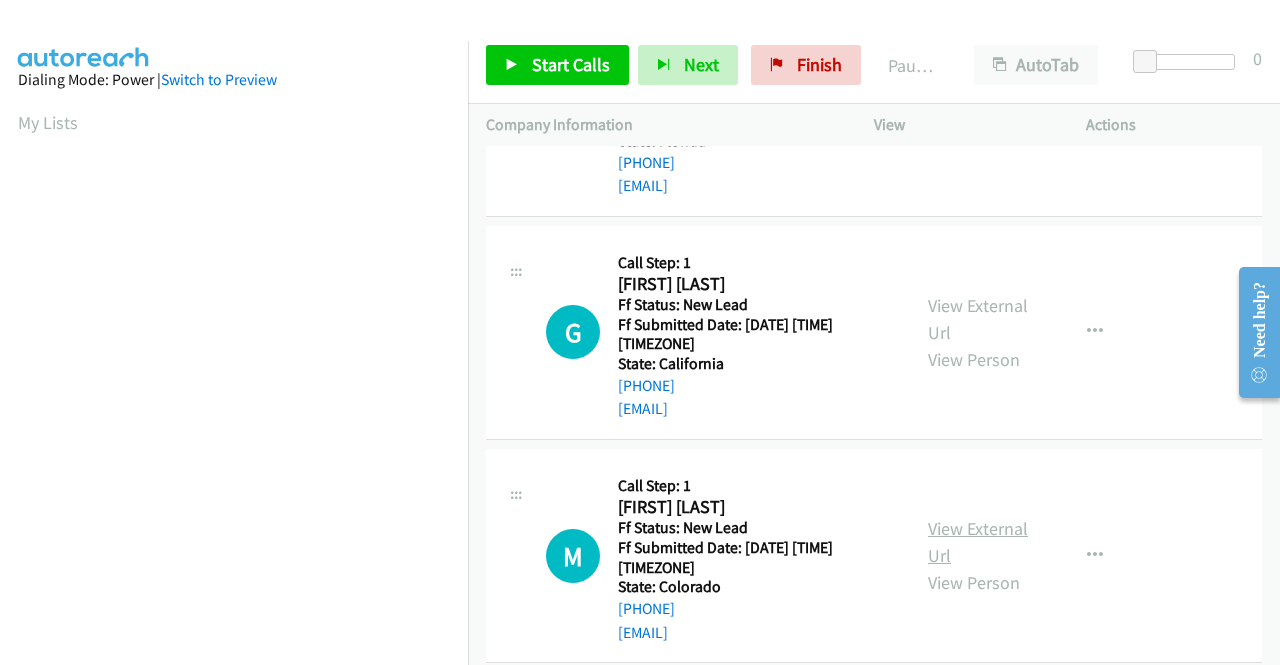 scroll, scrollTop: 400, scrollLeft: 0, axis: vertical 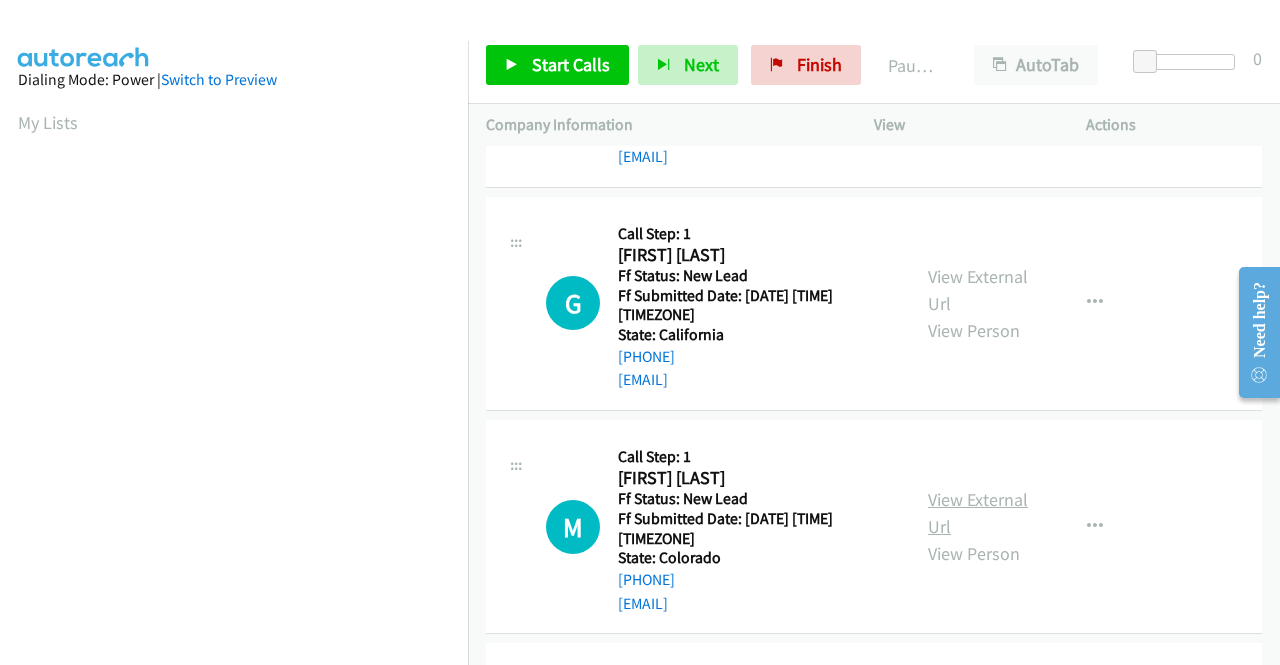 click on "View External Url" at bounding box center (978, 513) 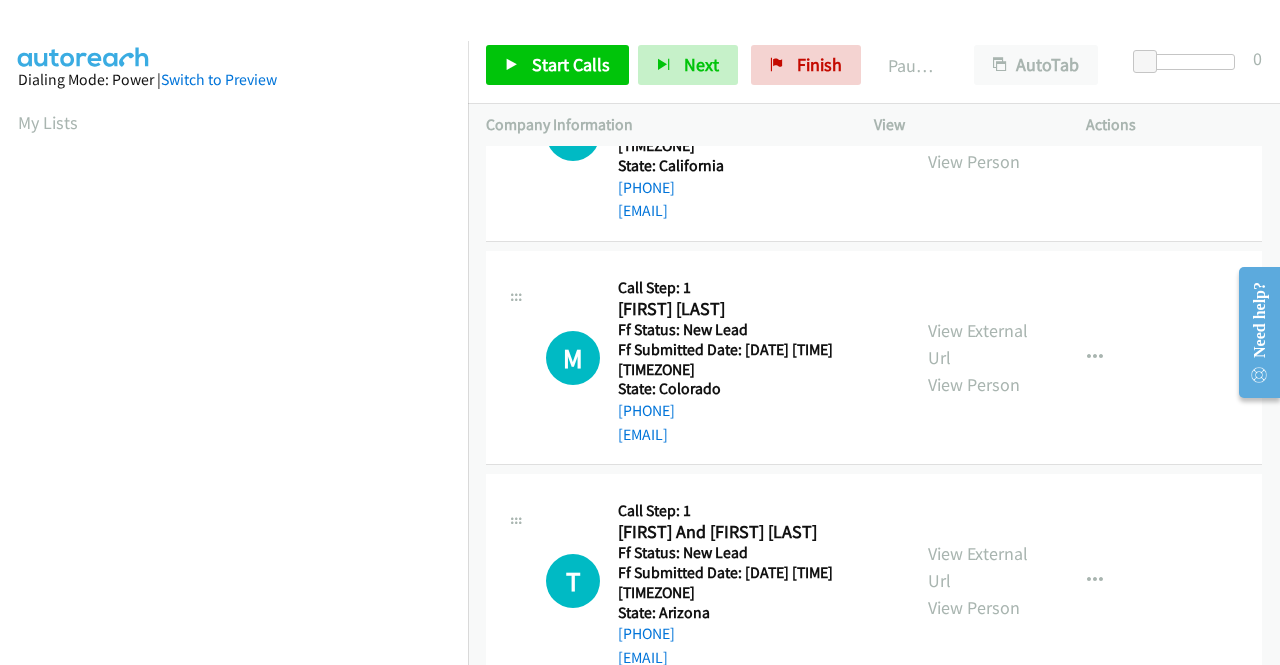 scroll, scrollTop: 600, scrollLeft: 0, axis: vertical 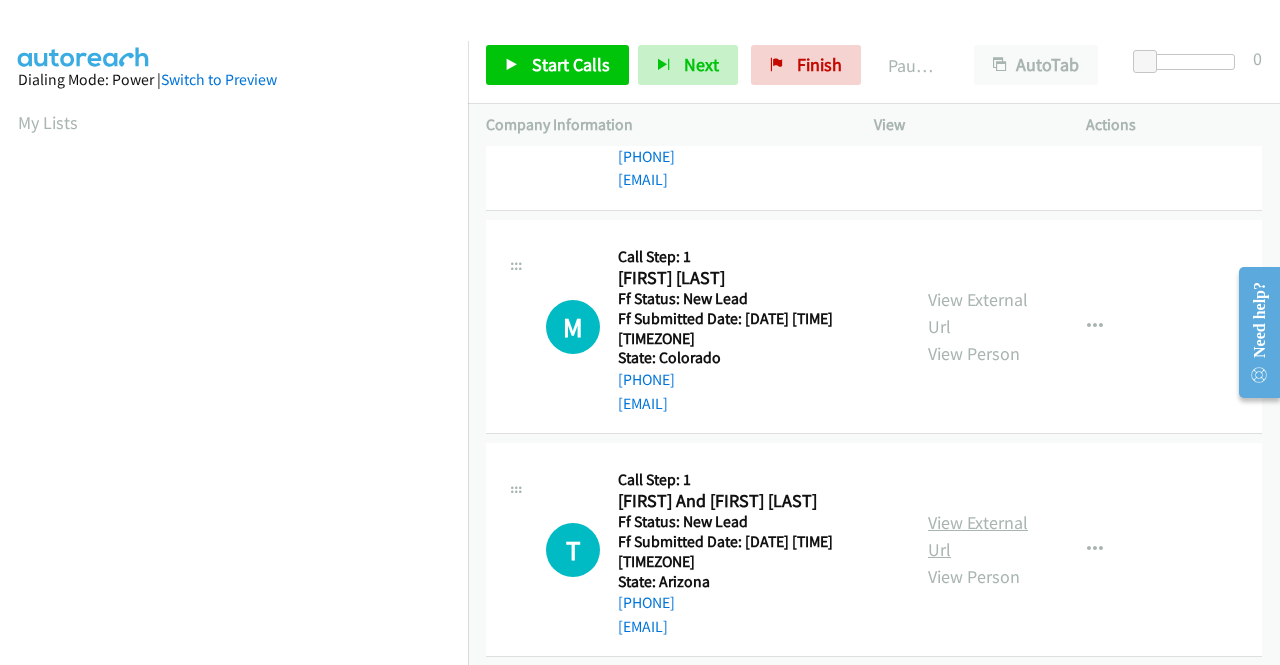 click on "View External Url" at bounding box center [978, 536] 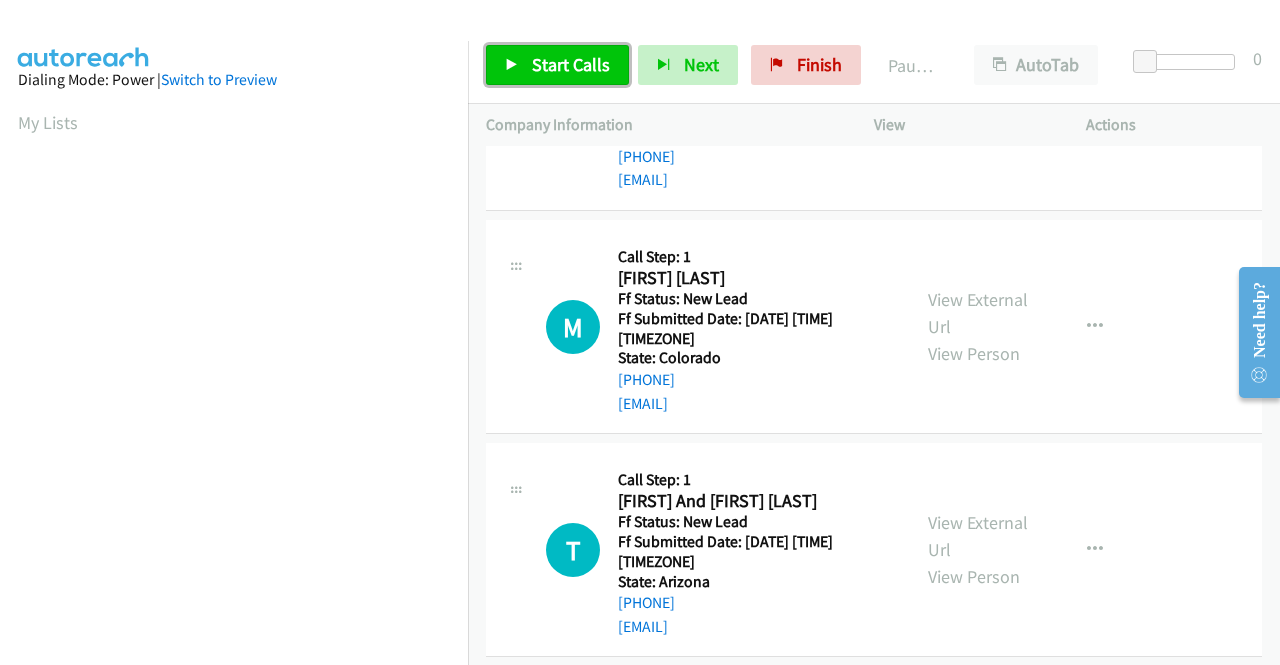 click on "Start Calls" at bounding box center (571, 64) 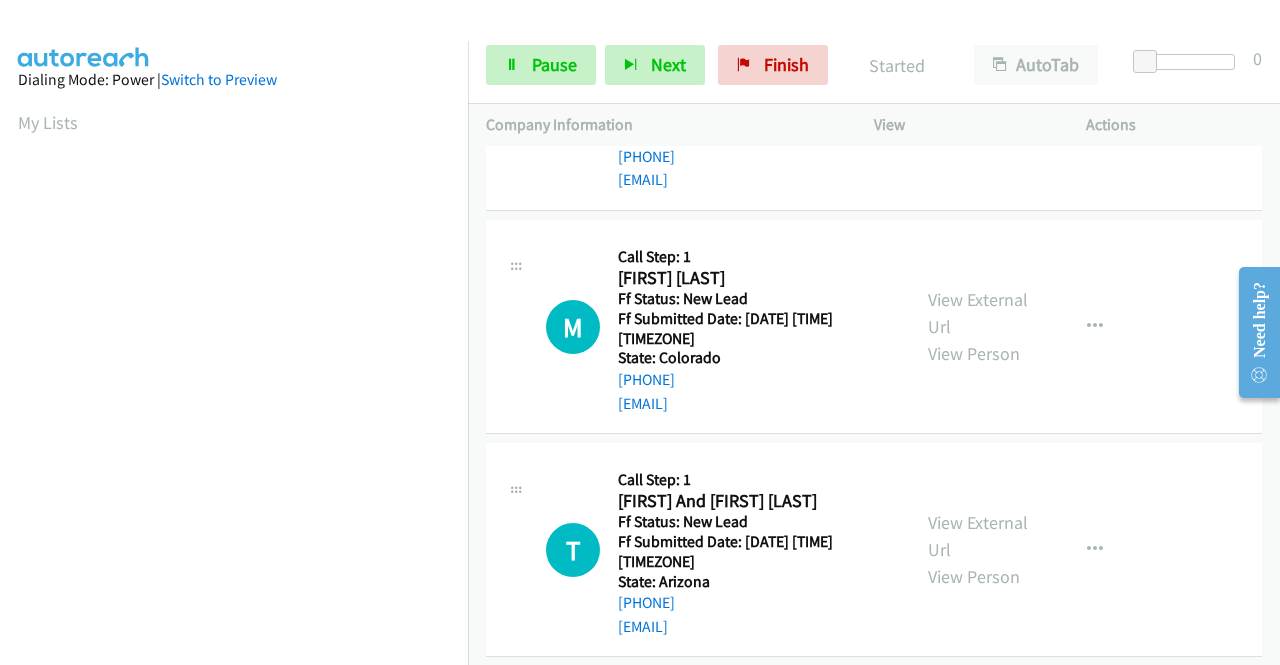 scroll, scrollTop: 159, scrollLeft: 0, axis: vertical 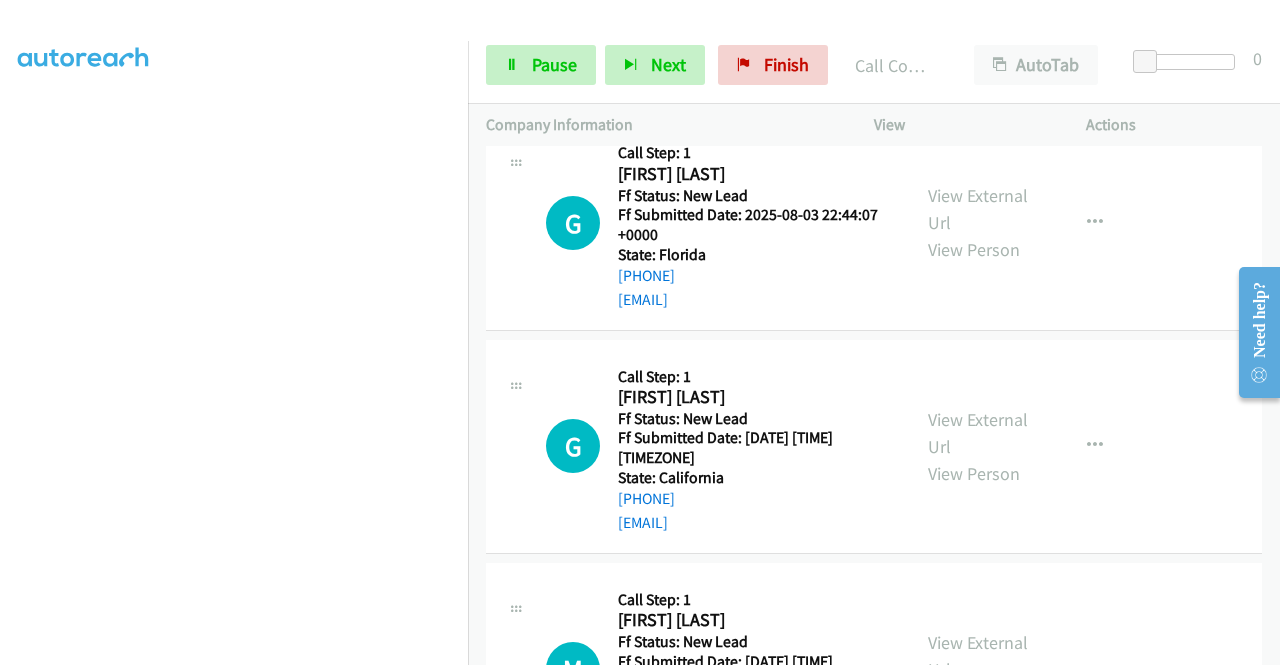 click at bounding box center [234, 190] 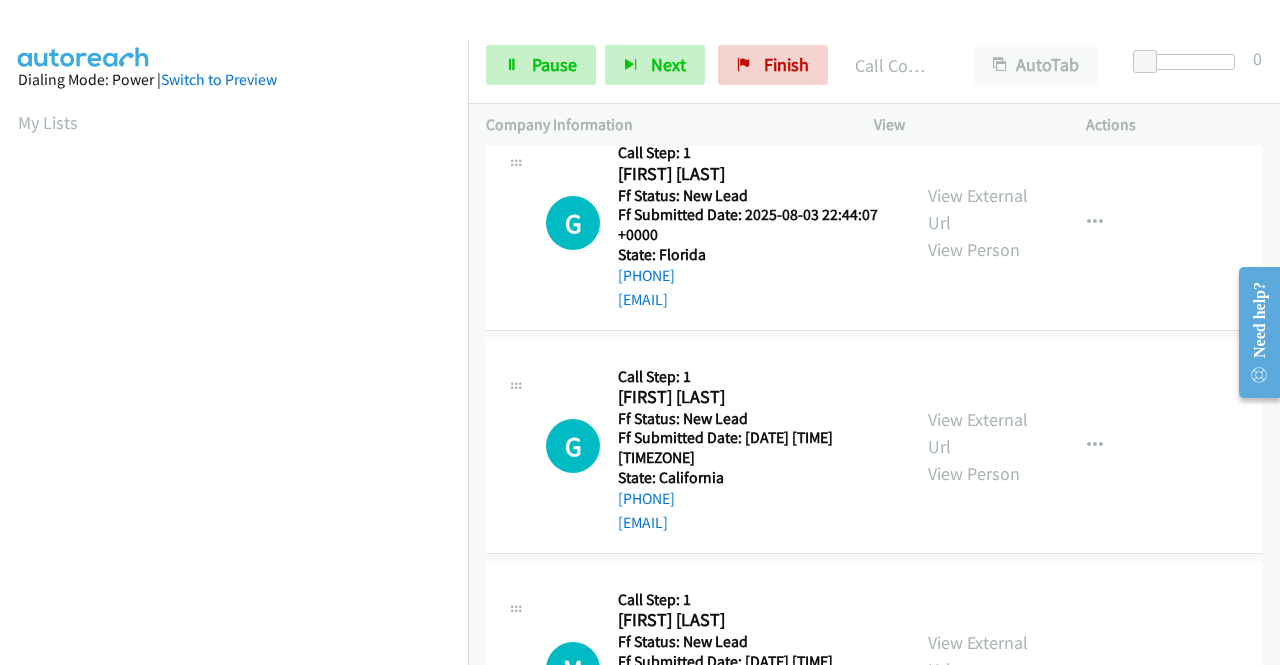 scroll, scrollTop: 456, scrollLeft: 0, axis: vertical 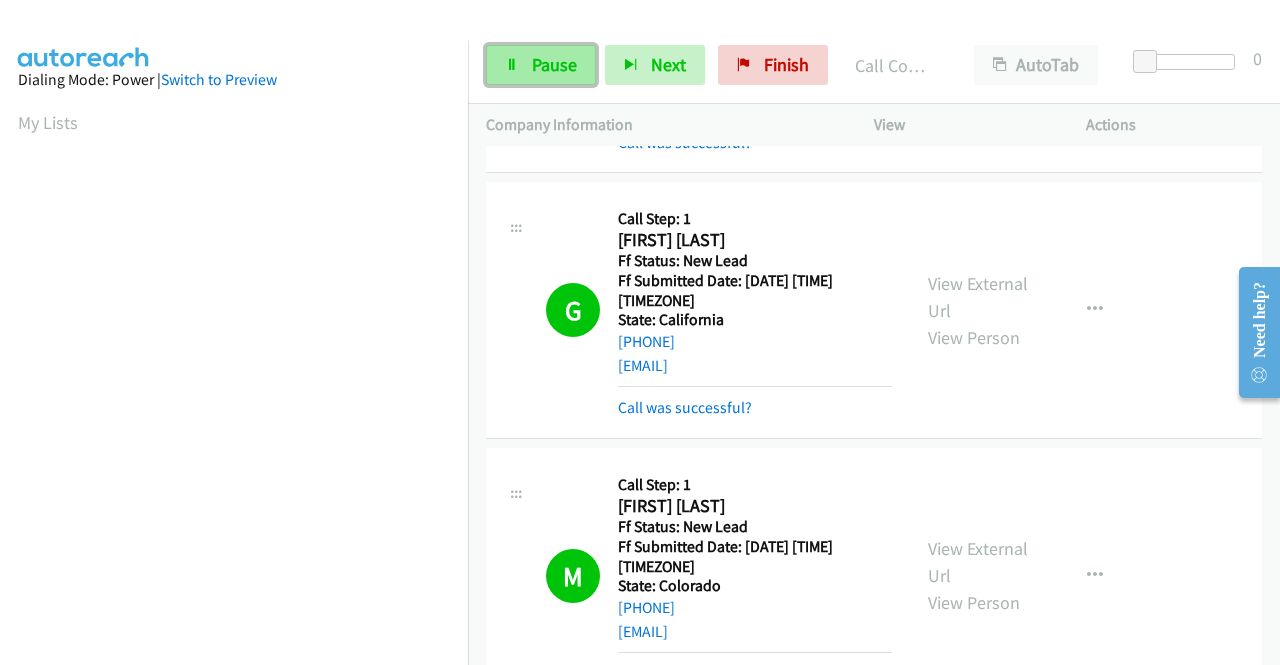 click on "Pause" at bounding box center (541, 65) 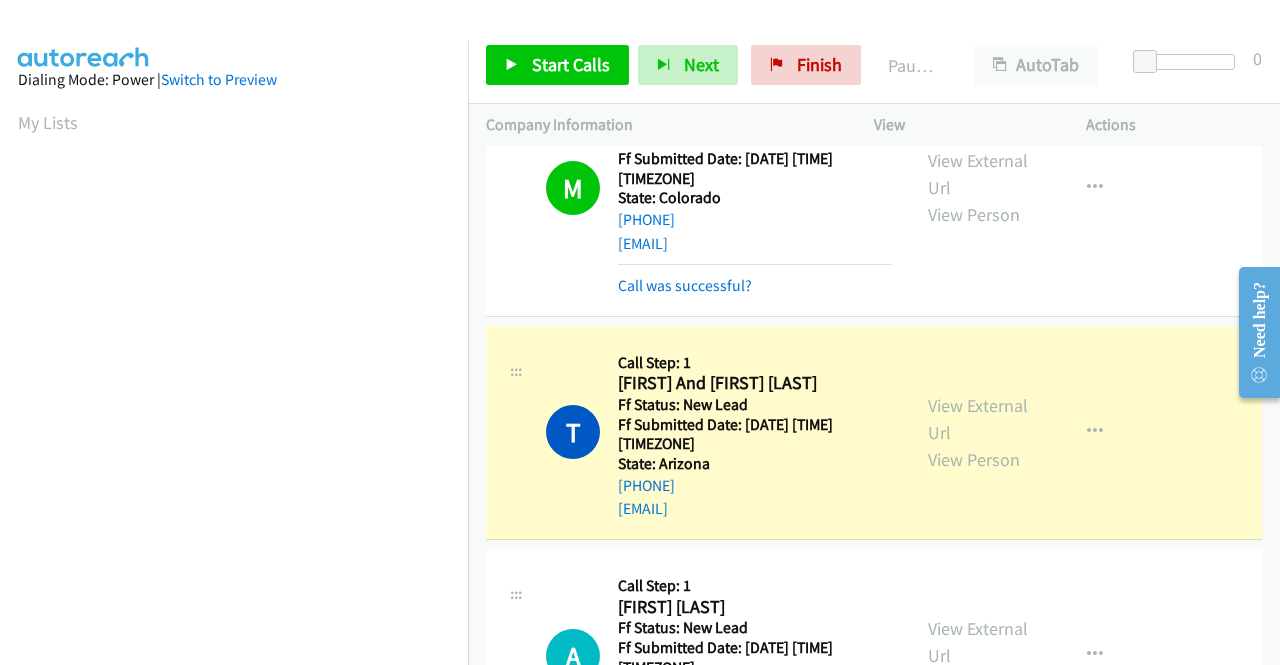 scroll, scrollTop: 900, scrollLeft: 0, axis: vertical 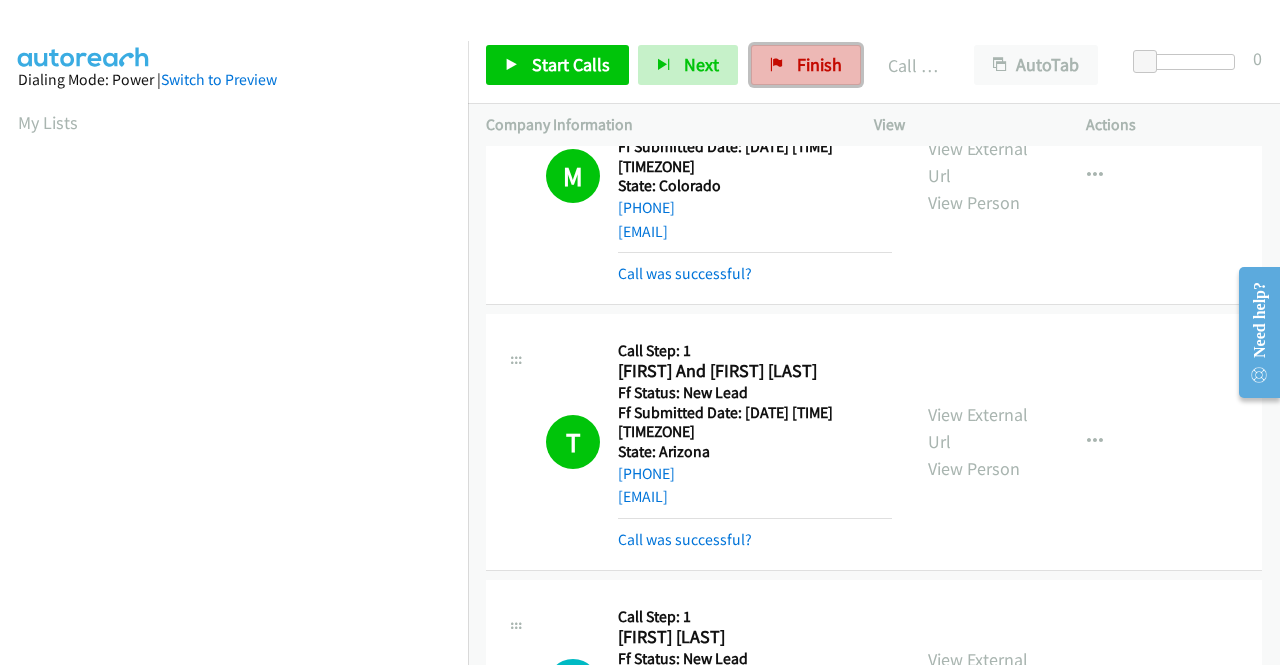 click on "Finish" at bounding box center [806, 65] 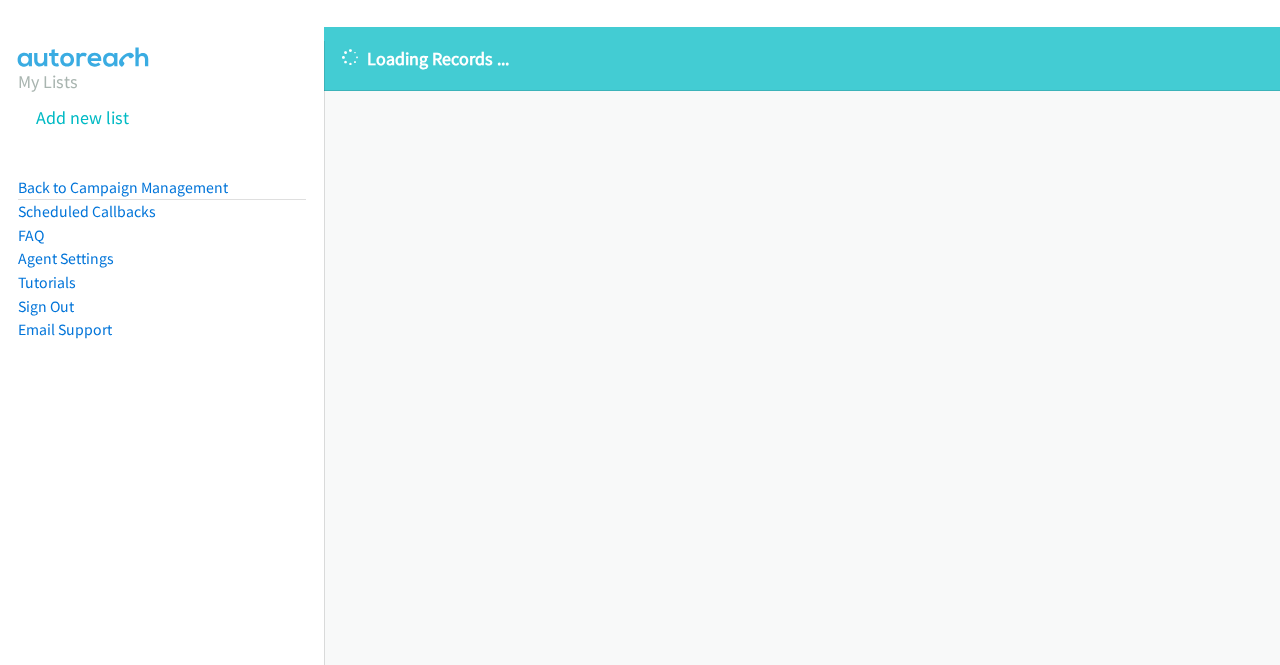 scroll, scrollTop: 0, scrollLeft: 0, axis: both 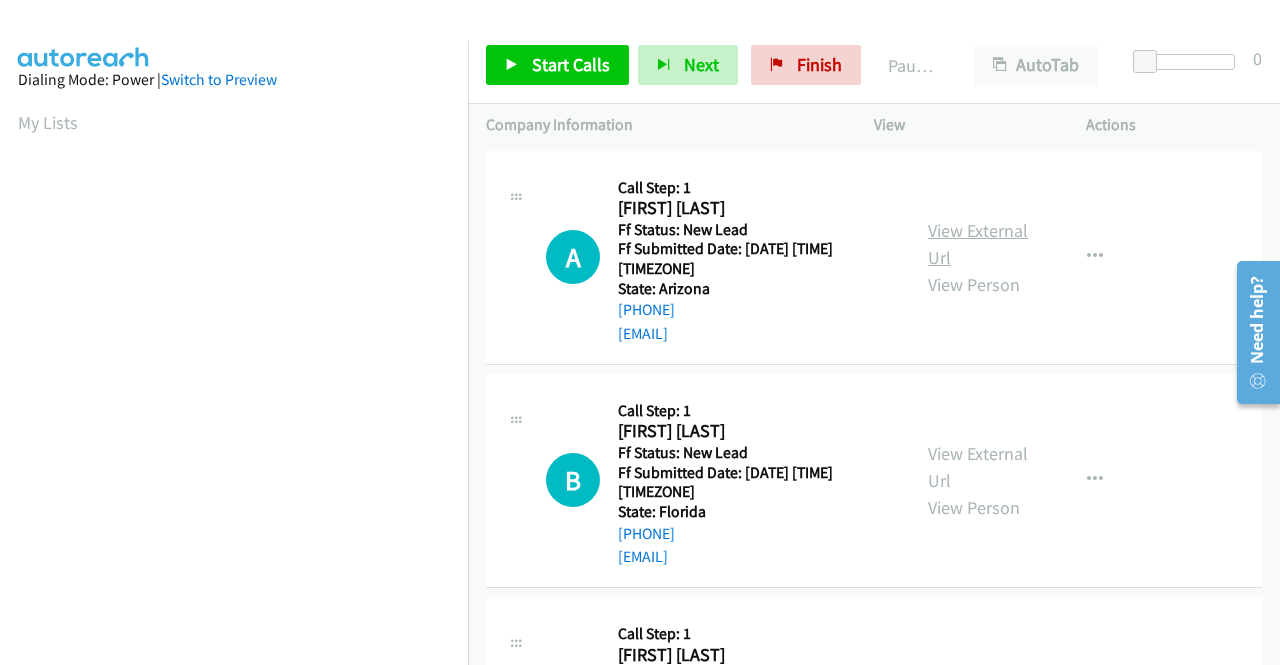 click on "View External Url" at bounding box center [978, 244] 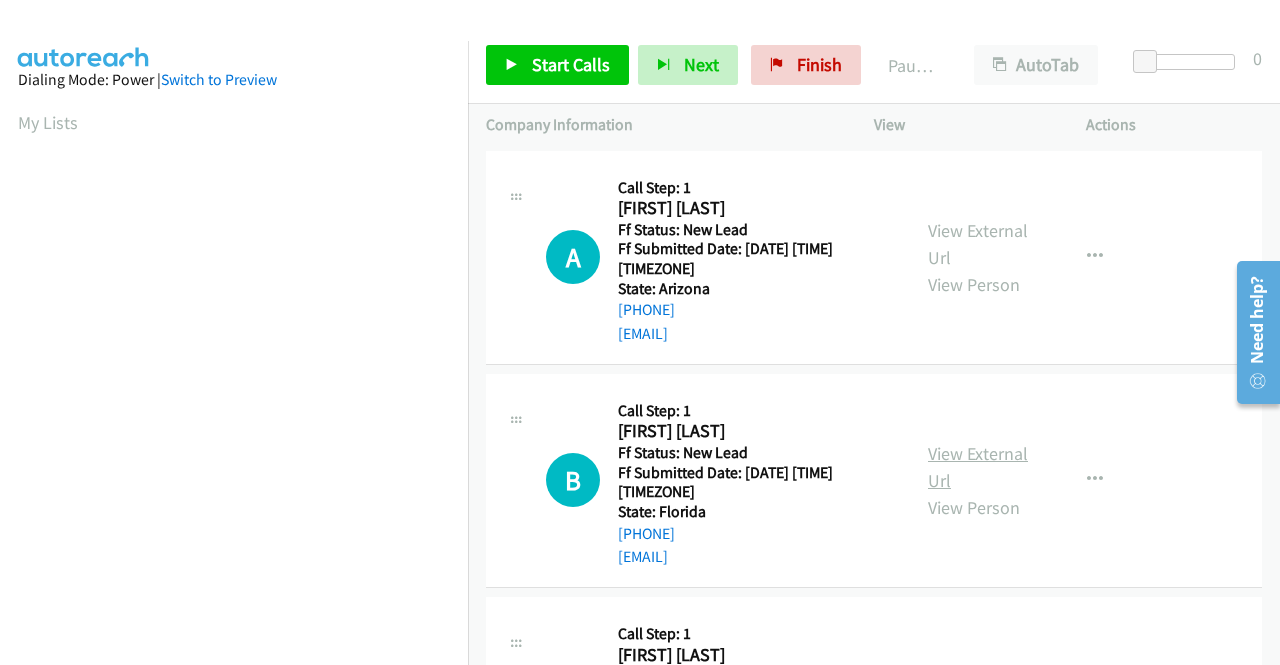 click on "View External Url" at bounding box center (978, 467) 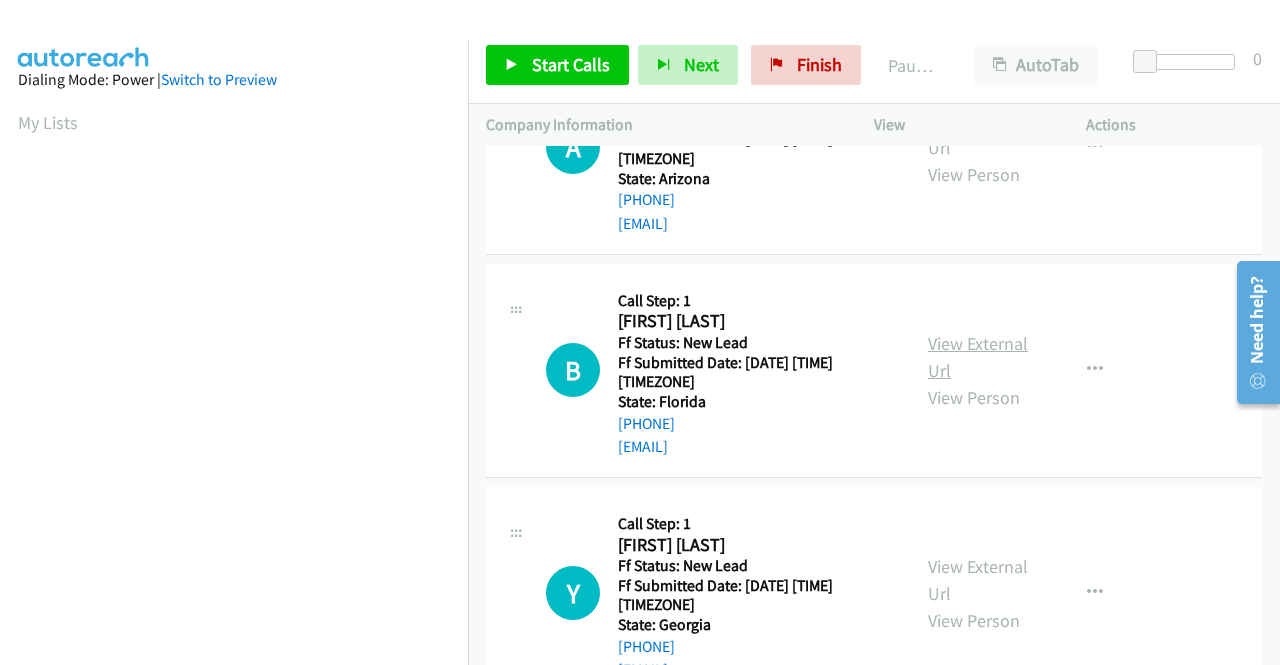 scroll, scrollTop: 200, scrollLeft: 0, axis: vertical 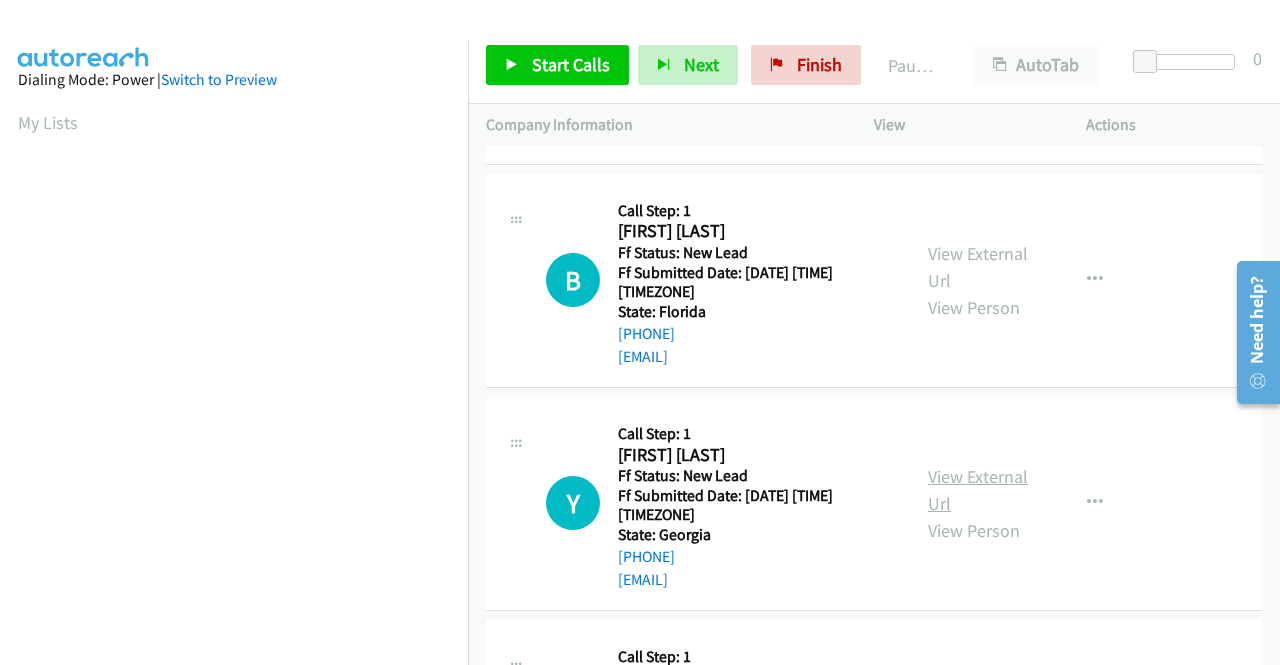 click on "View External Url" at bounding box center [978, 490] 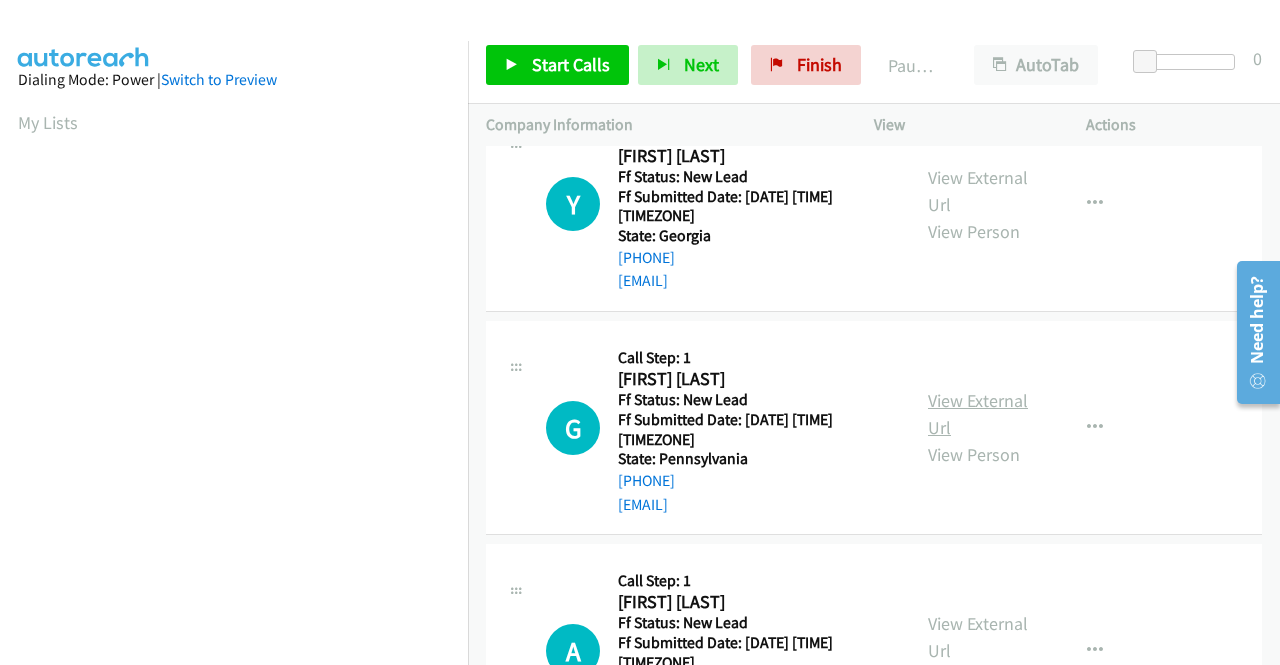 scroll, scrollTop: 500, scrollLeft: 0, axis: vertical 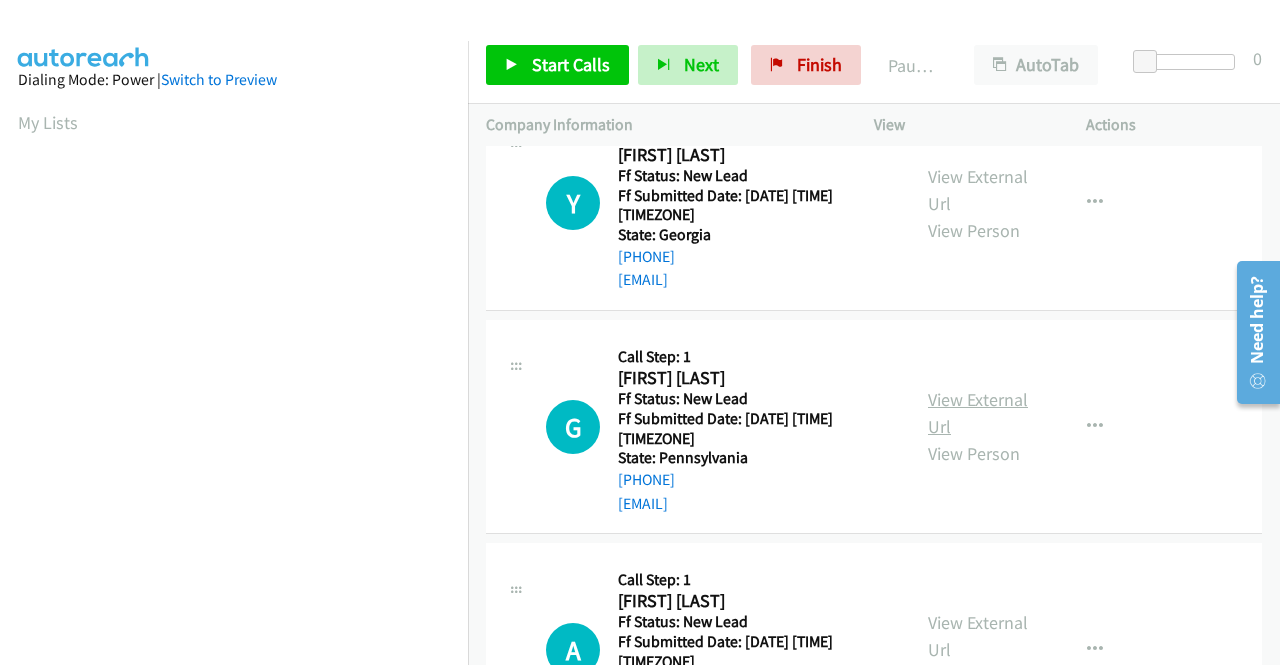 click on "View External Url" at bounding box center [978, 413] 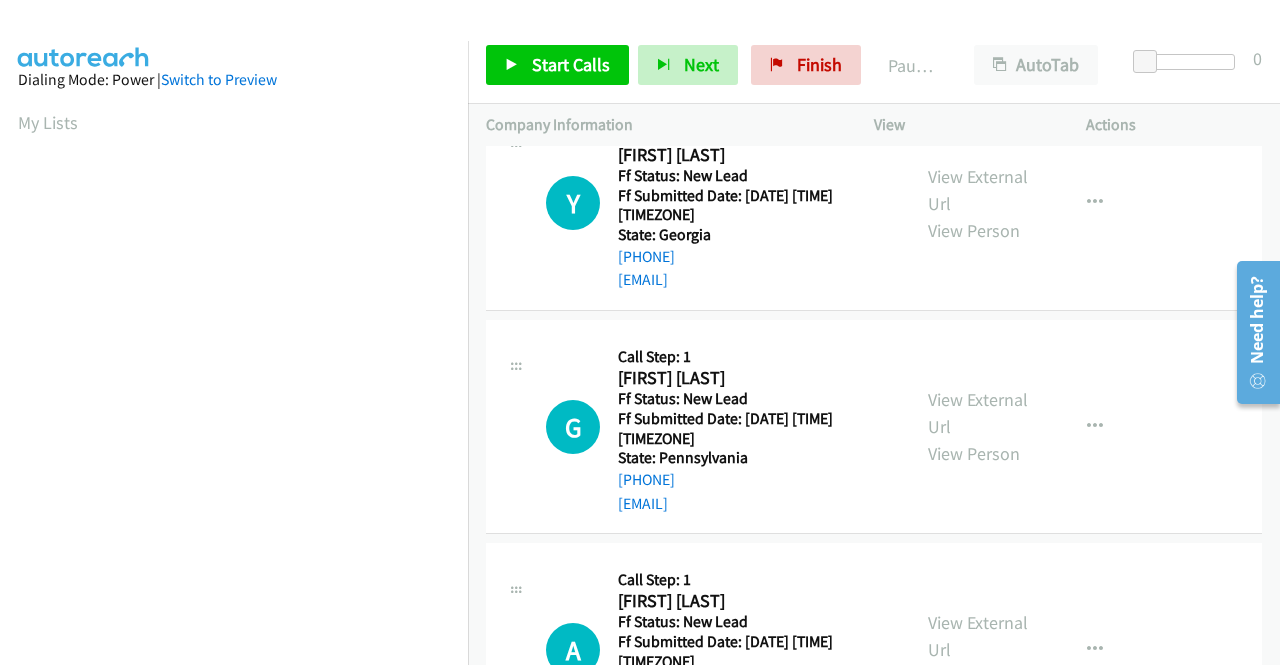 scroll, scrollTop: 600, scrollLeft: 0, axis: vertical 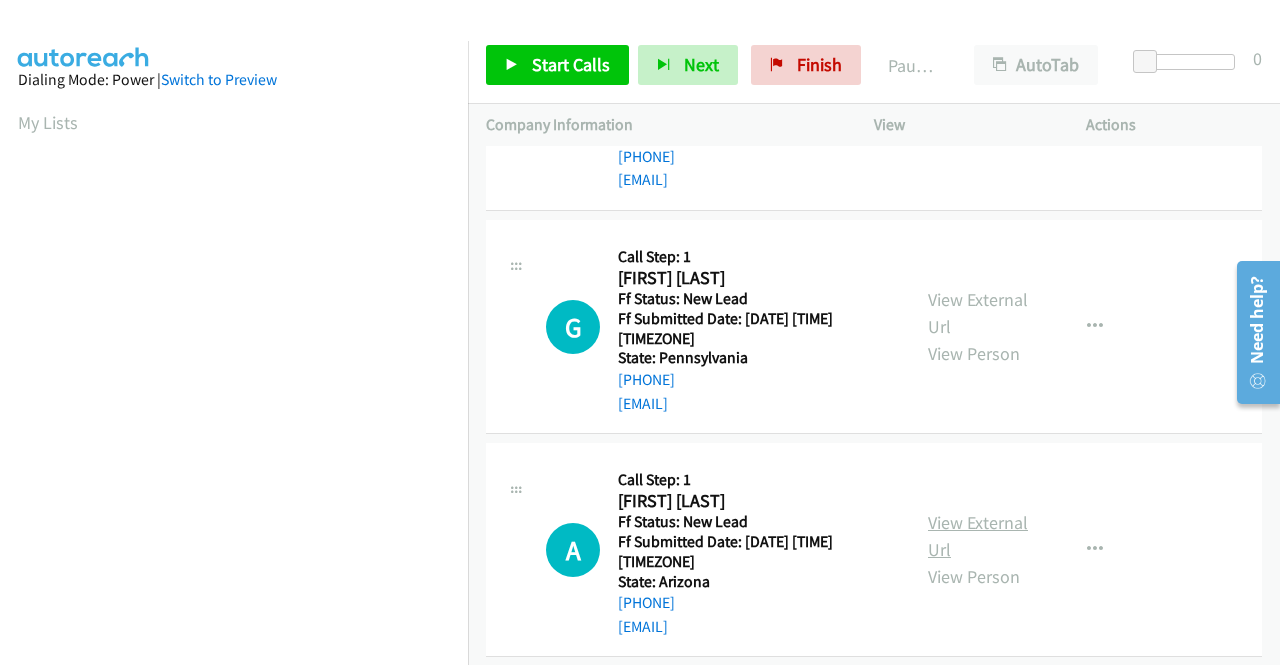 click on "View External Url" at bounding box center [978, 536] 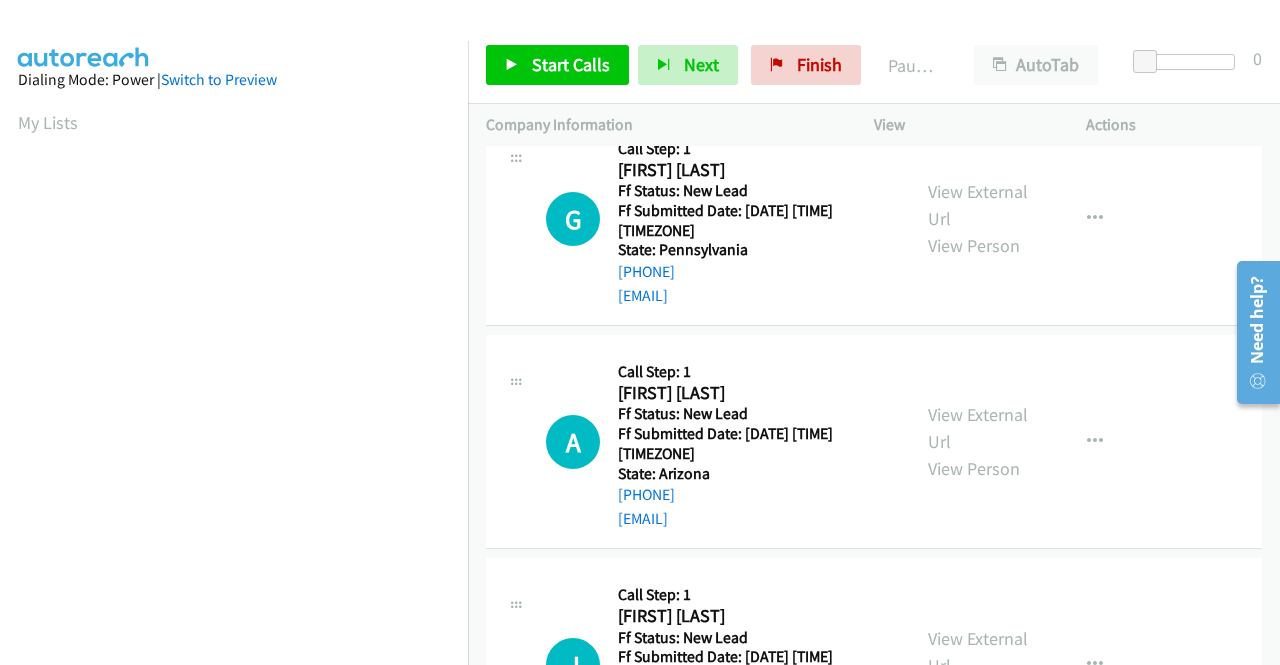 scroll, scrollTop: 800, scrollLeft: 0, axis: vertical 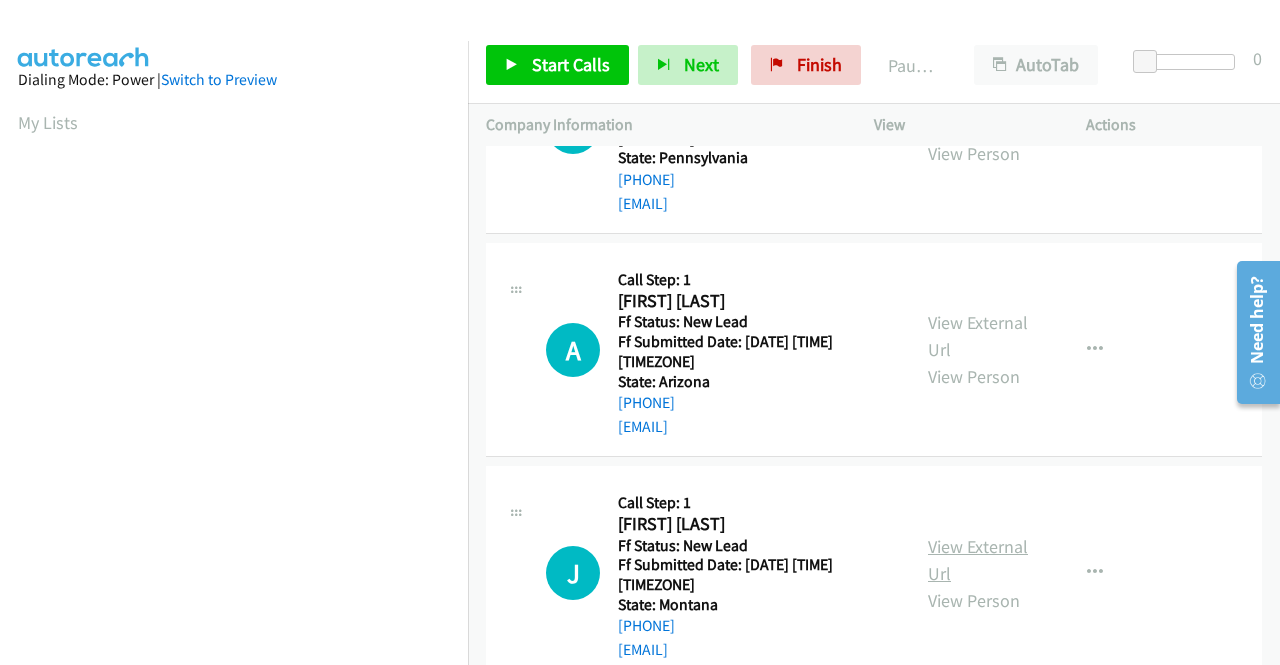 click on "View External Url" at bounding box center [978, 560] 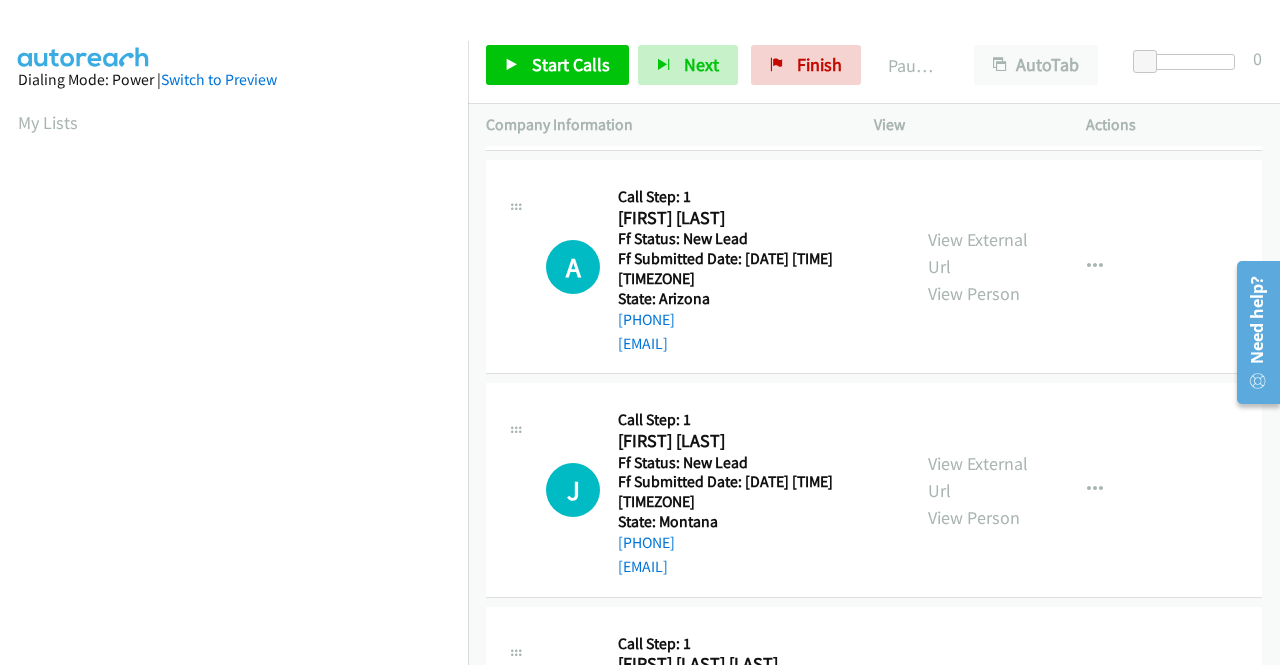 scroll, scrollTop: 1000, scrollLeft: 0, axis: vertical 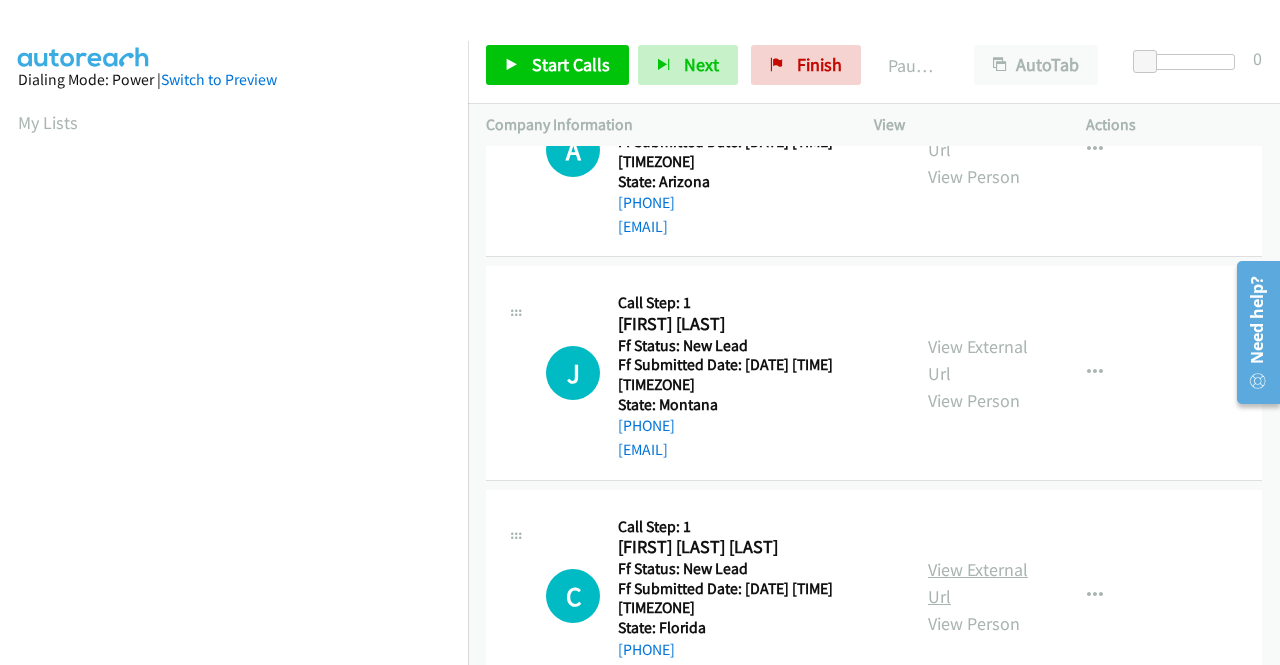 click on "View External Url" at bounding box center (978, 583) 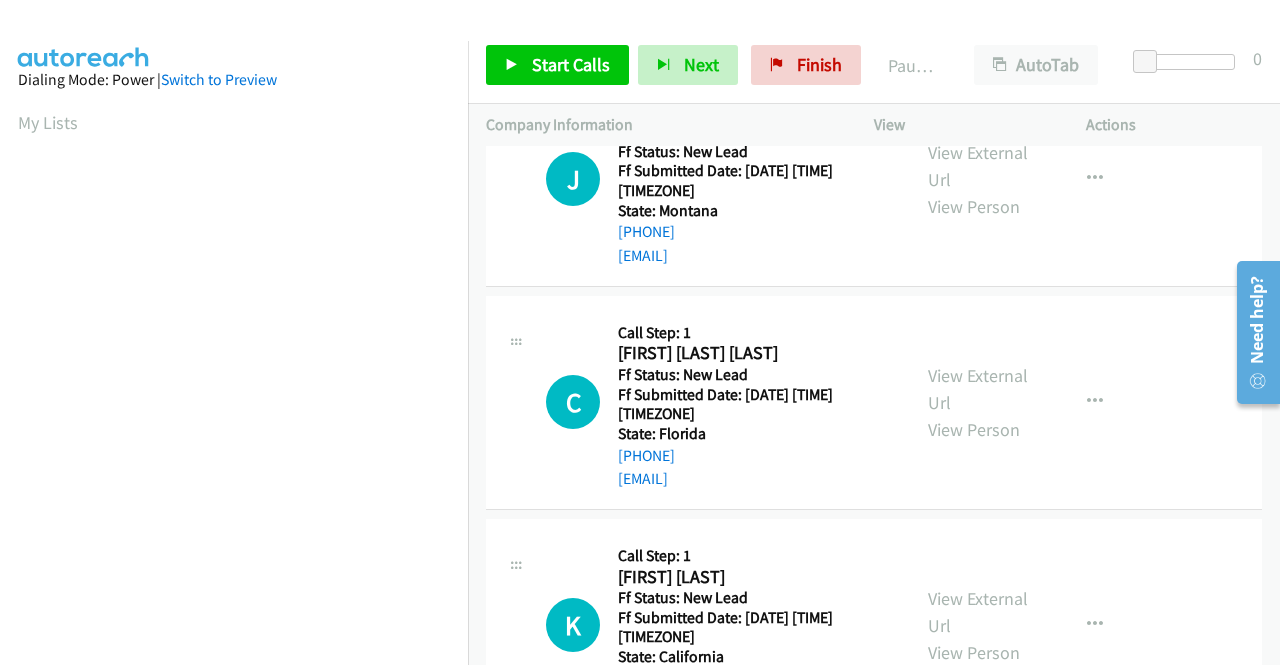 scroll, scrollTop: 1200, scrollLeft: 0, axis: vertical 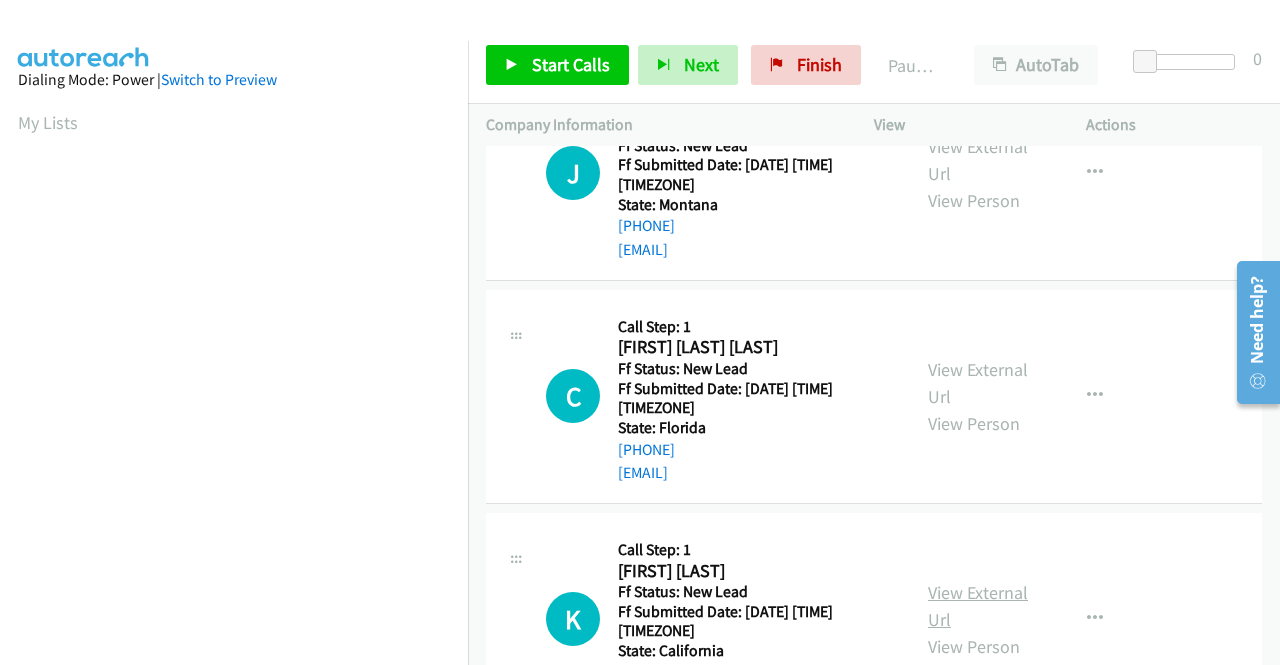 click on "View External Url" at bounding box center (978, 606) 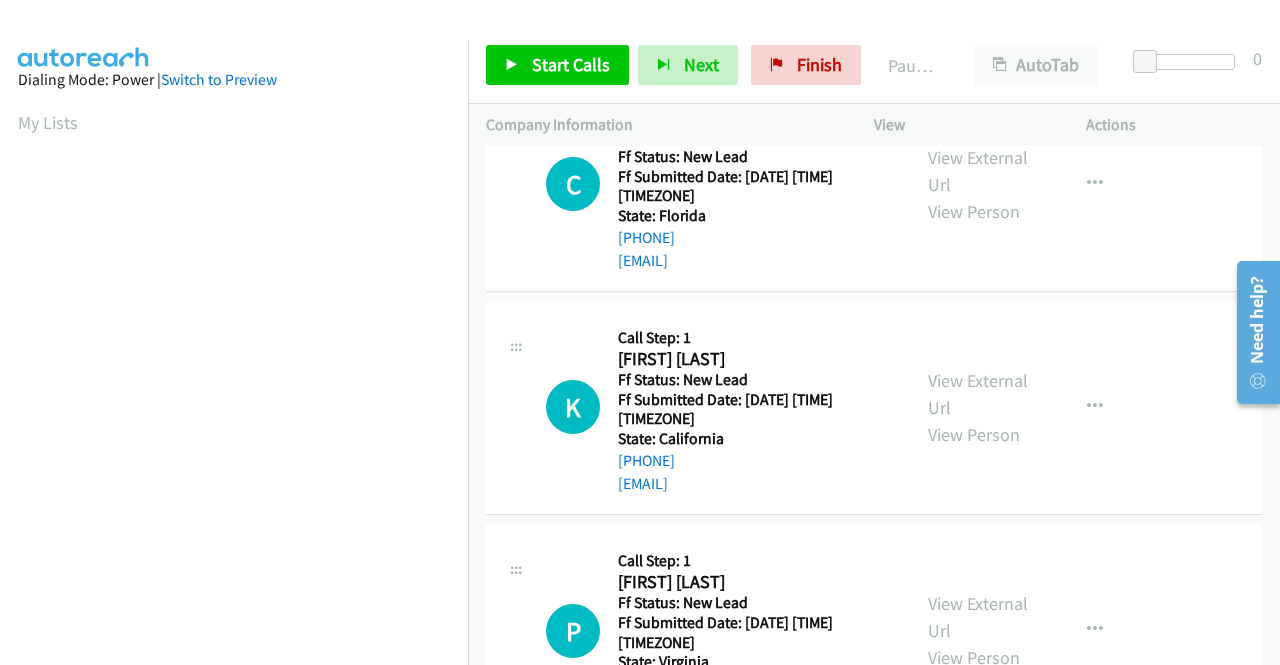 scroll, scrollTop: 1500, scrollLeft: 0, axis: vertical 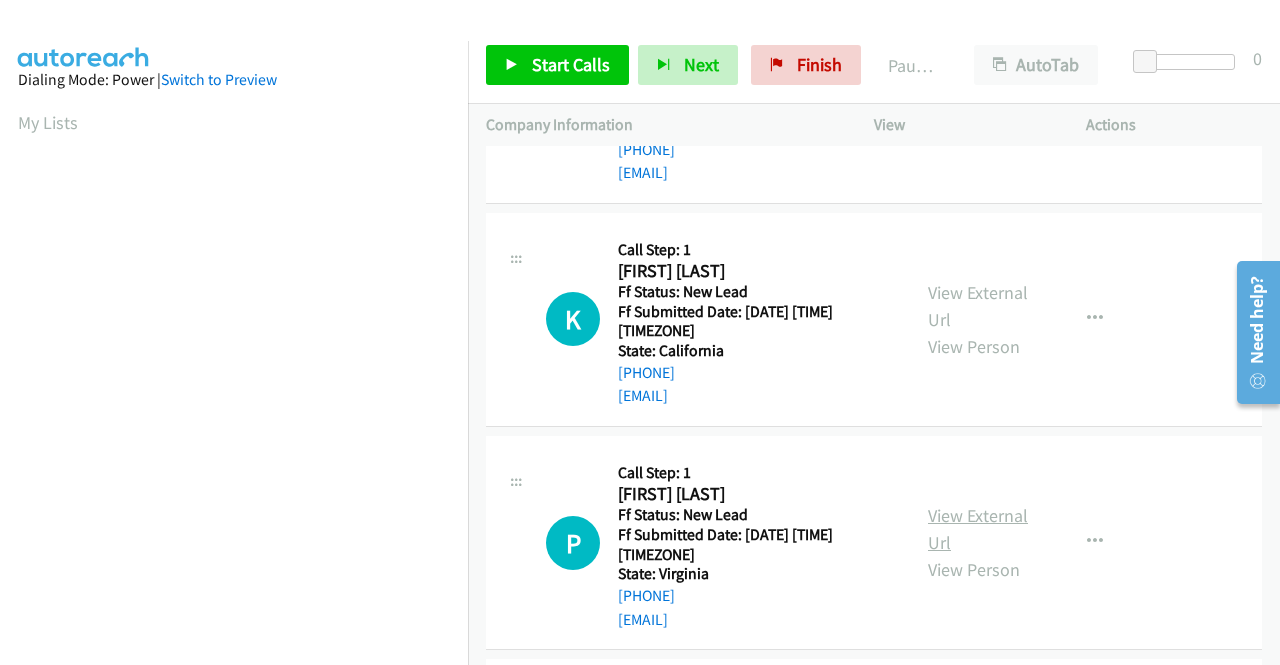 click on "View External Url" at bounding box center (978, 529) 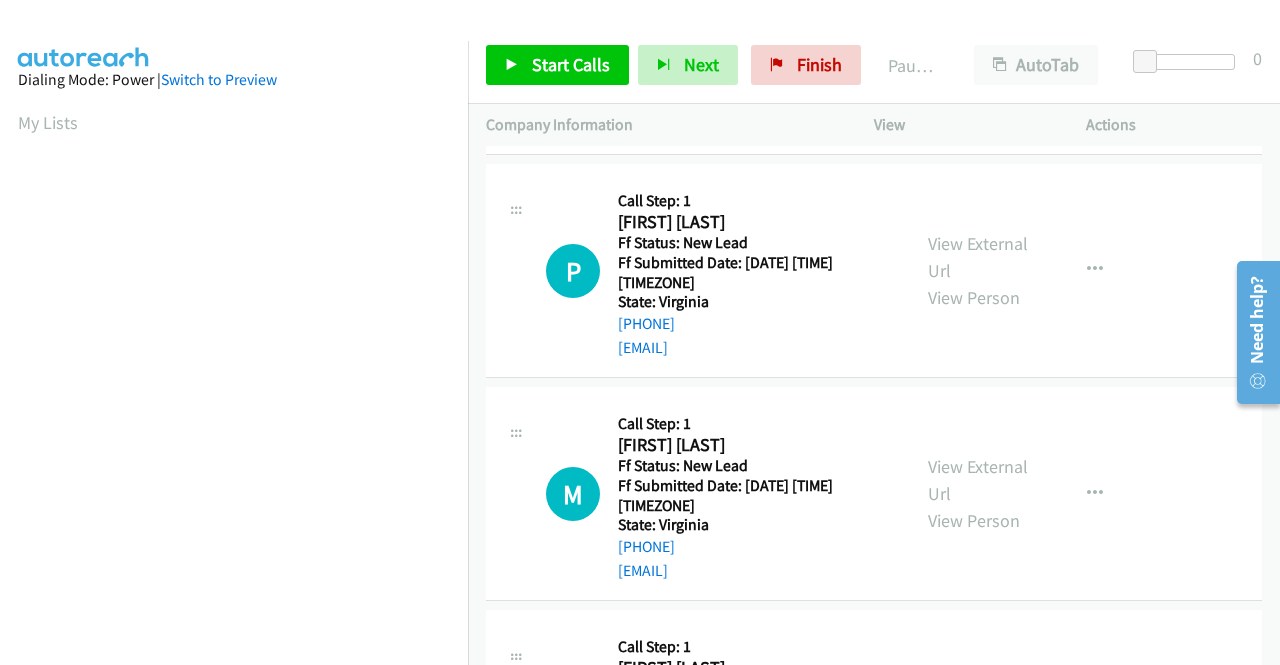 scroll, scrollTop: 1800, scrollLeft: 0, axis: vertical 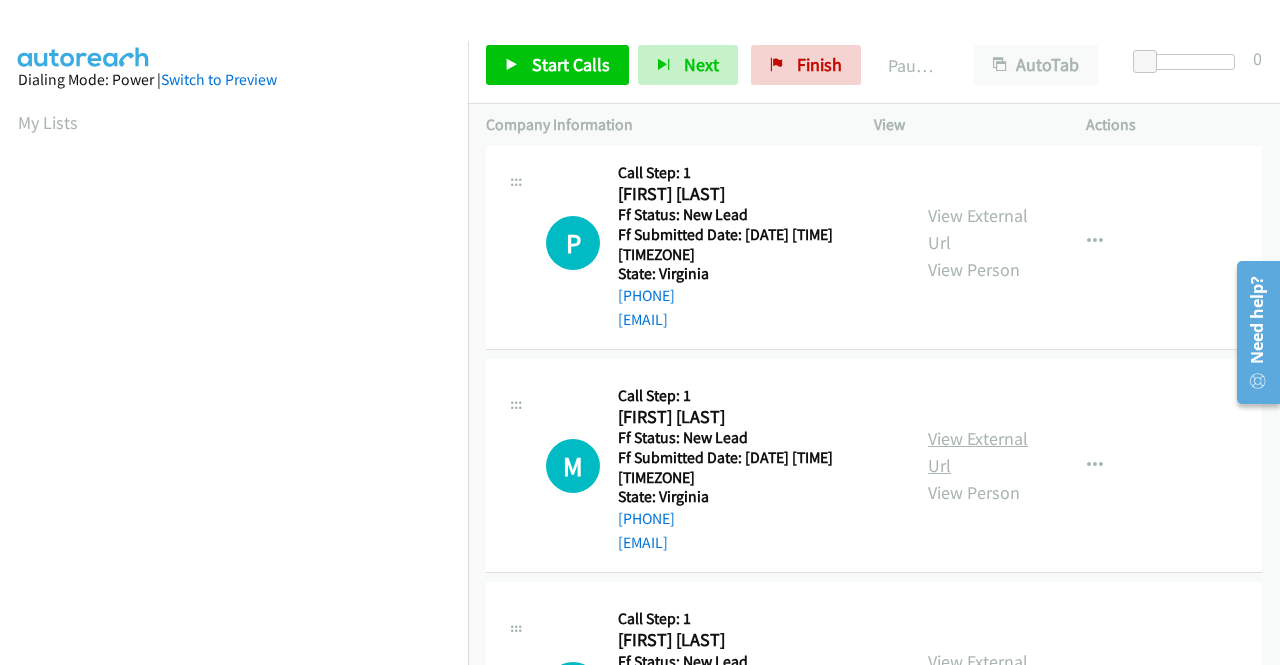 click on "View External Url" at bounding box center (978, 452) 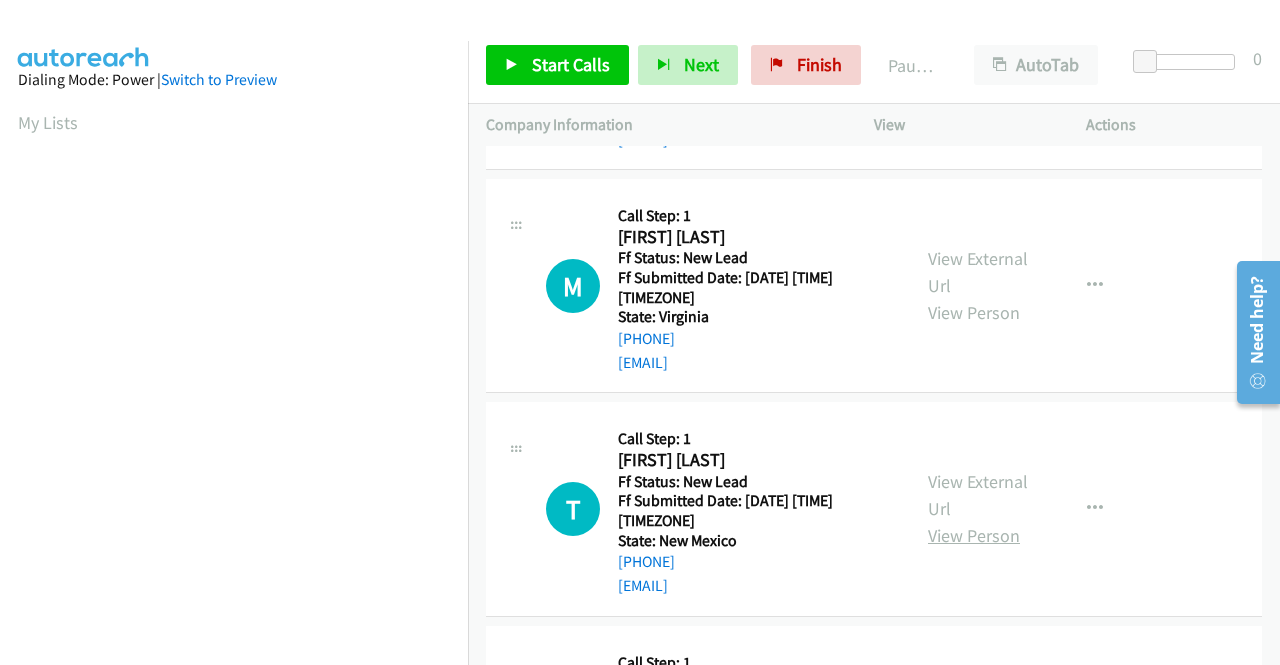 scroll, scrollTop: 2000, scrollLeft: 0, axis: vertical 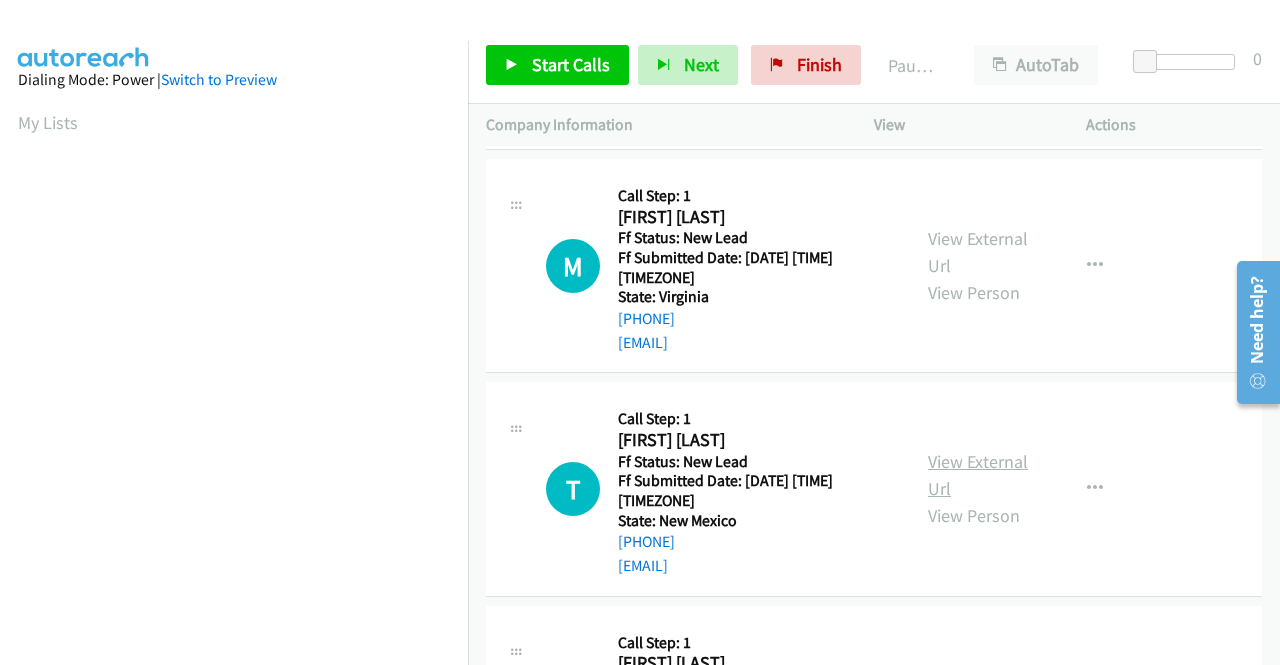 click on "View External Url" at bounding box center (978, 475) 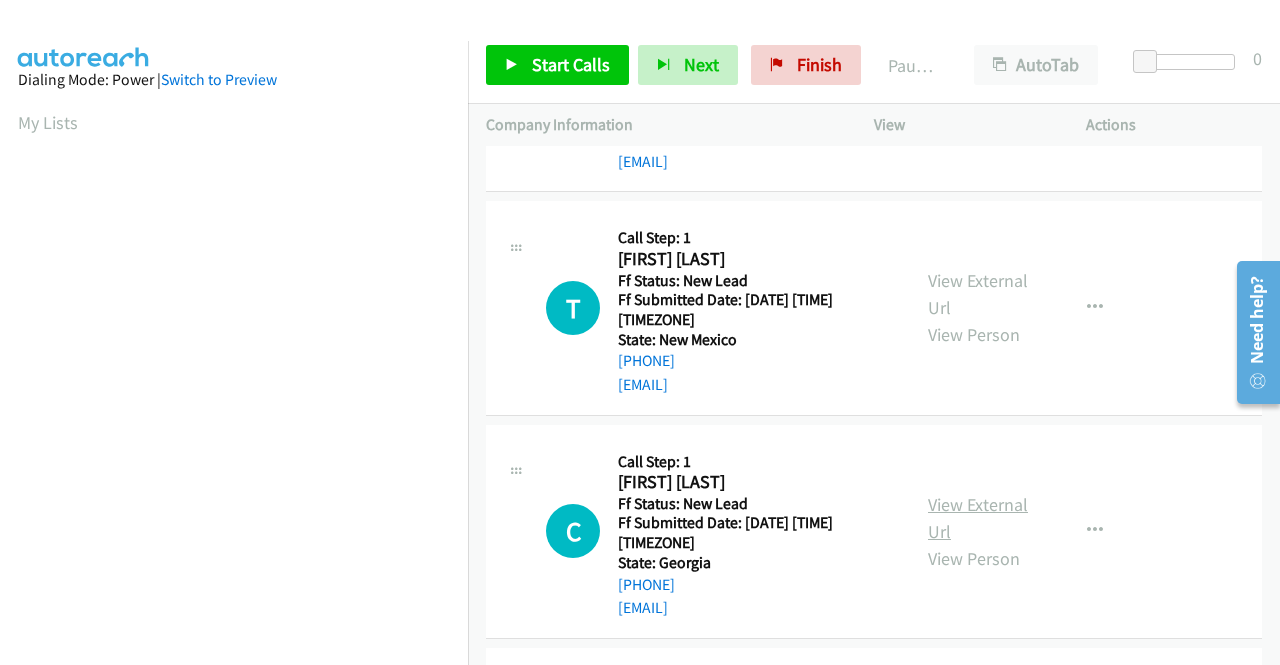 scroll, scrollTop: 2200, scrollLeft: 0, axis: vertical 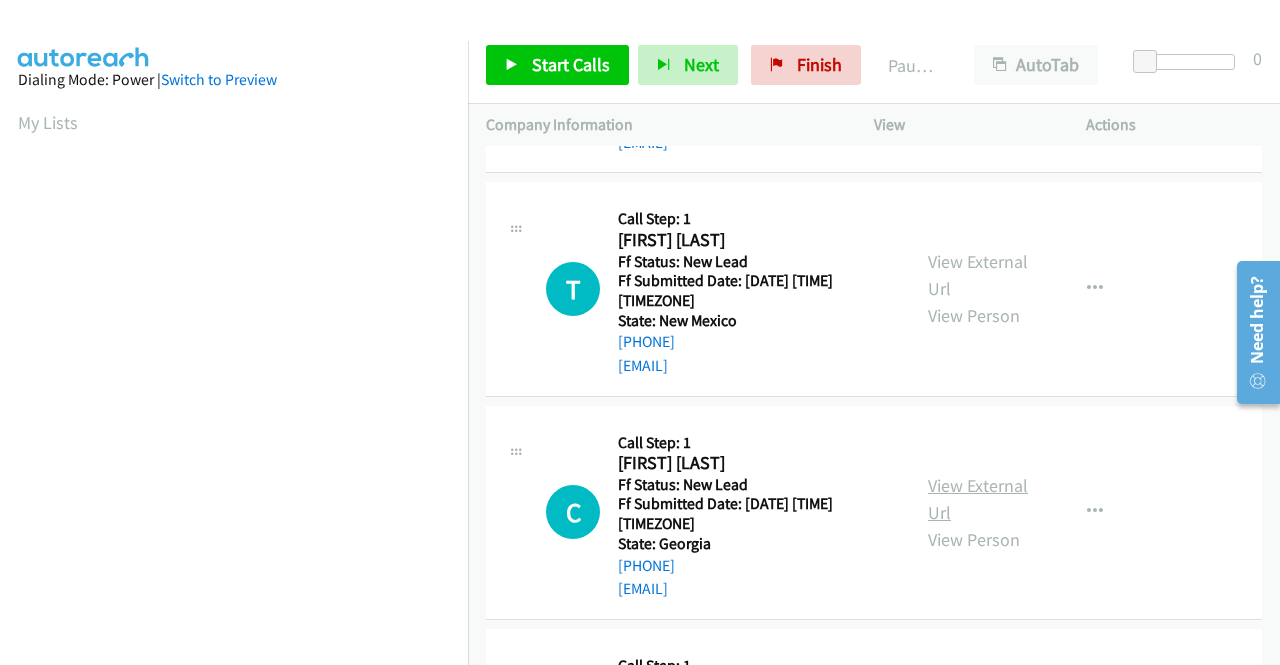 click on "View External Url" at bounding box center [978, 499] 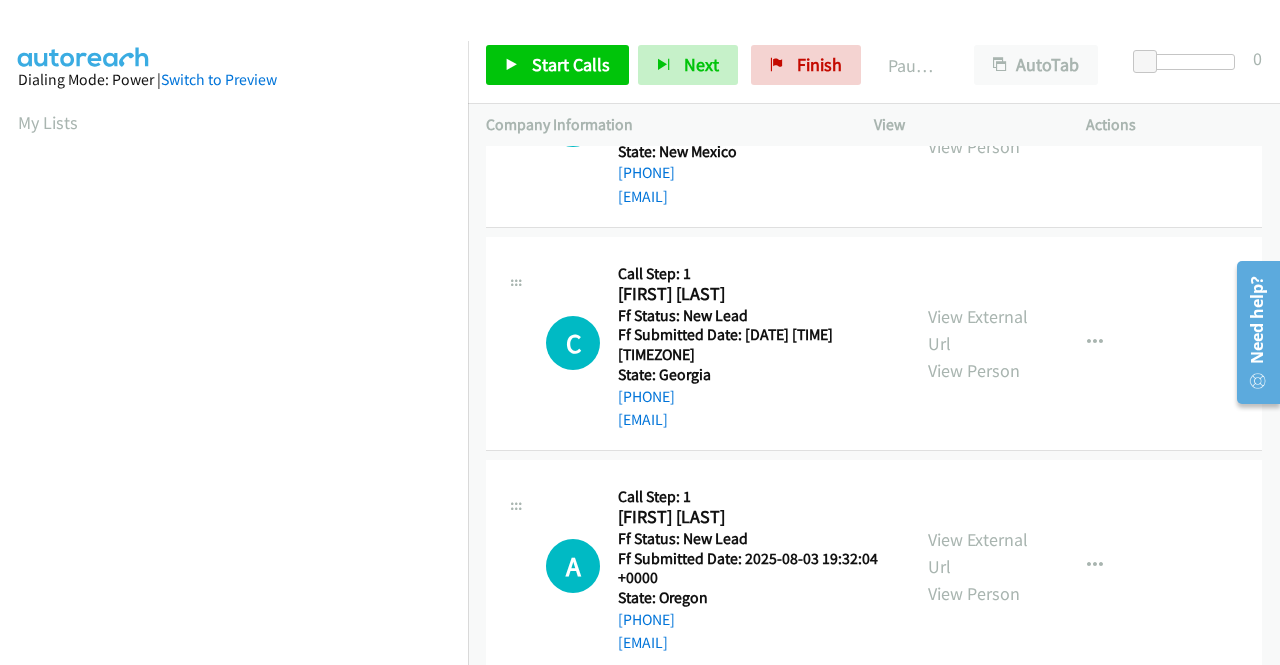 scroll, scrollTop: 2500, scrollLeft: 0, axis: vertical 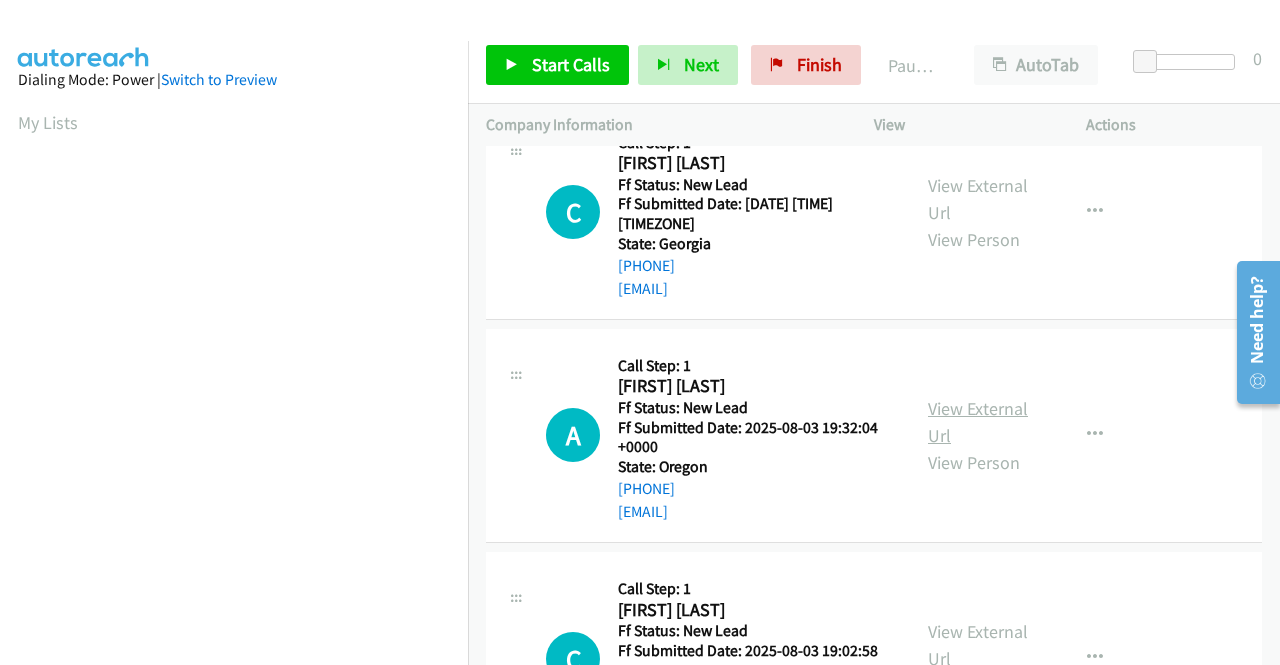 click on "View External Url" at bounding box center [978, 422] 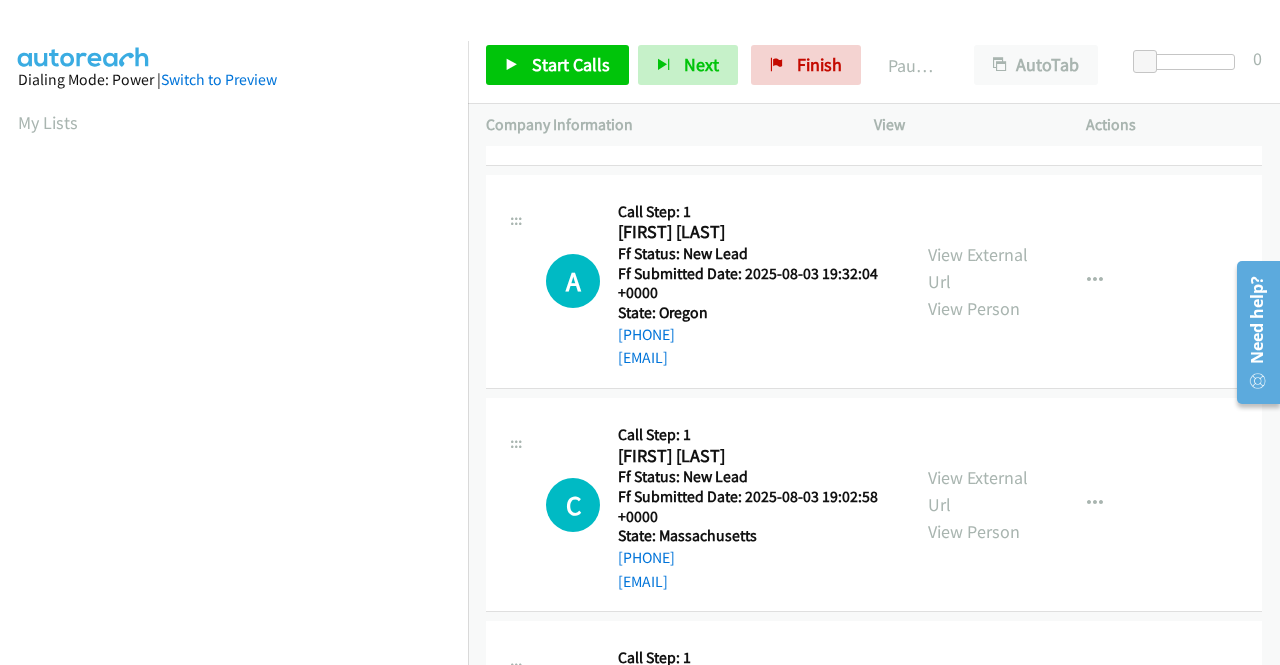 scroll, scrollTop: 2700, scrollLeft: 0, axis: vertical 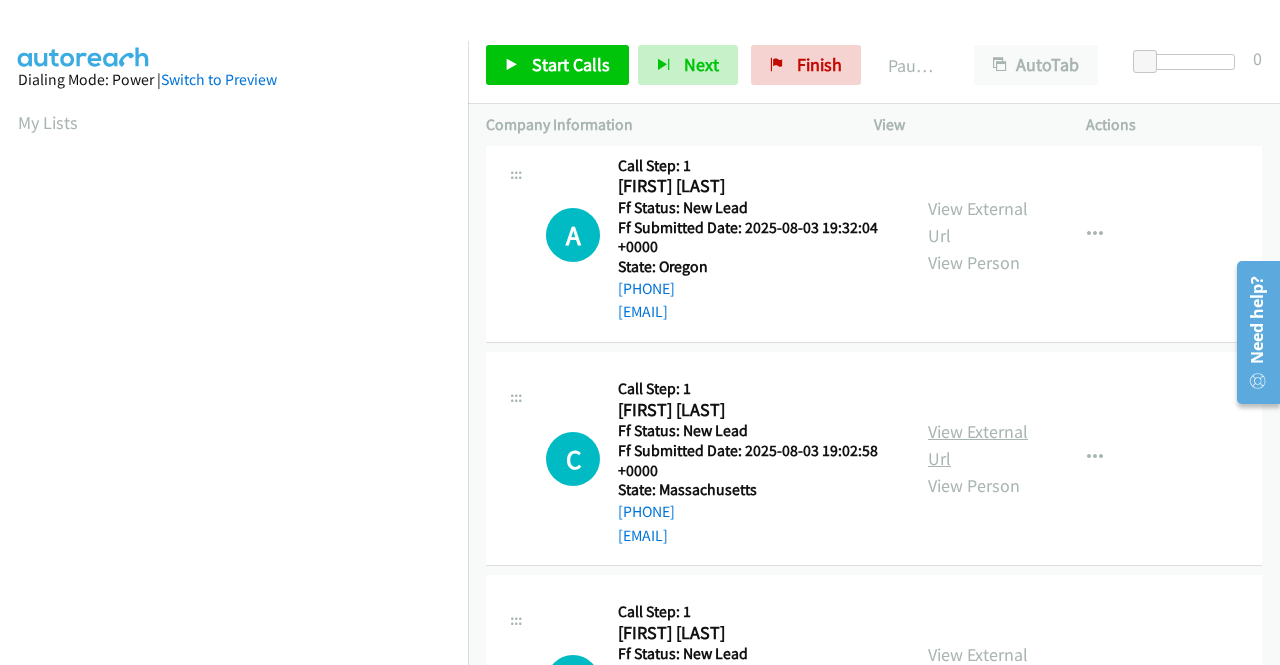 click on "View External Url" at bounding box center [978, 445] 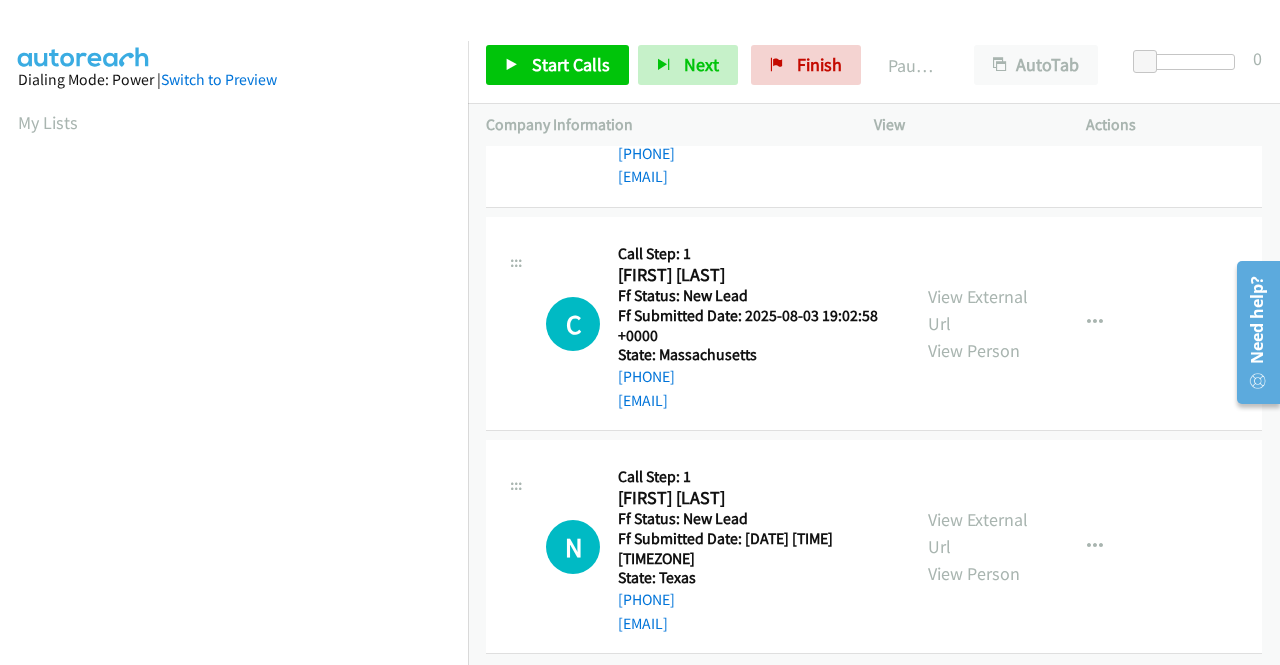 scroll, scrollTop: 2848, scrollLeft: 0, axis: vertical 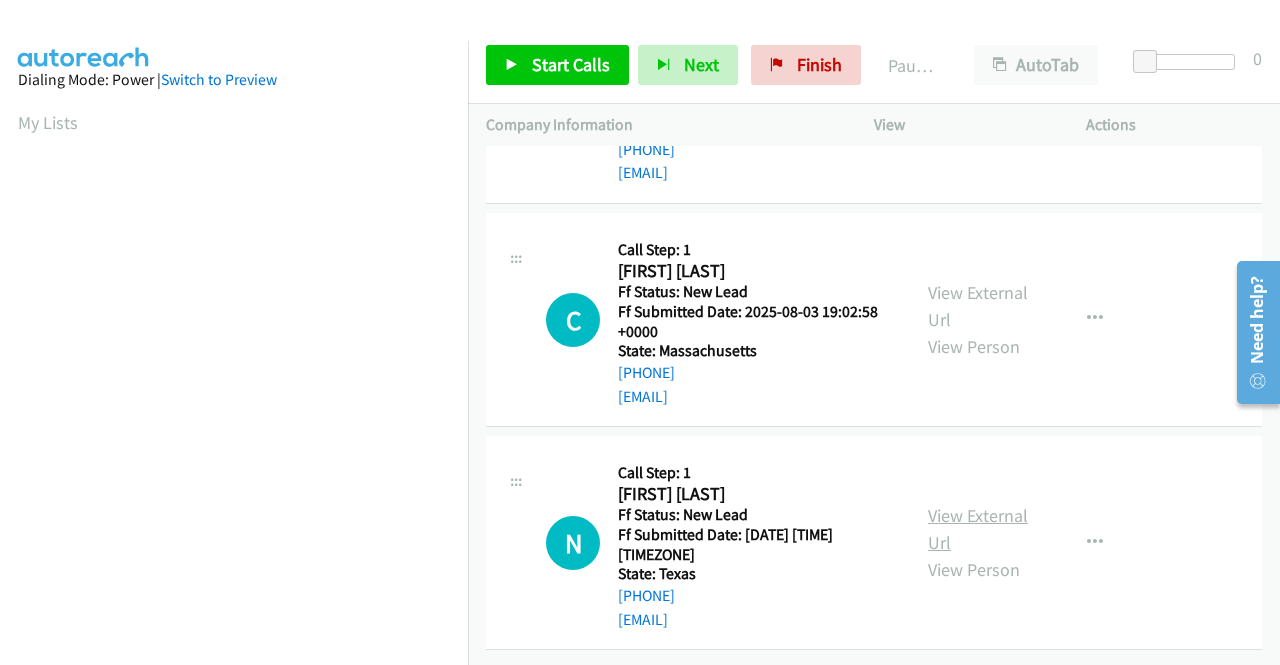 click on "View External Url" at bounding box center (978, 529) 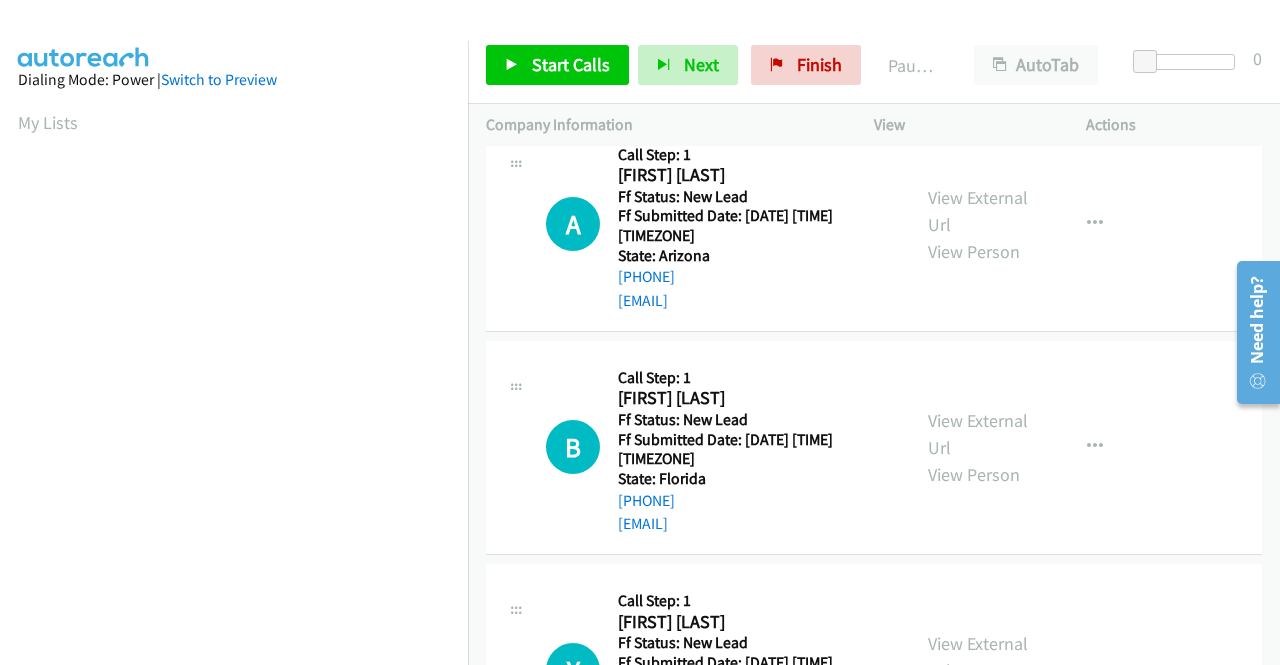 scroll, scrollTop: 0, scrollLeft: 0, axis: both 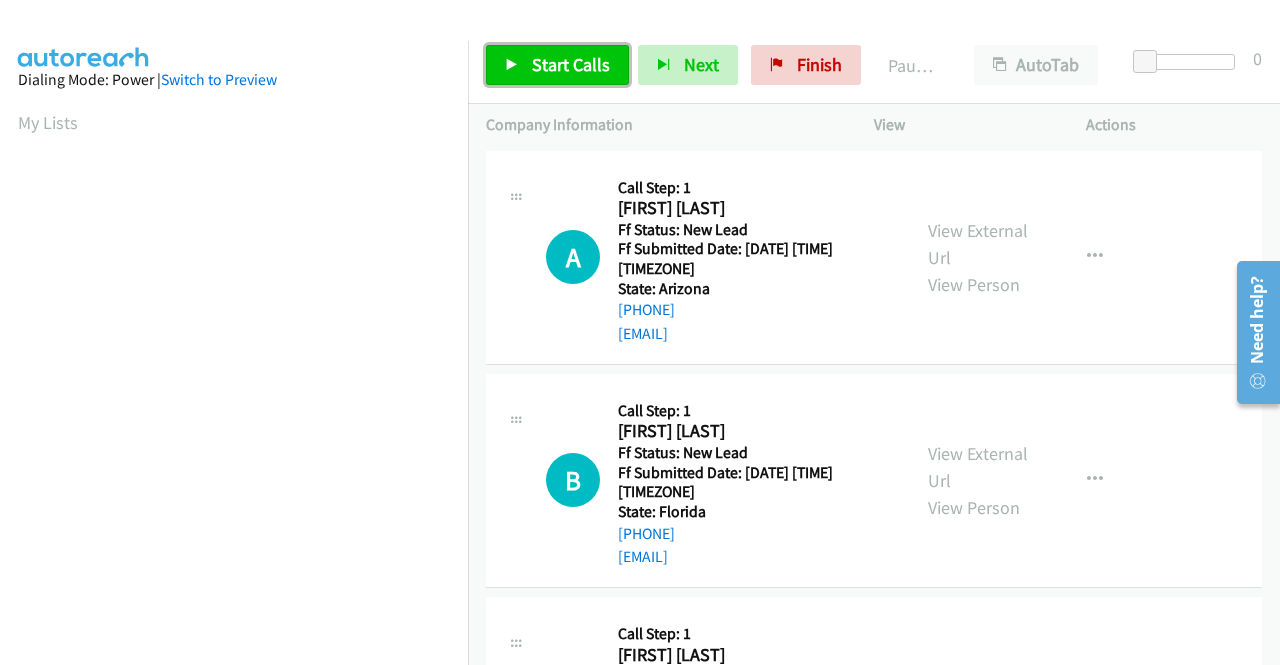 click on "Start Calls" at bounding box center [557, 65] 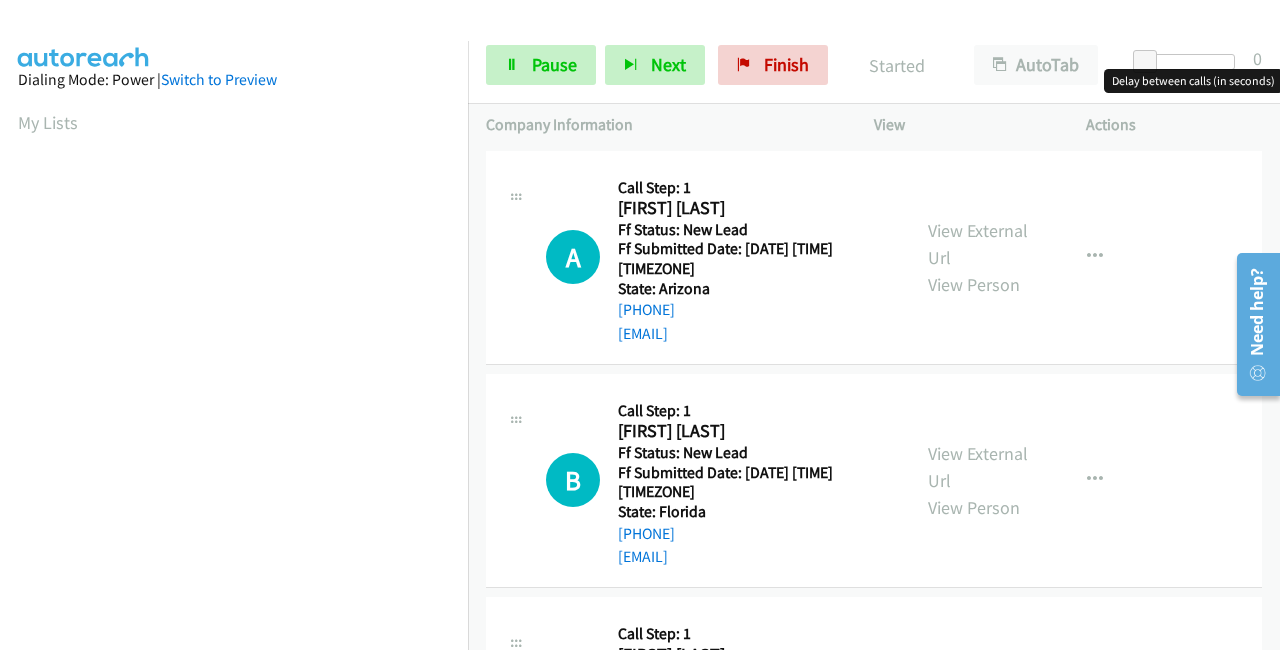 click at bounding box center (1189, 62) 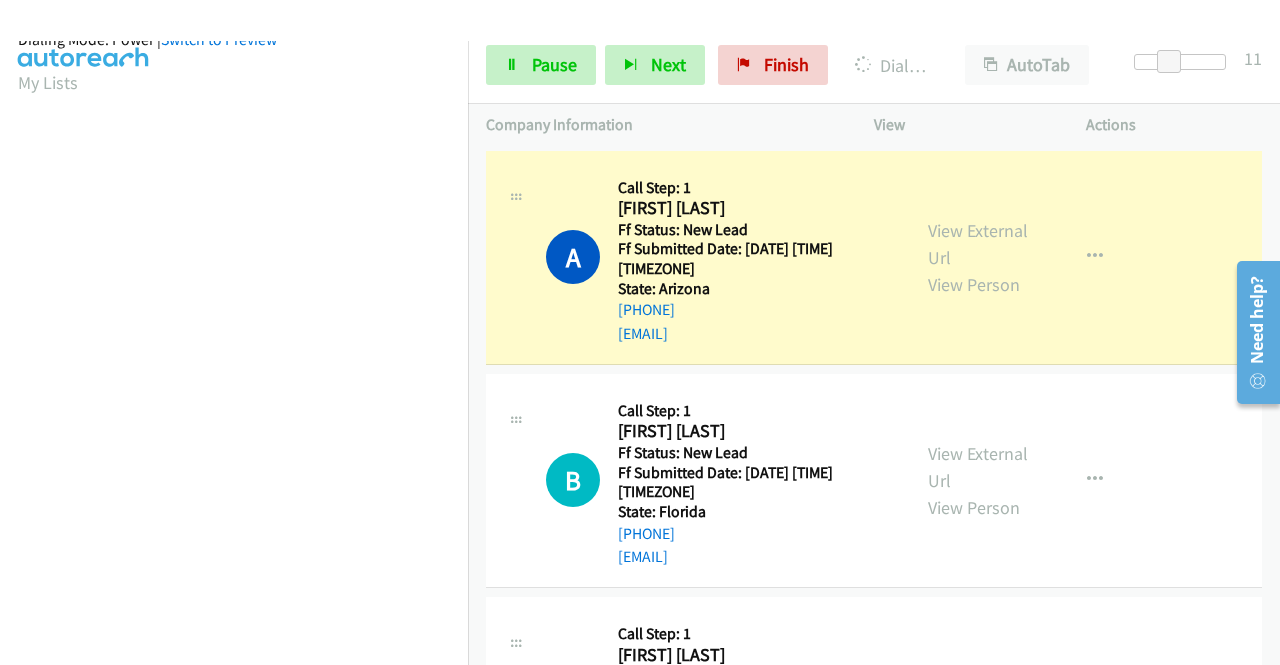 scroll, scrollTop: 456, scrollLeft: 0, axis: vertical 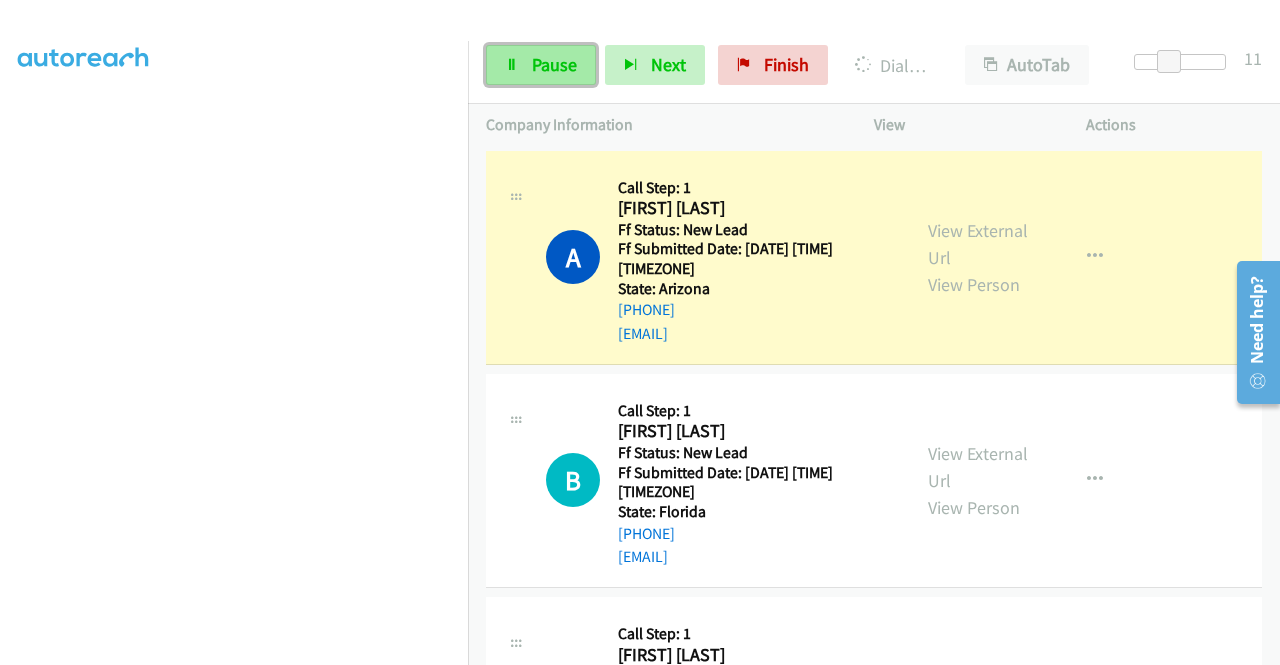 click on "Pause" at bounding box center [541, 65] 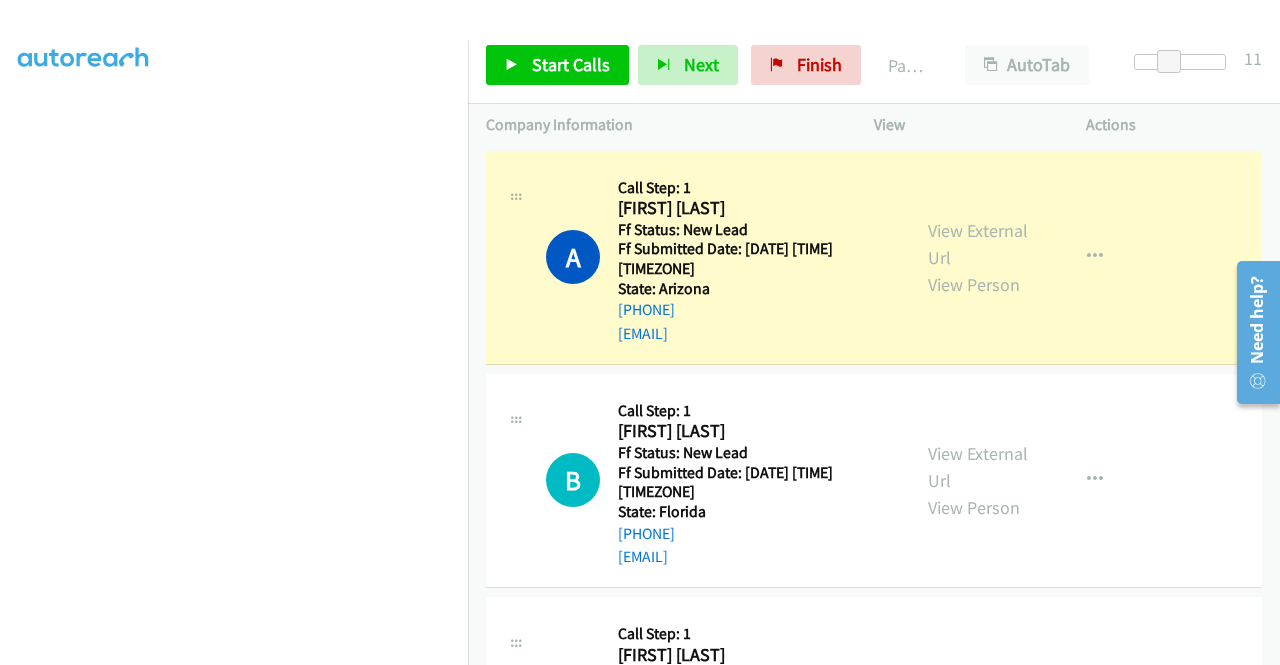 scroll, scrollTop: 56, scrollLeft: 0, axis: vertical 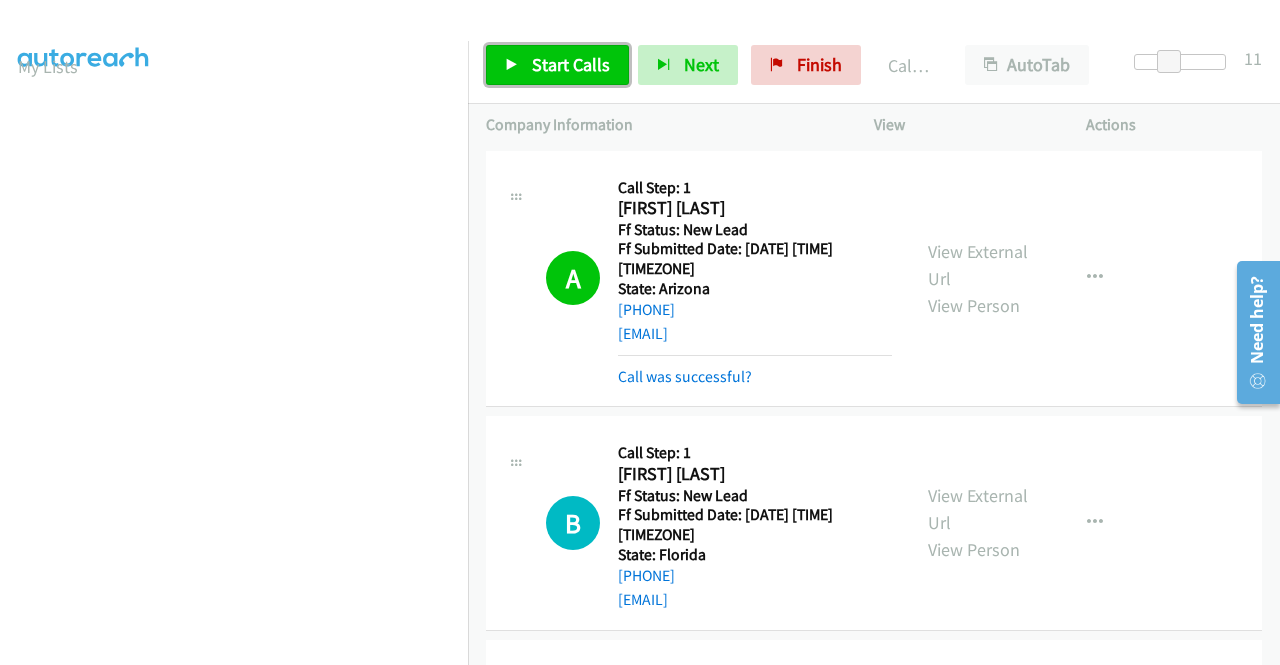 click on "Start Calls" at bounding box center [571, 64] 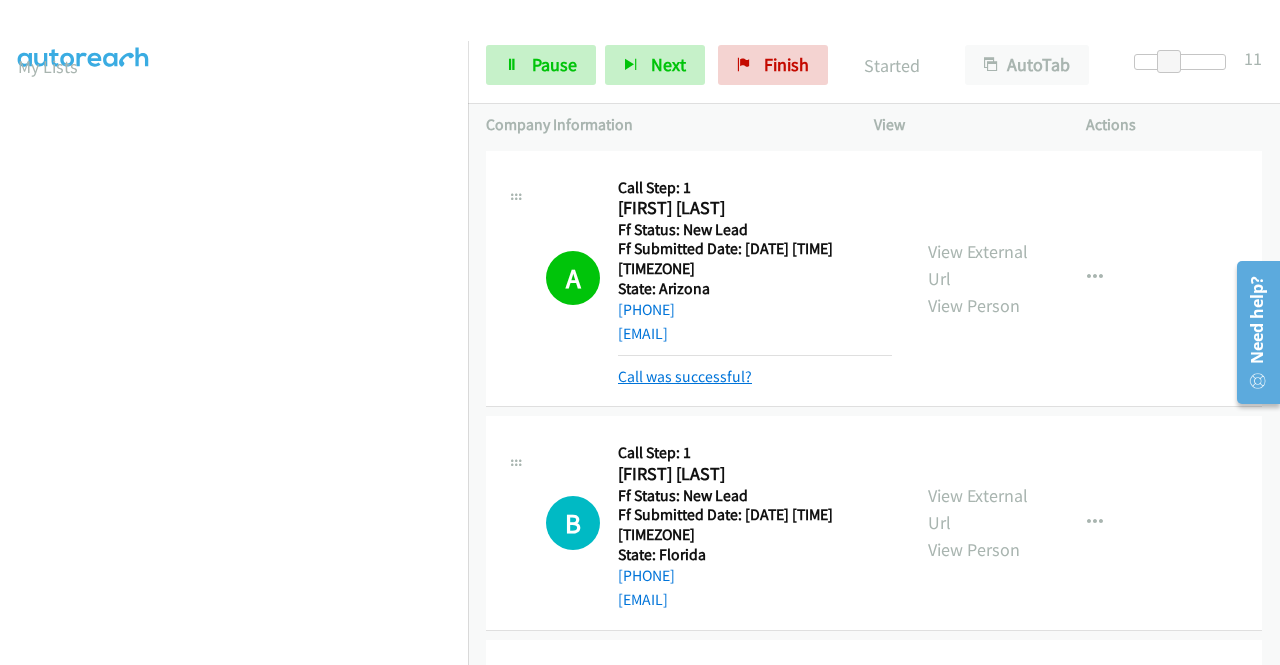 click on "Call was successful?" at bounding box center (685, 376) 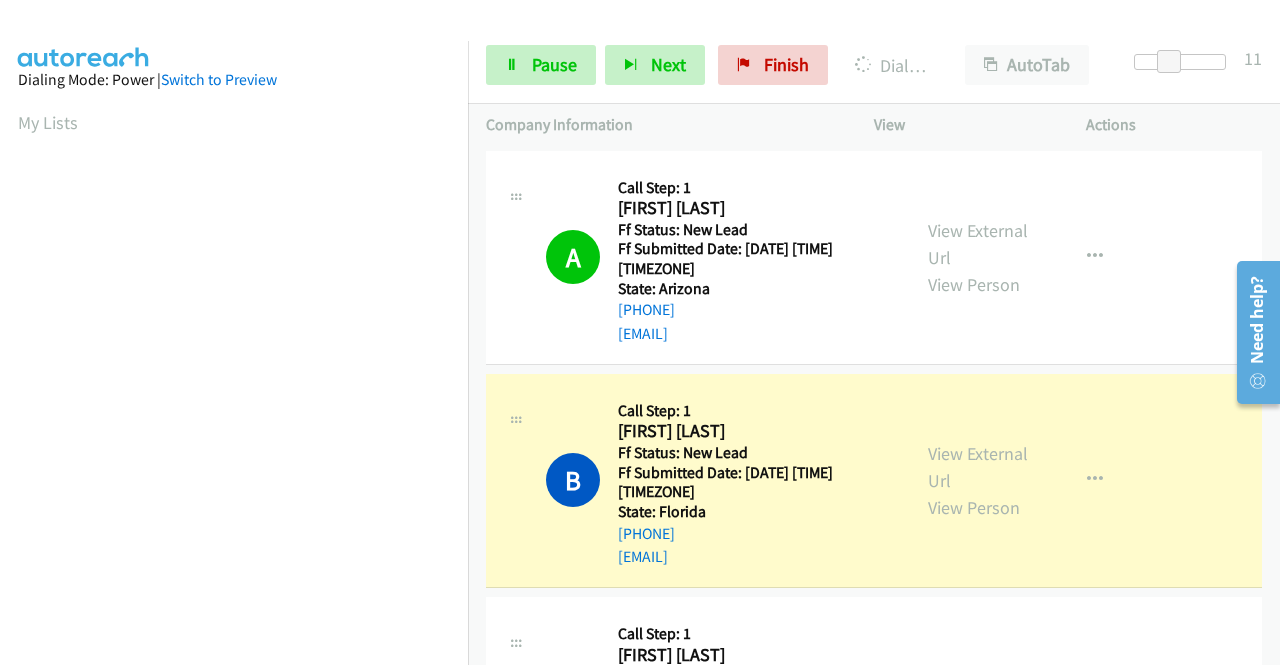 scroll, scrollTop: 456, scrollLeft: 0, axis: vertical 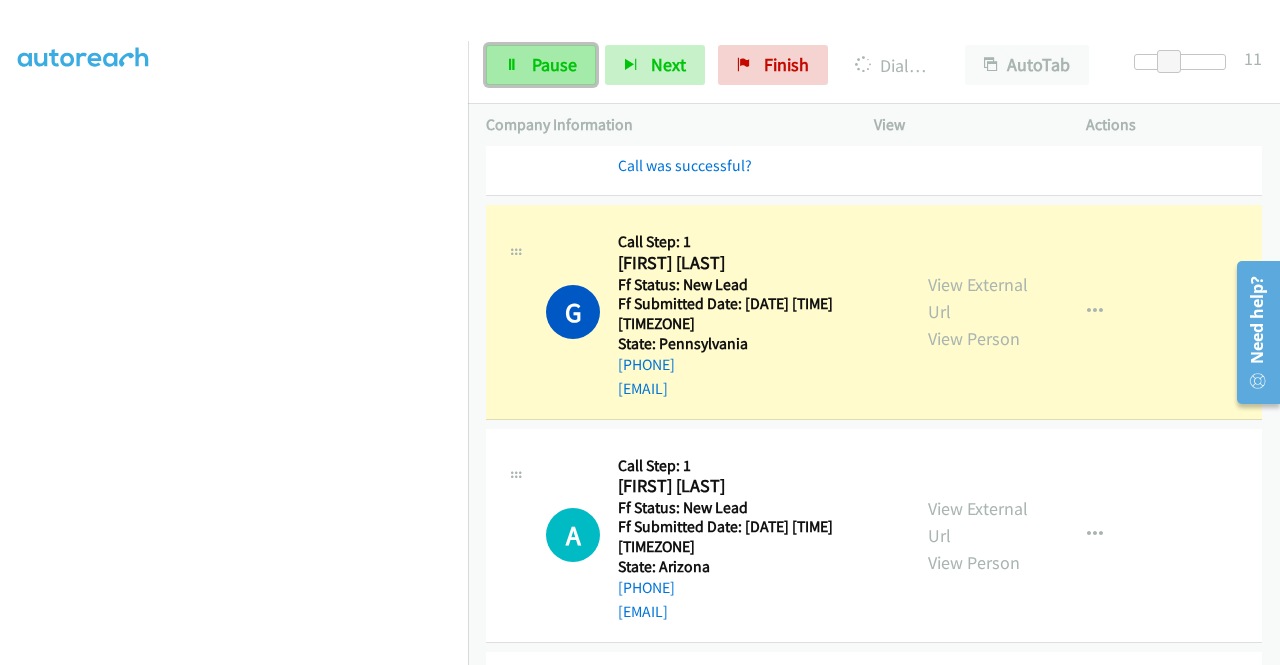 click at bounding box center (512, 66) 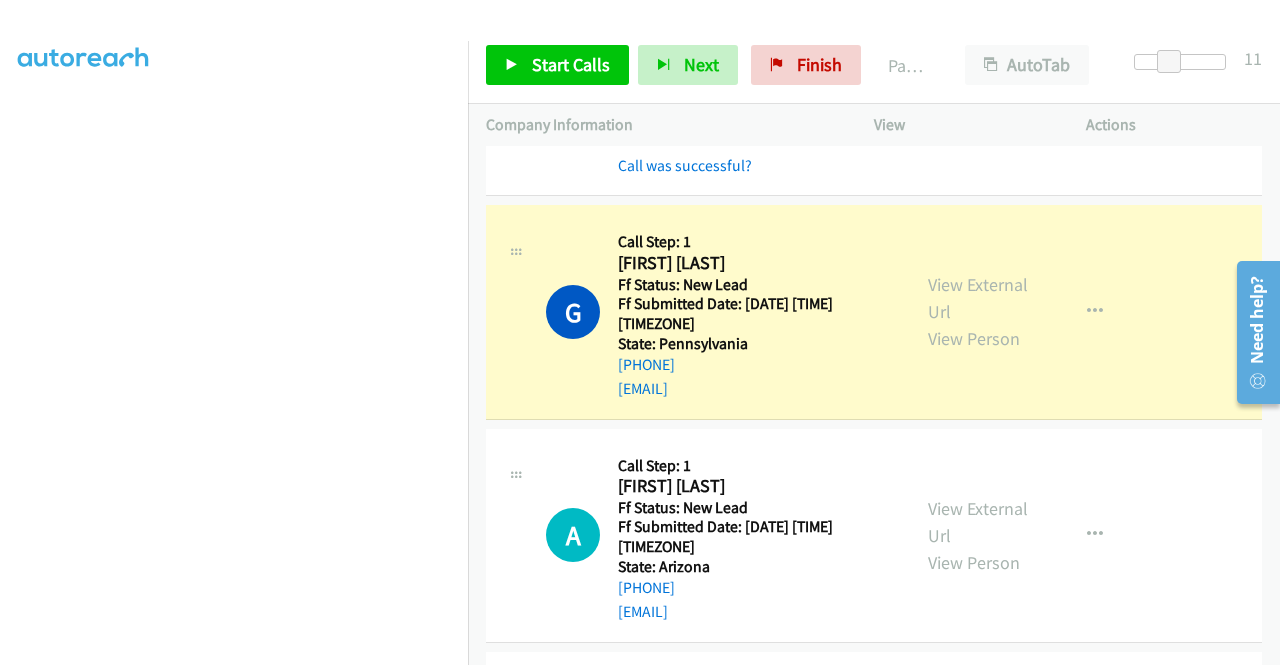 scroll, scrollTop: 0, scrollLeft: 0, axis: both 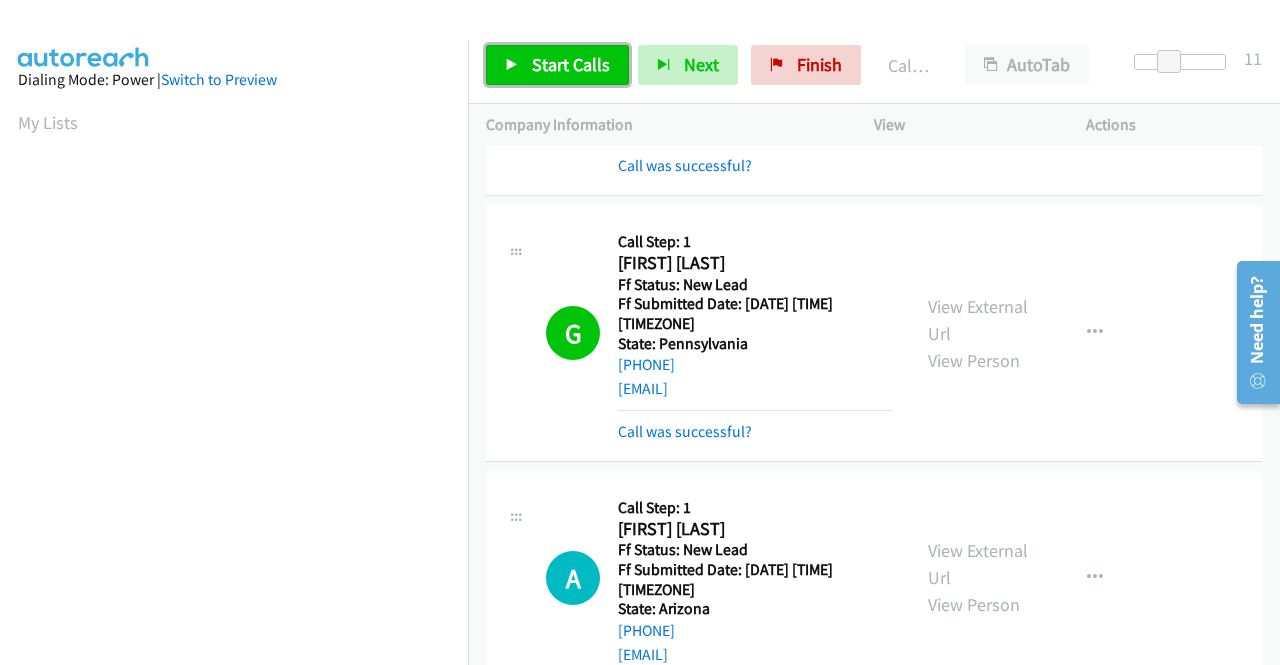 click on "Start Calls" at bounding box center [571, 64] 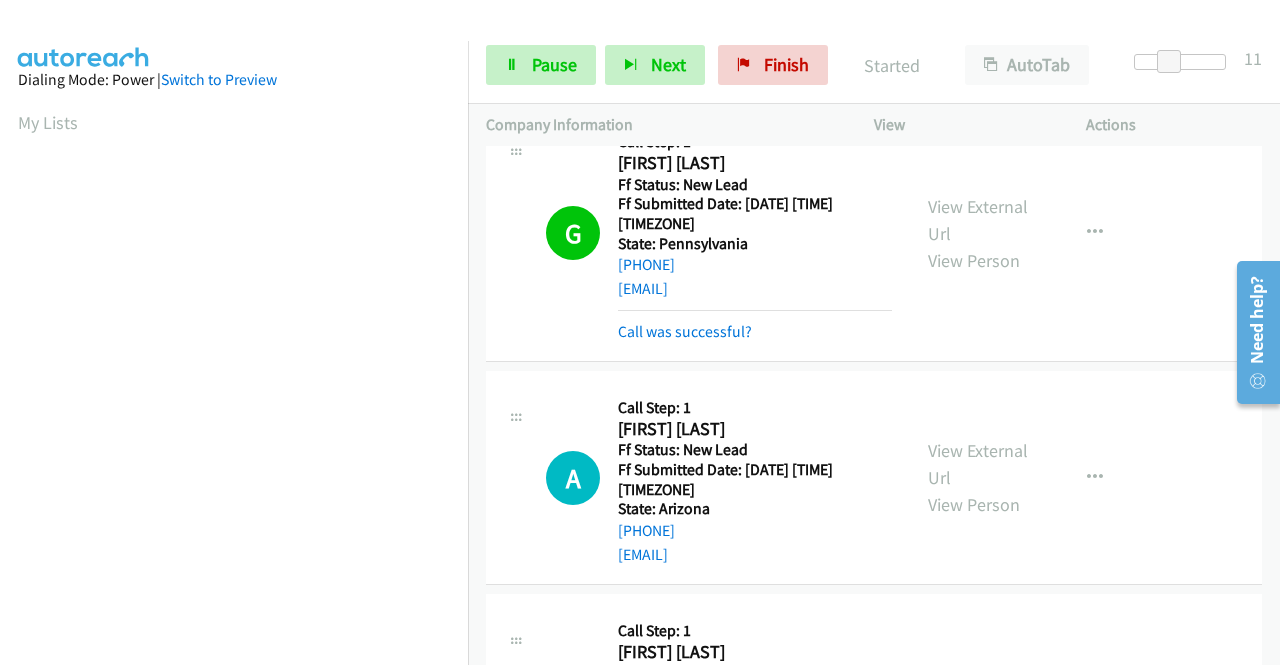 scroll, scrollTop: 900, scrollLeft: 0, axis: vertical 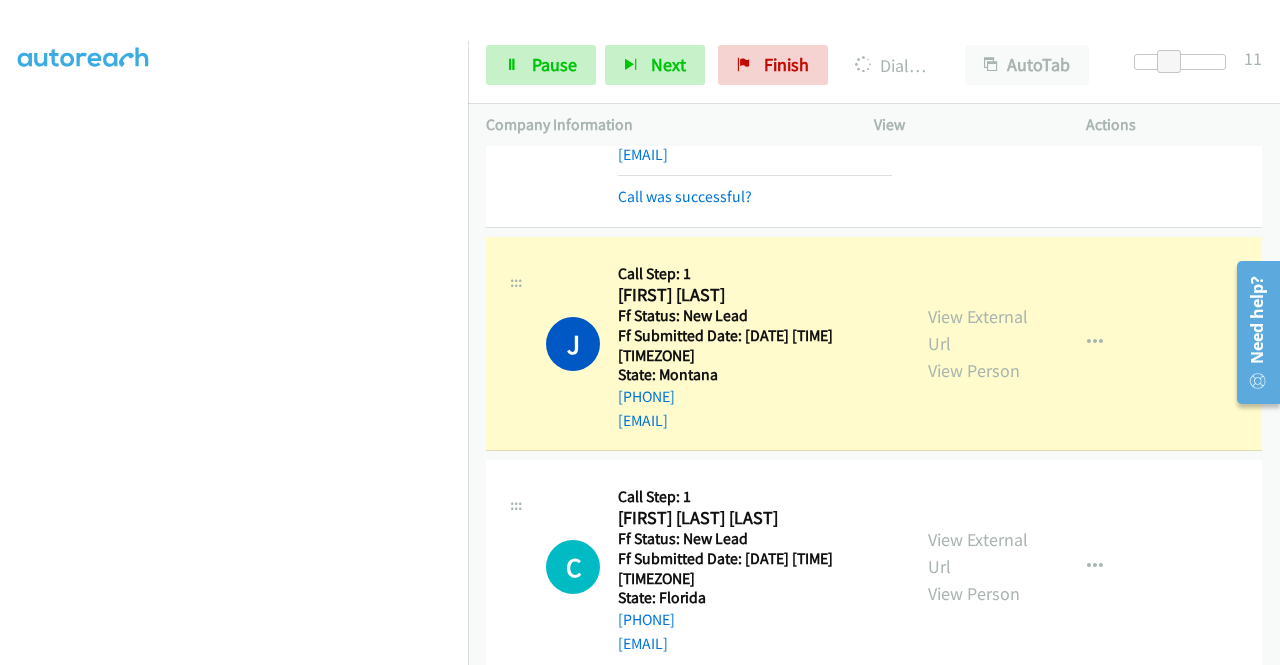 click on "Start Calls
Pause
Next
Finish
Dialing Jill Mellum
AutoTab
AutoTab
11" at bounding box center (874, 65) 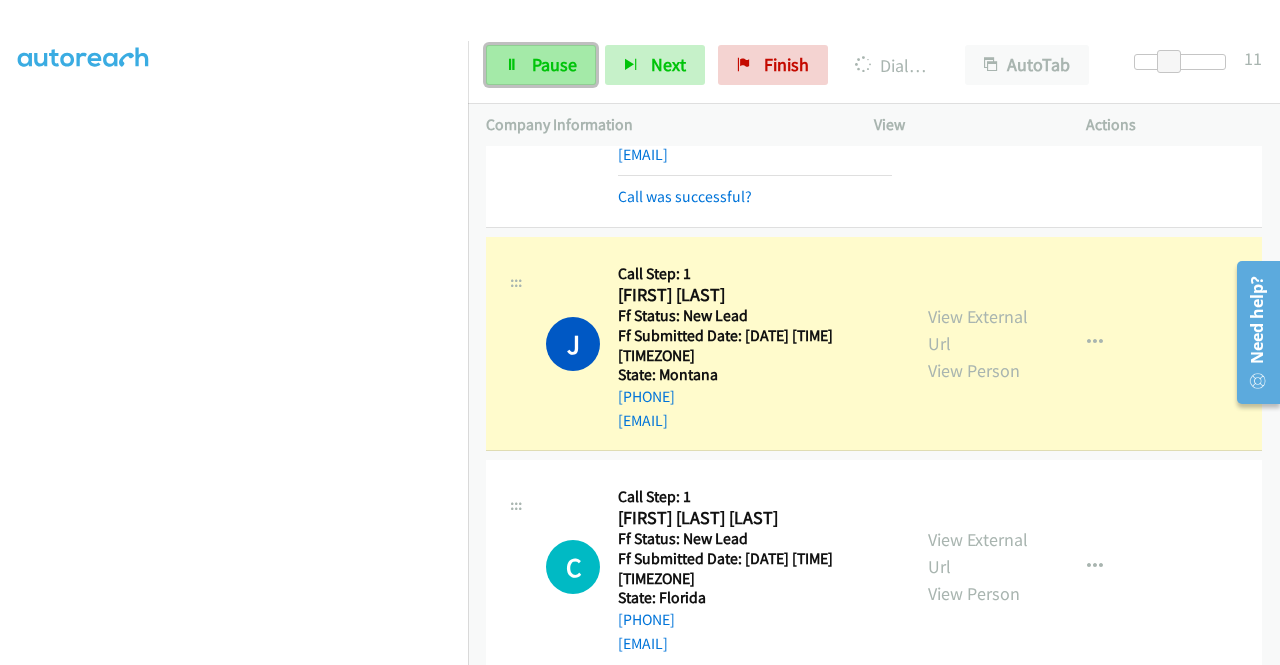 click on "Pause" at bounding box center (554, 64) 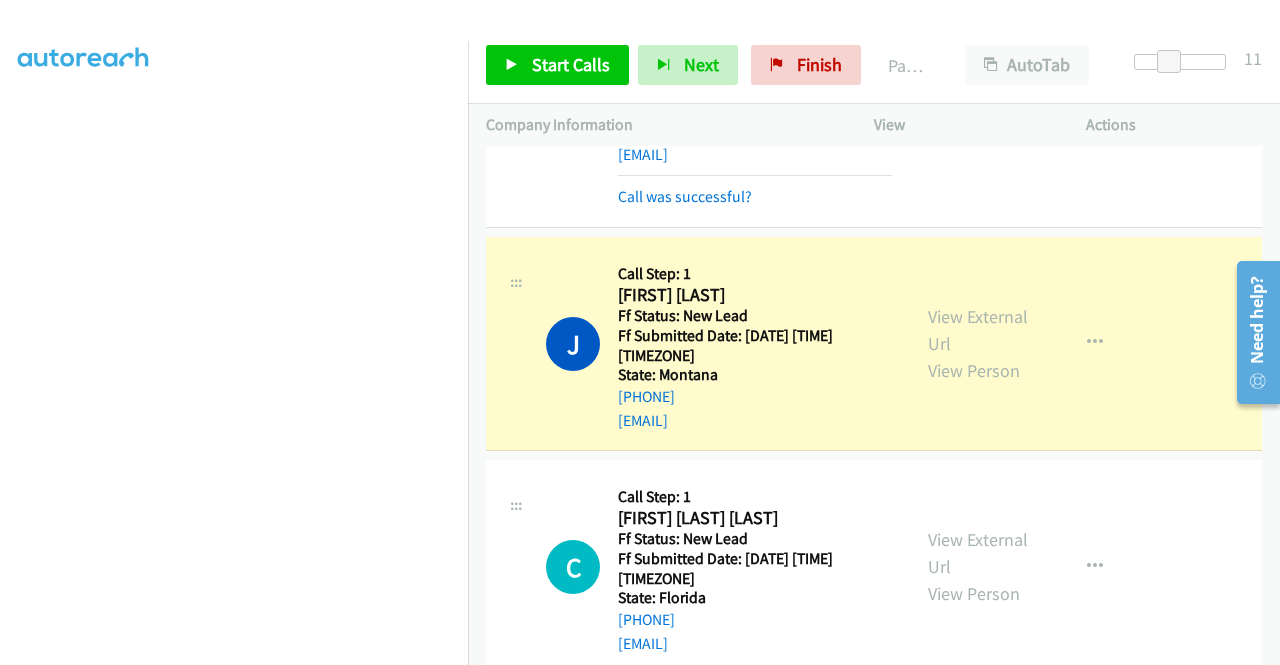 scroll, scrollTop: 0, scrollLeft: 0, axis: both 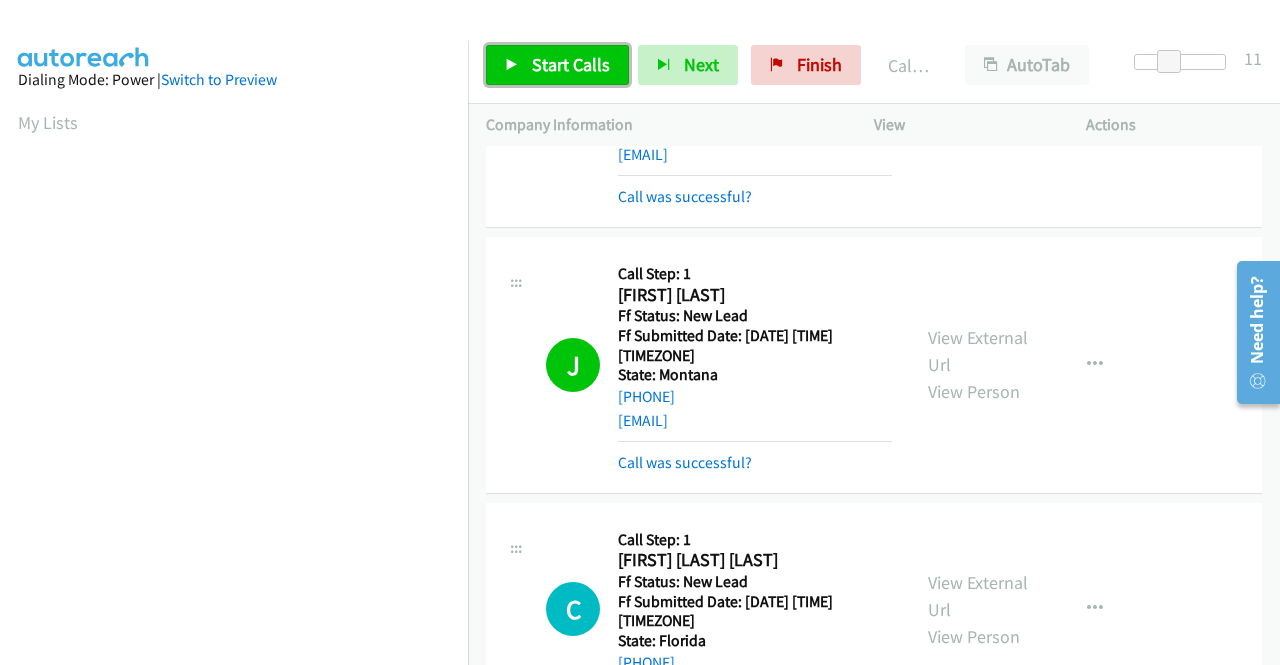 click on "Start Calls" at bounding box center [557, 65] 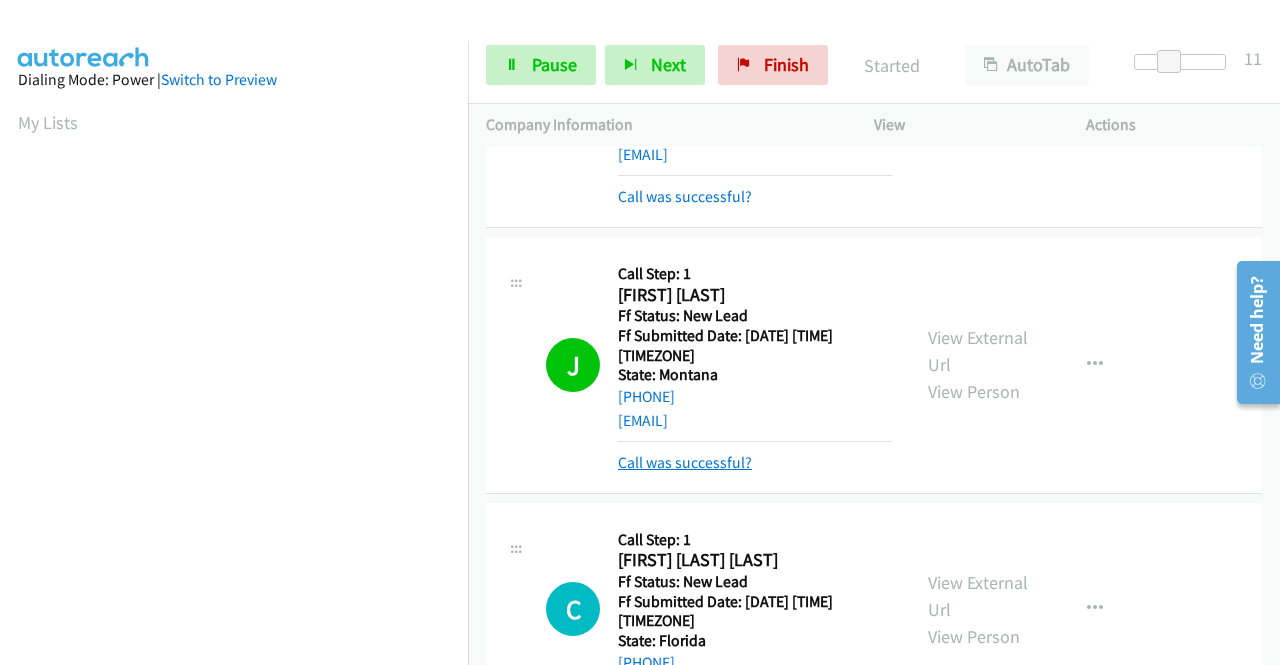 click on "Call was successful?" at bounding box center (685, 462) 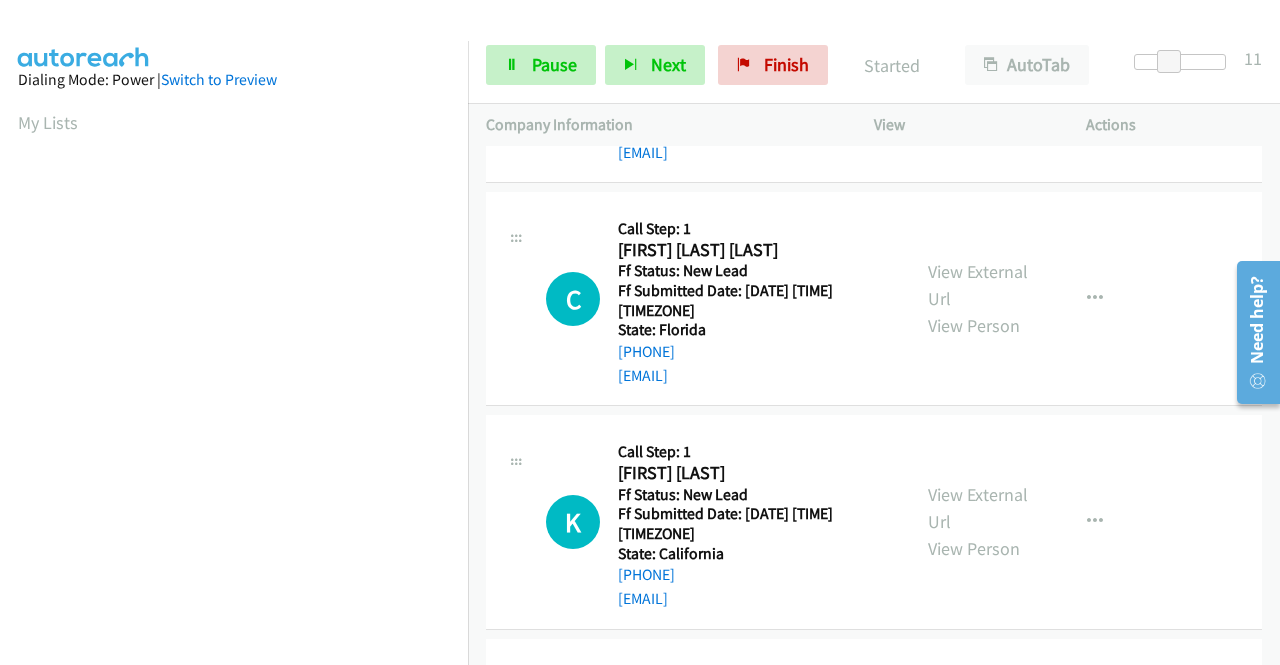 scroll, scrollTop: 1500, scrollLeft: 0, axis: vertical 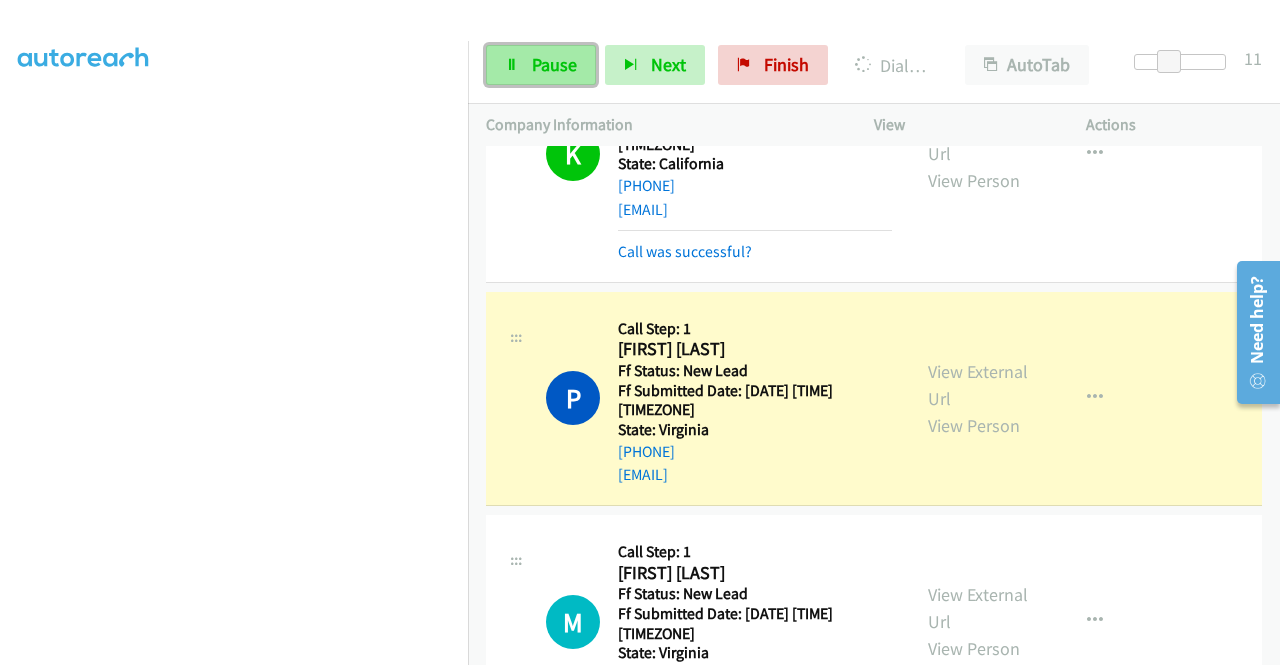 click at bounding box center [512, 66] 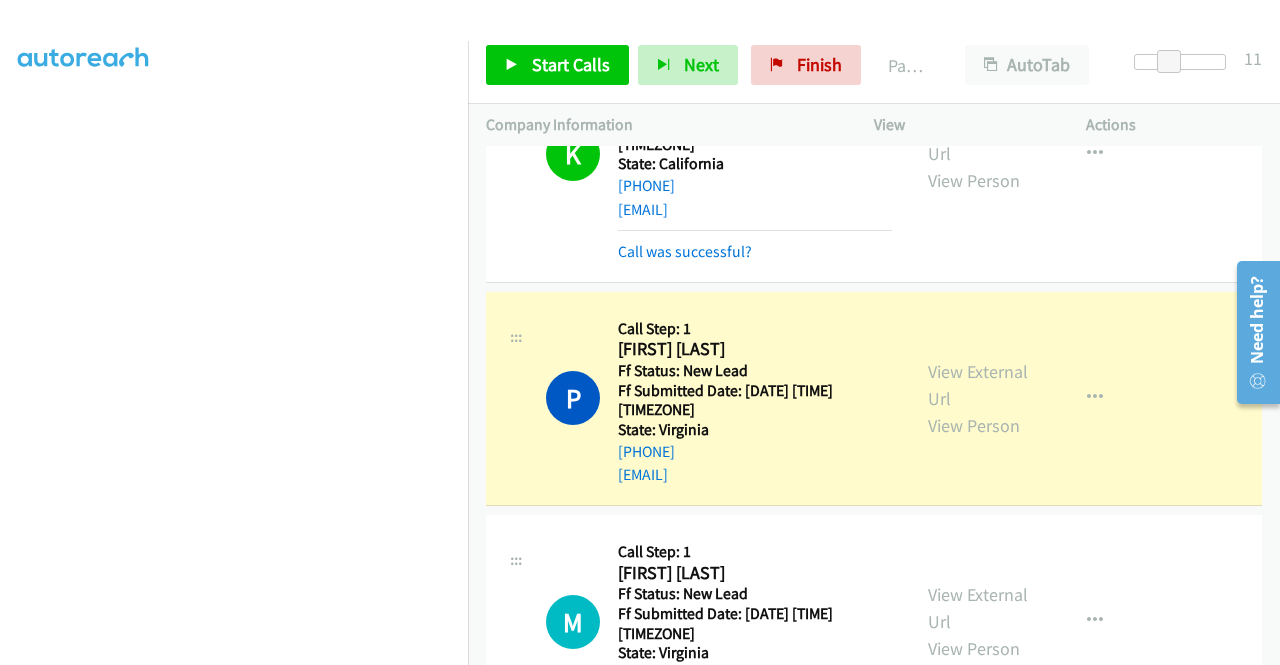 scroll, scrollTop: 156, scrollLeft: 0, axis: vertical 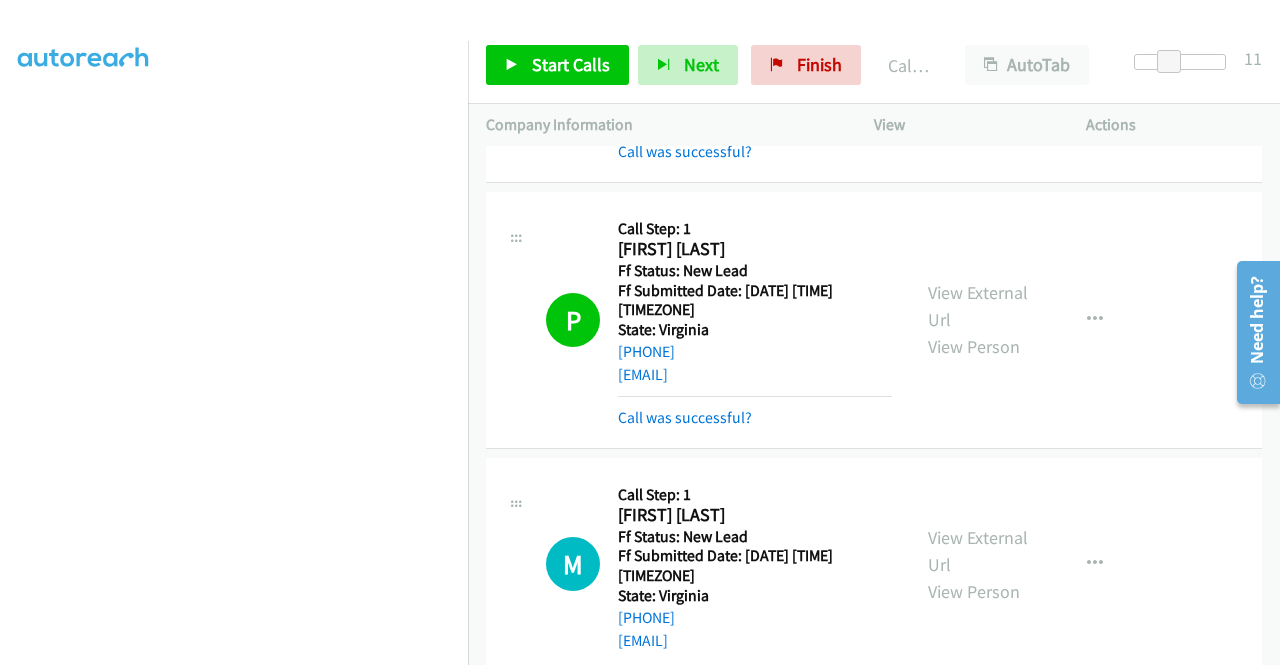 click on "Call was successful?" at bounding box center [755, 418] 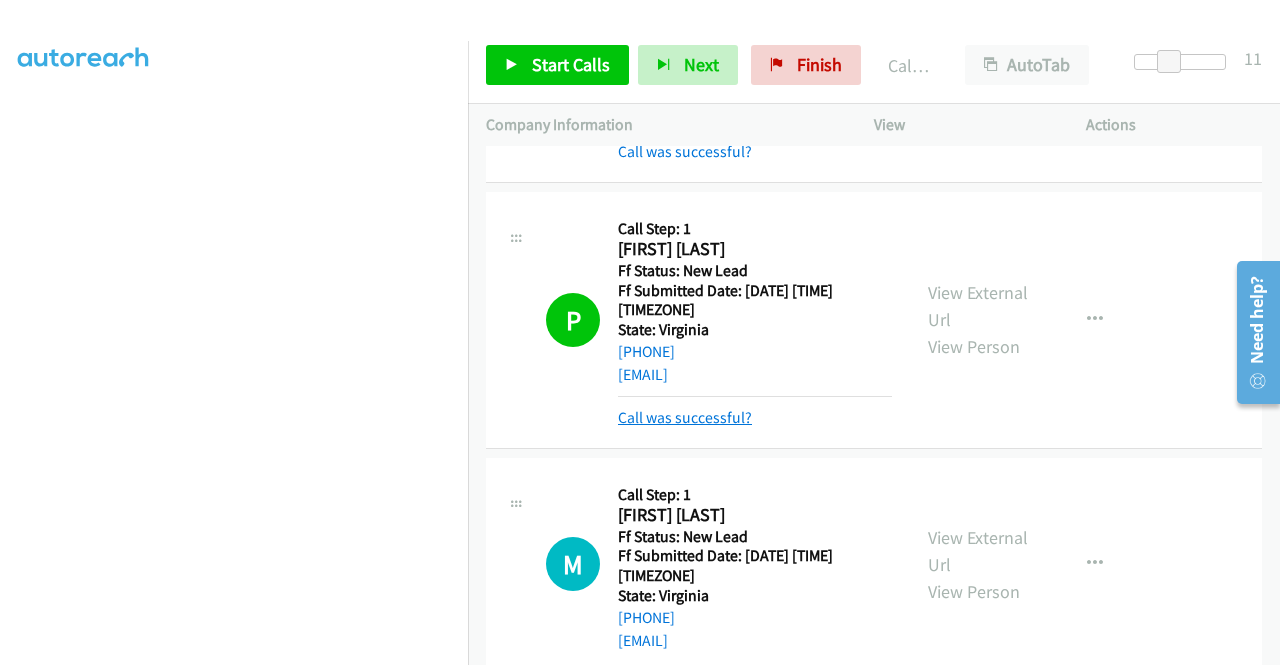 click on "Call was successful?" at bounding box center [685, 417] 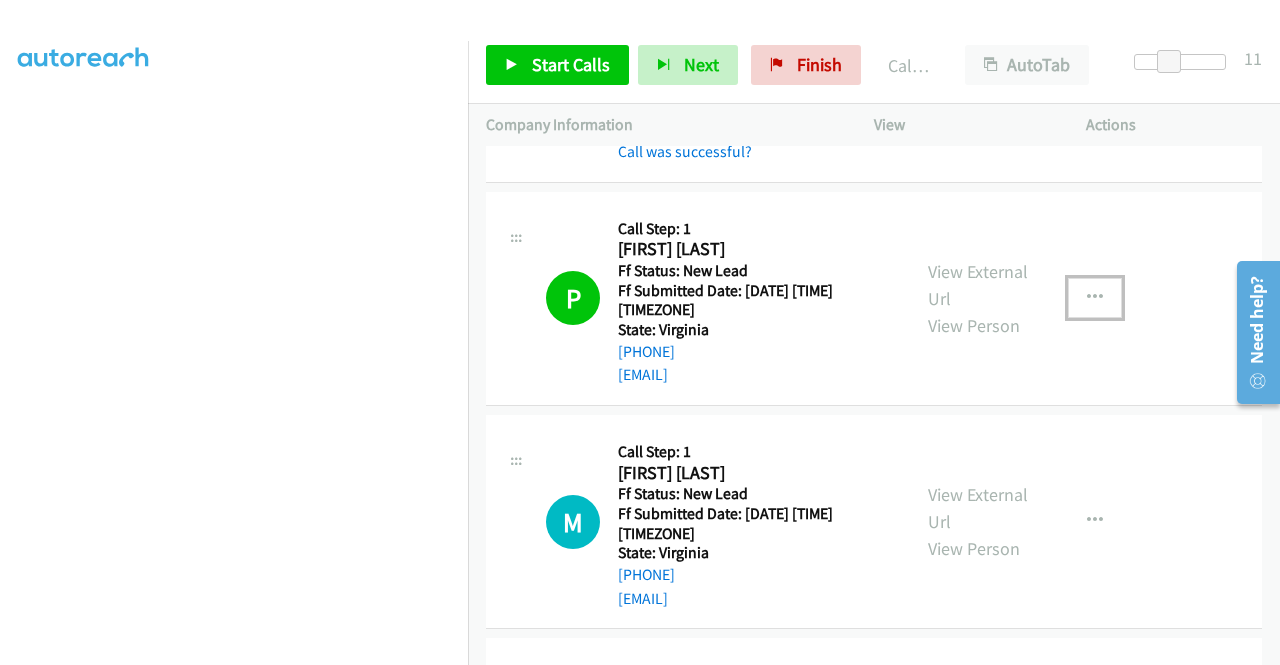 click at bounding box center (1095, 298) 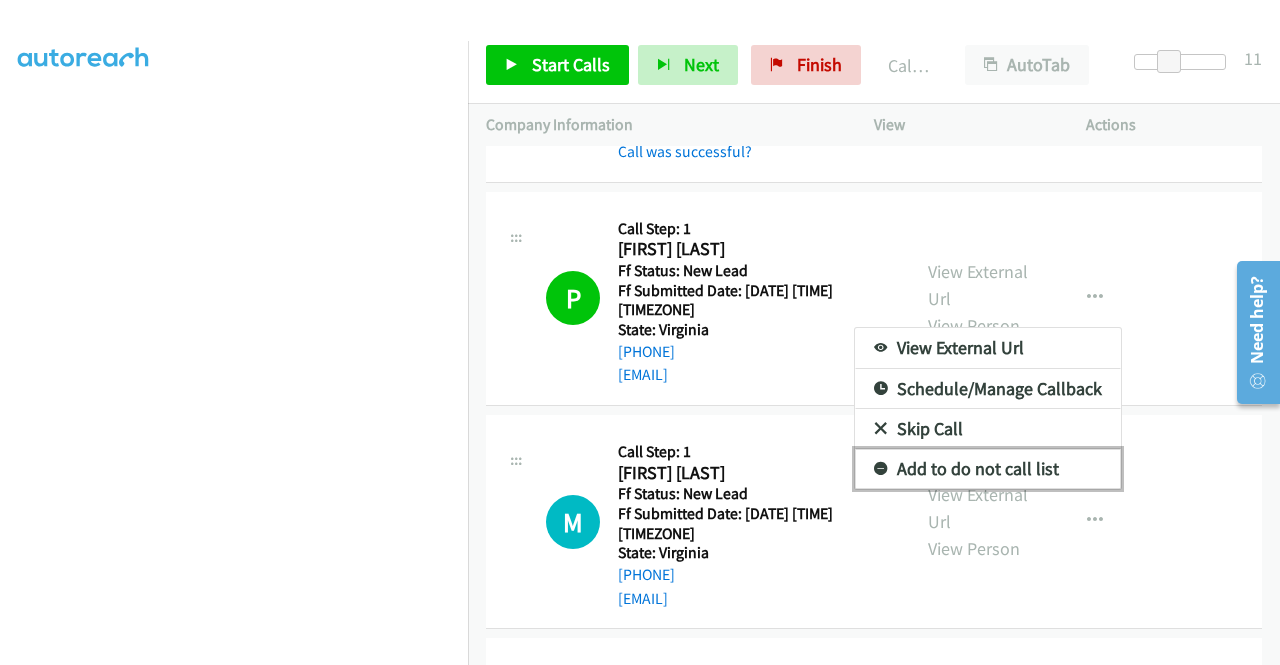 click on "Add to do not call list" at bounding box center [988, 469] 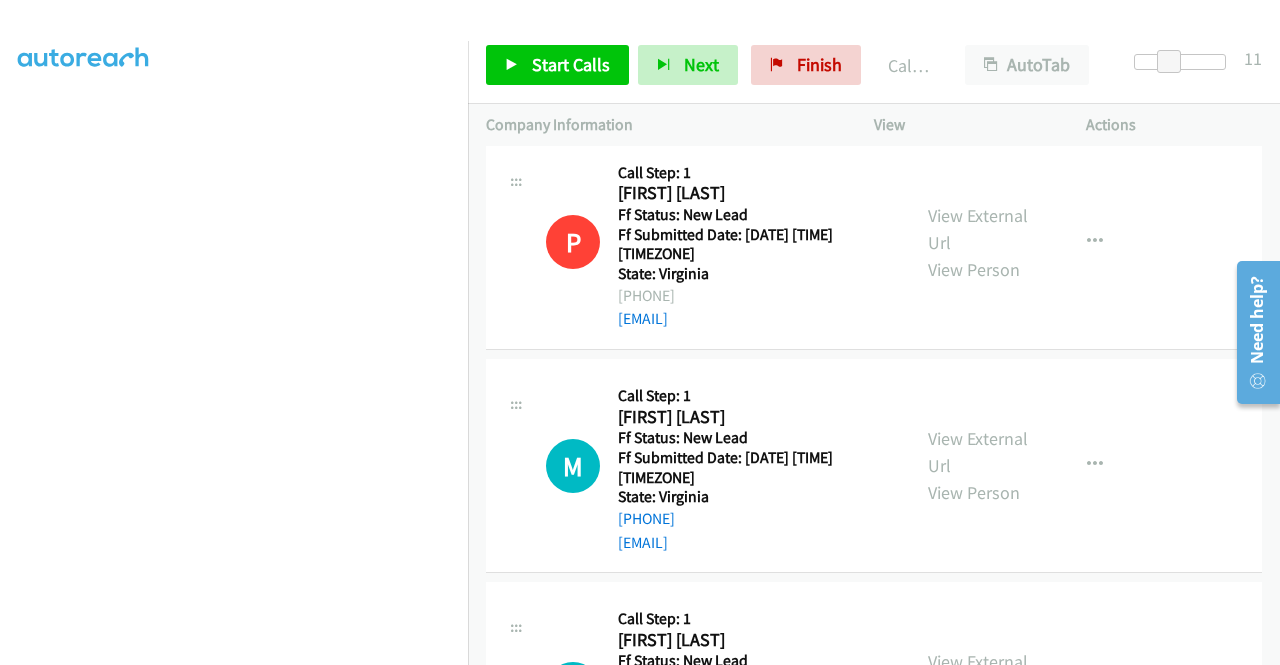 scroll, scrollTop: 2100, scrollLeft: 0, axis: vertical 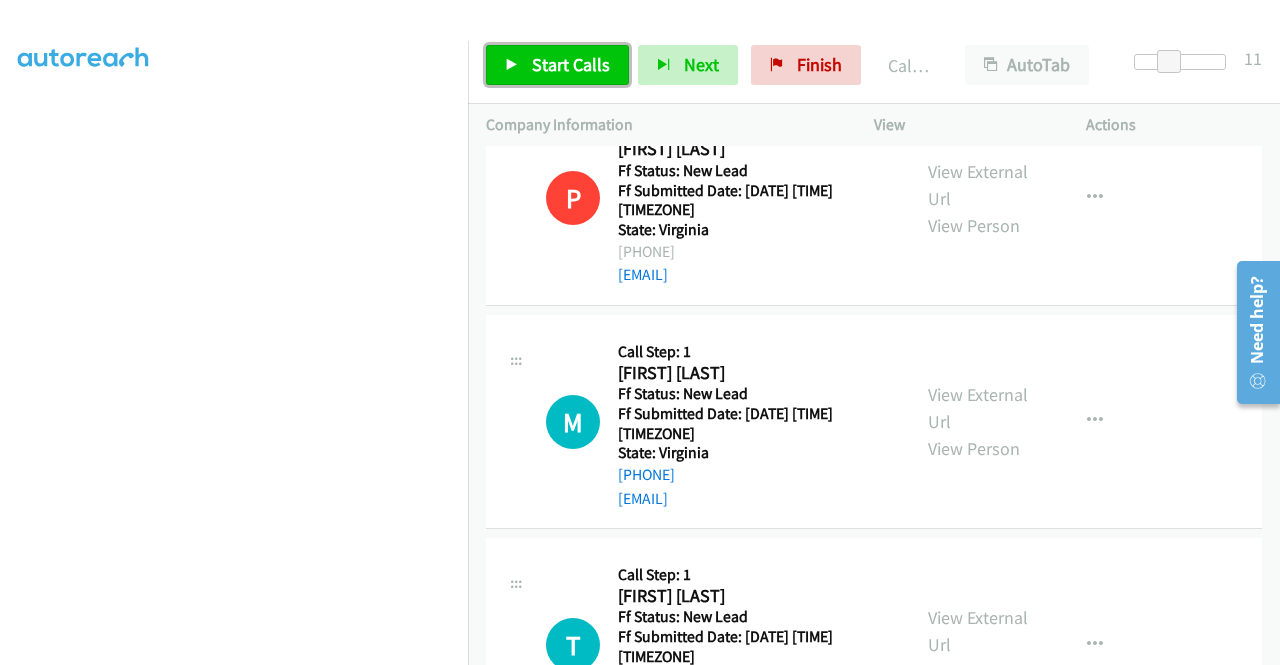 click on "Start Calls" at bounding box center [571, 64] 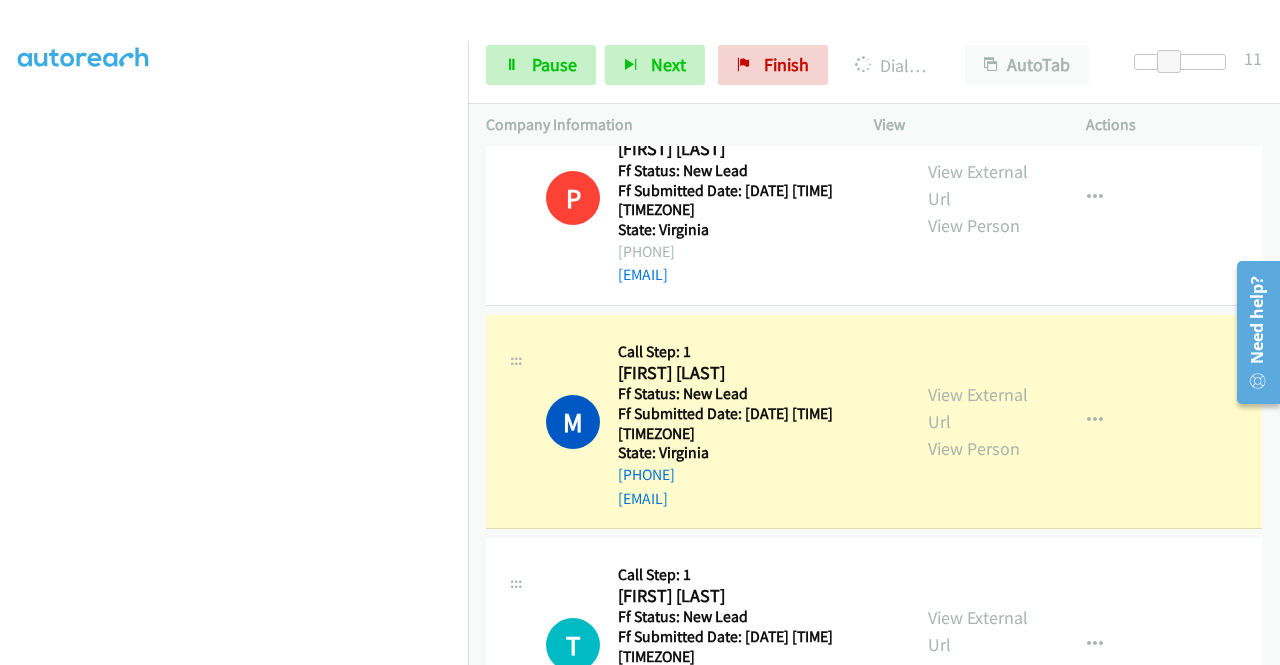 scroll, scrollTop: 0, scrollLeft: 0, axis: both 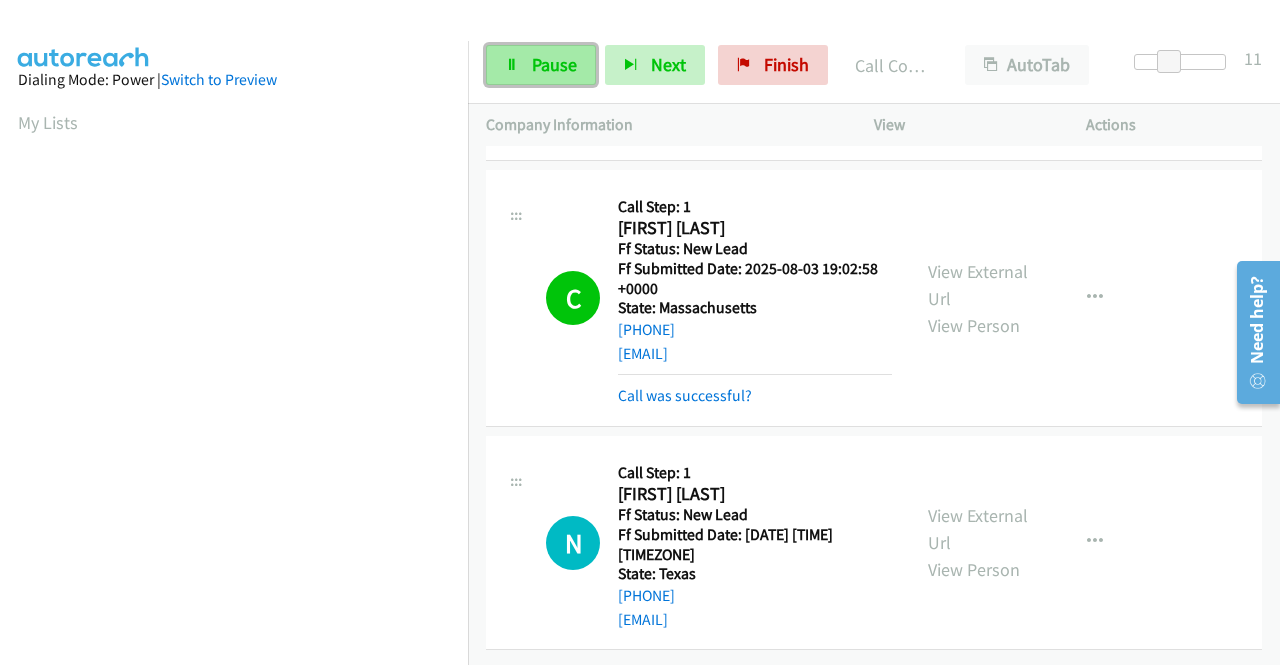 click on "Pause" at bounding box center [554, 64] 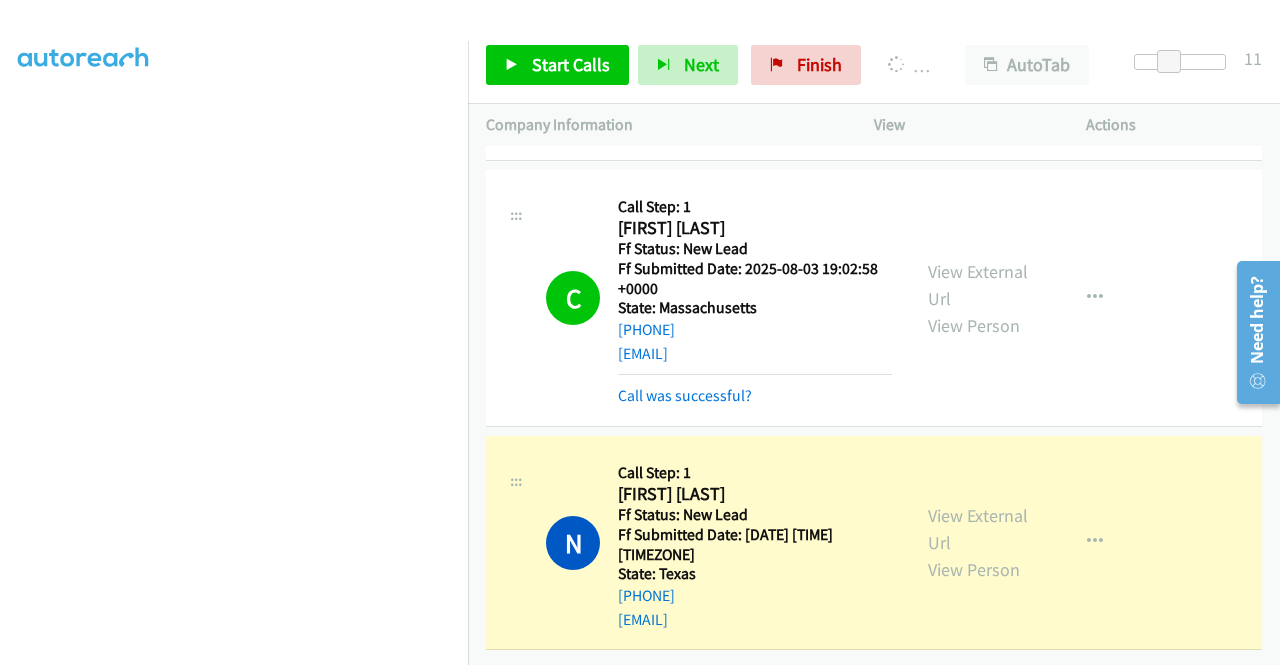 scroll, scrollTop: 0, scrollLeft: 0, axis: both 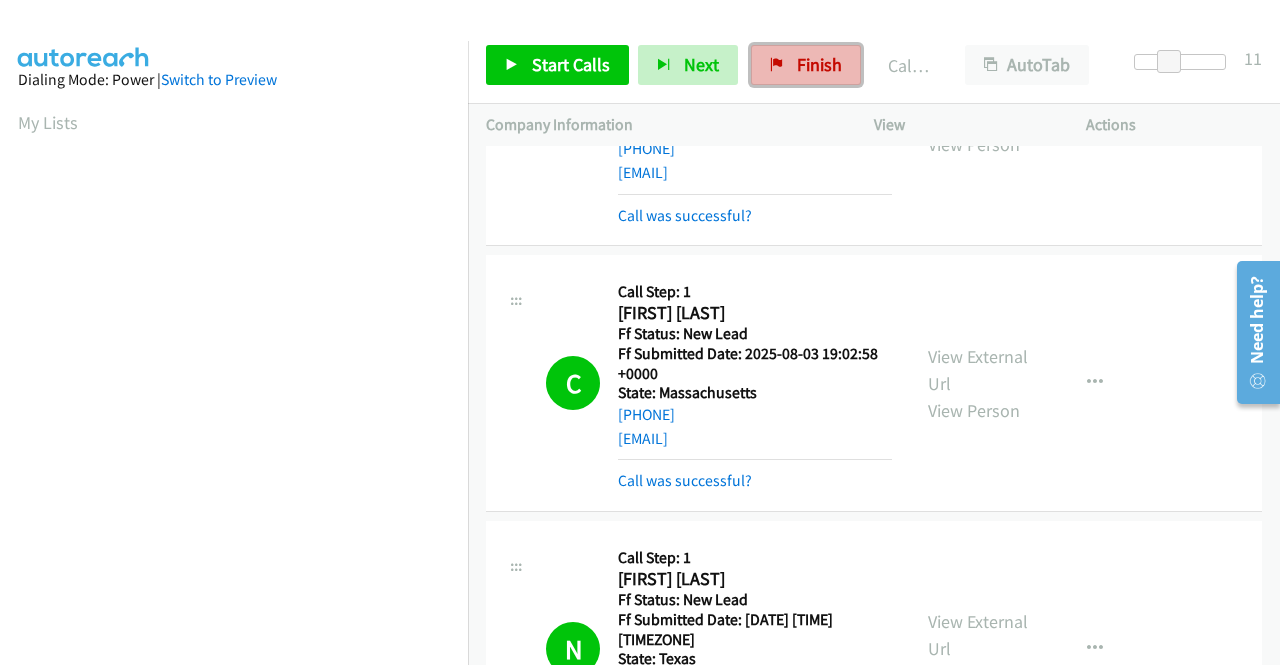 click on "Finish" at bounding box center [819, 64] 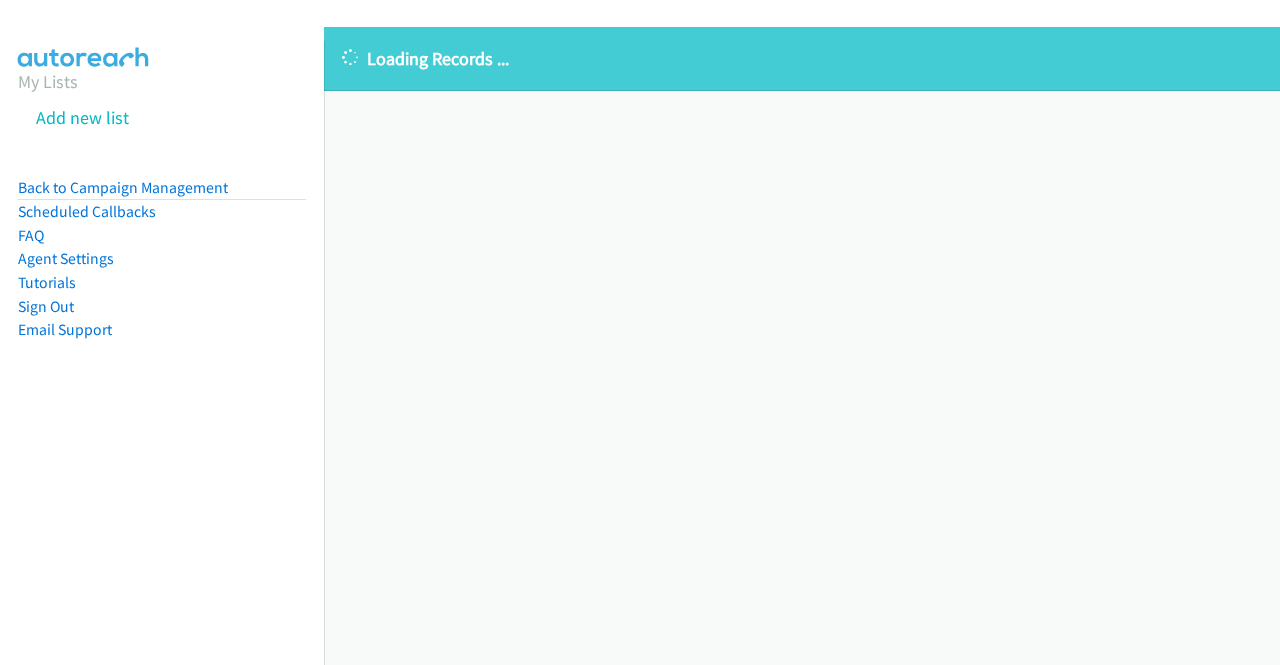 scroll, scrollTop: 0, scrollLeft: 0, axis: both 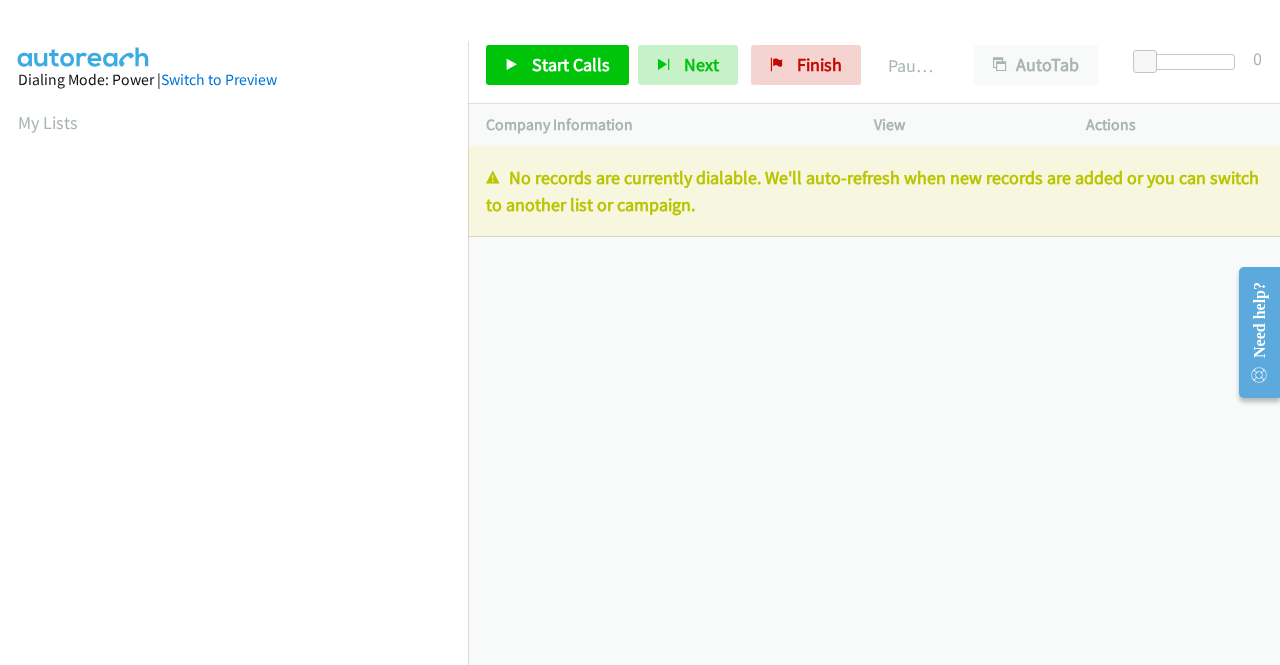 drag, startPoint x: 795, startPoint y: 219, endPoint x: 484, endPoint y: 167, distance: 315.3173 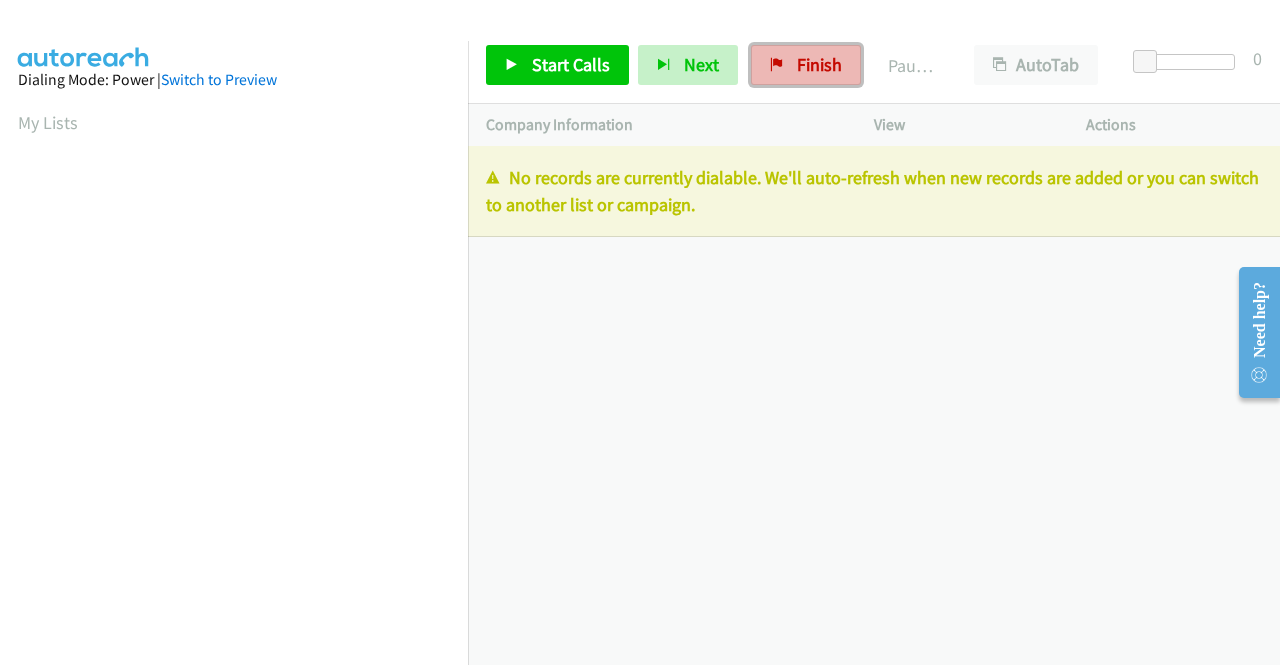 click on "Finish" at bounding box center (806, 65) 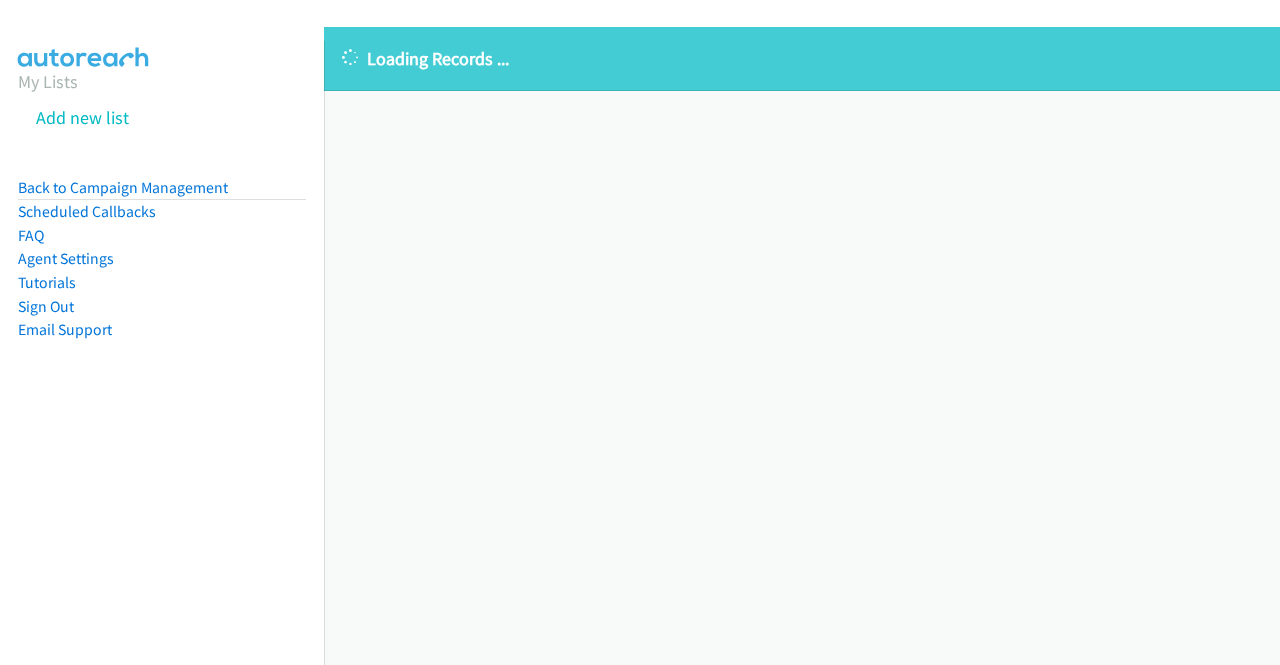 scroll, scrollTop: 0, scrollLeft: 0, axis: both 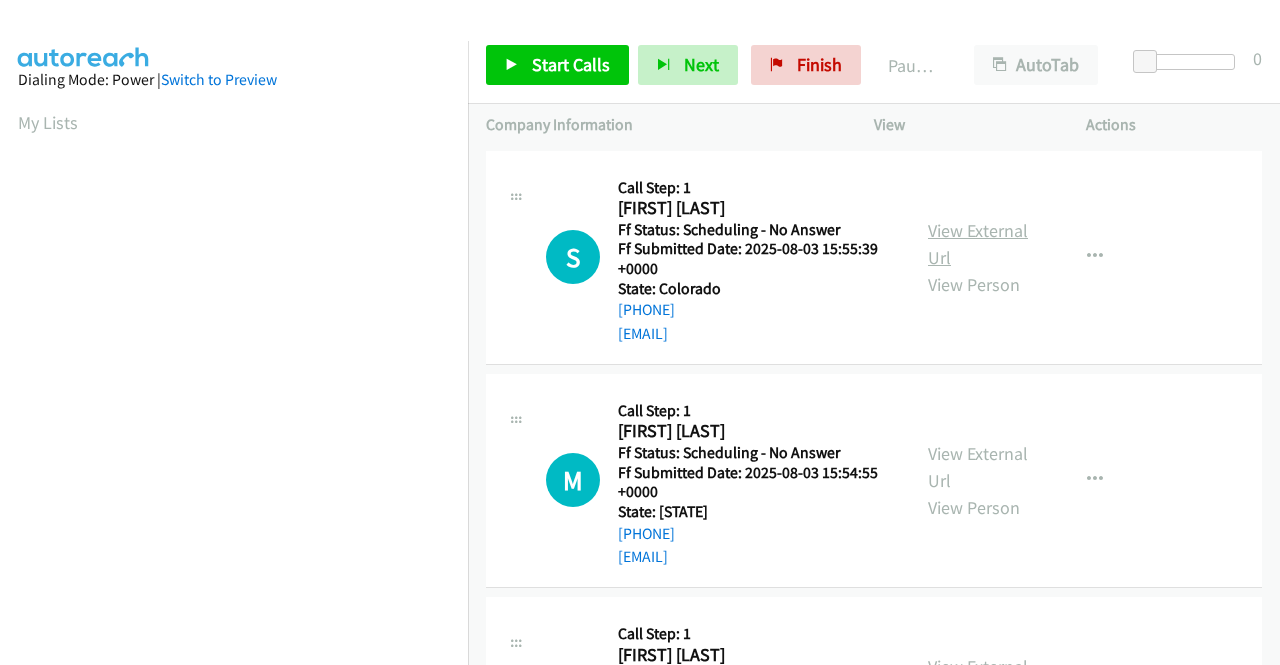click on "View External Url" at bounding box center (978, 244) 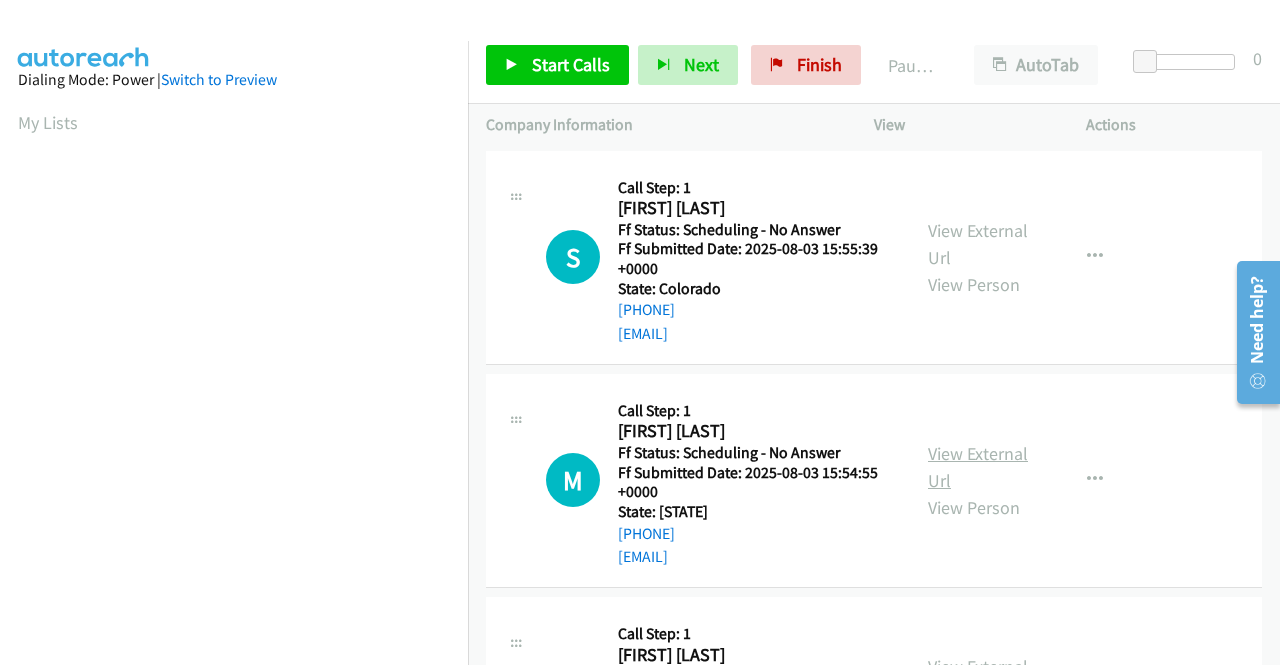 click on "View External Url" at bounding box center (978, 467) 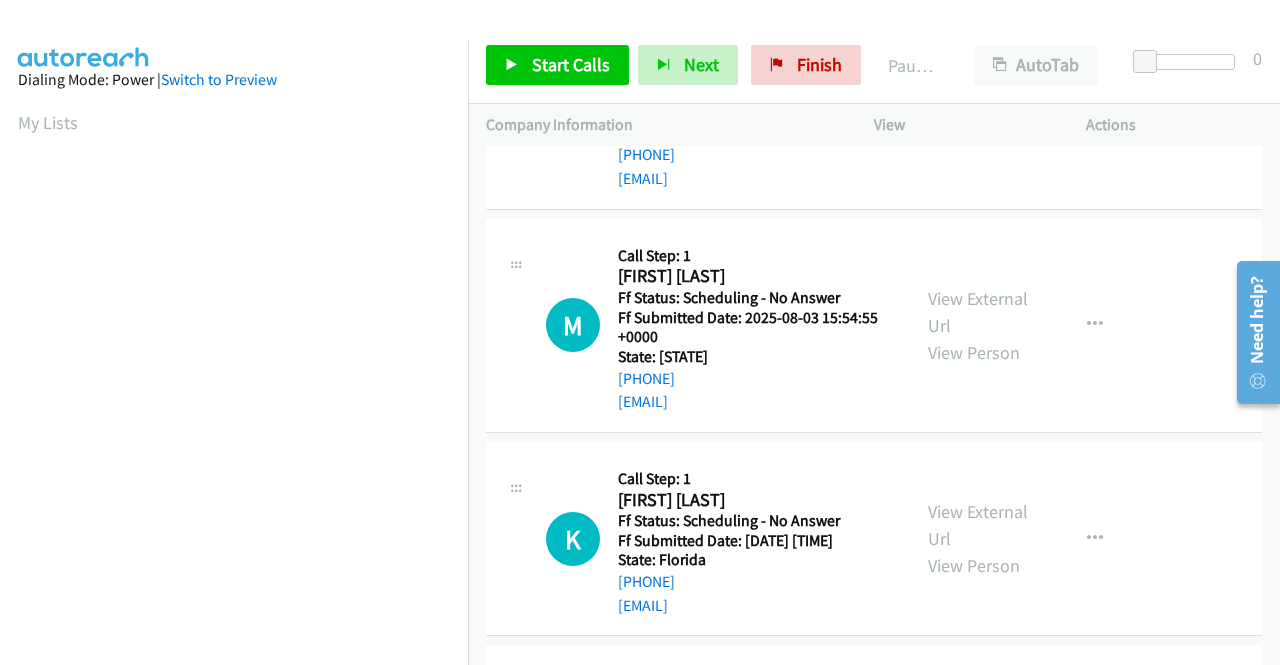 scroll, scrollTop: 200, scrollLeft: 0, axis: vertical 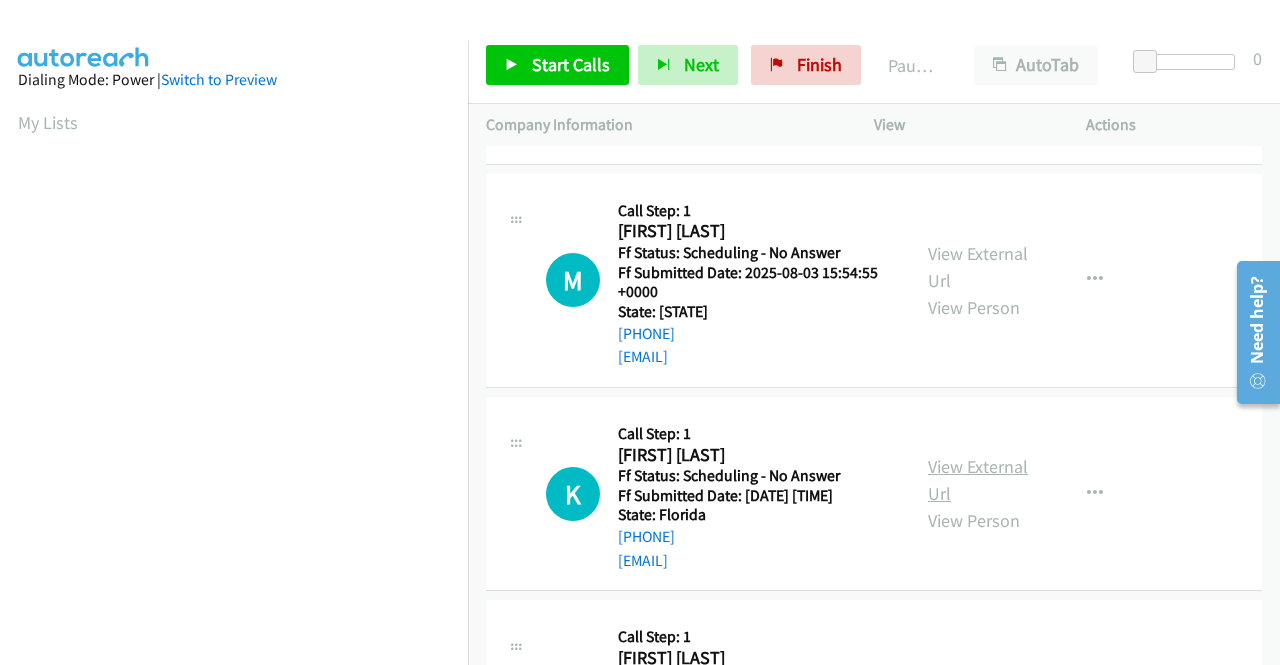 click on "View External Url" at bounding box center [978, 480] 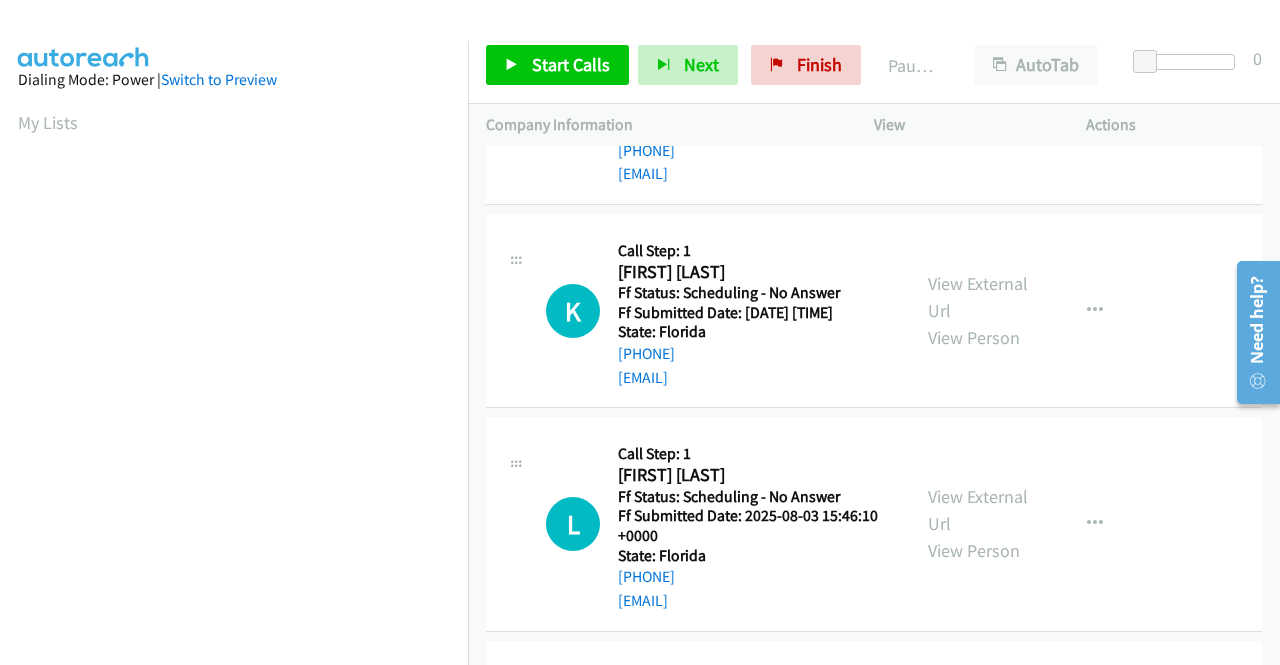 scroll, scrollTop: 400, scrollLeft: 0, axis: vertical 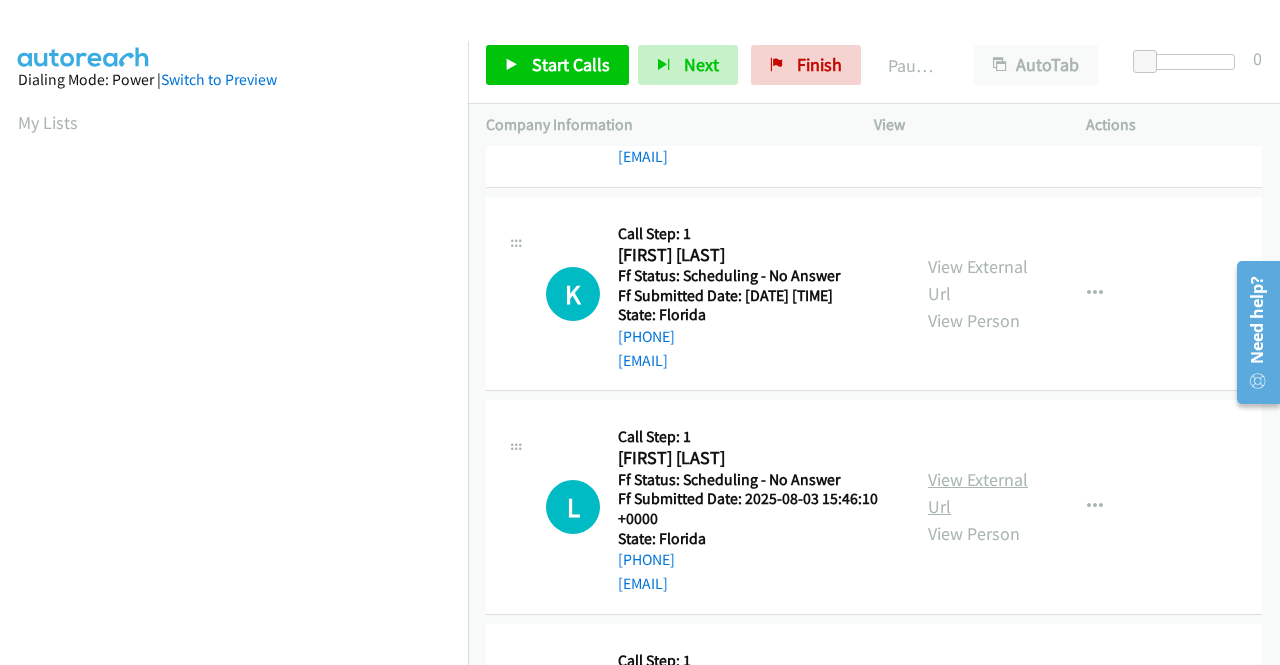 click on "View External Url" at bounding box center [978, 493] 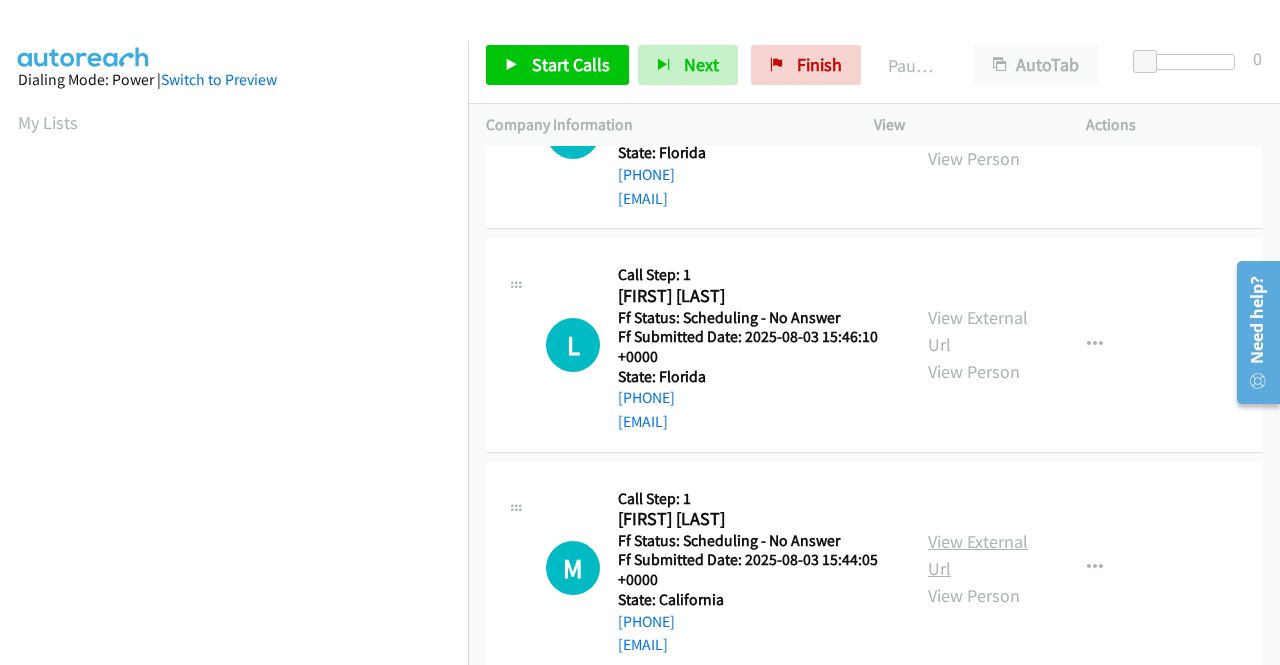 scroll, scrollTop: 600, scrollLeft: 0, axis: vertical 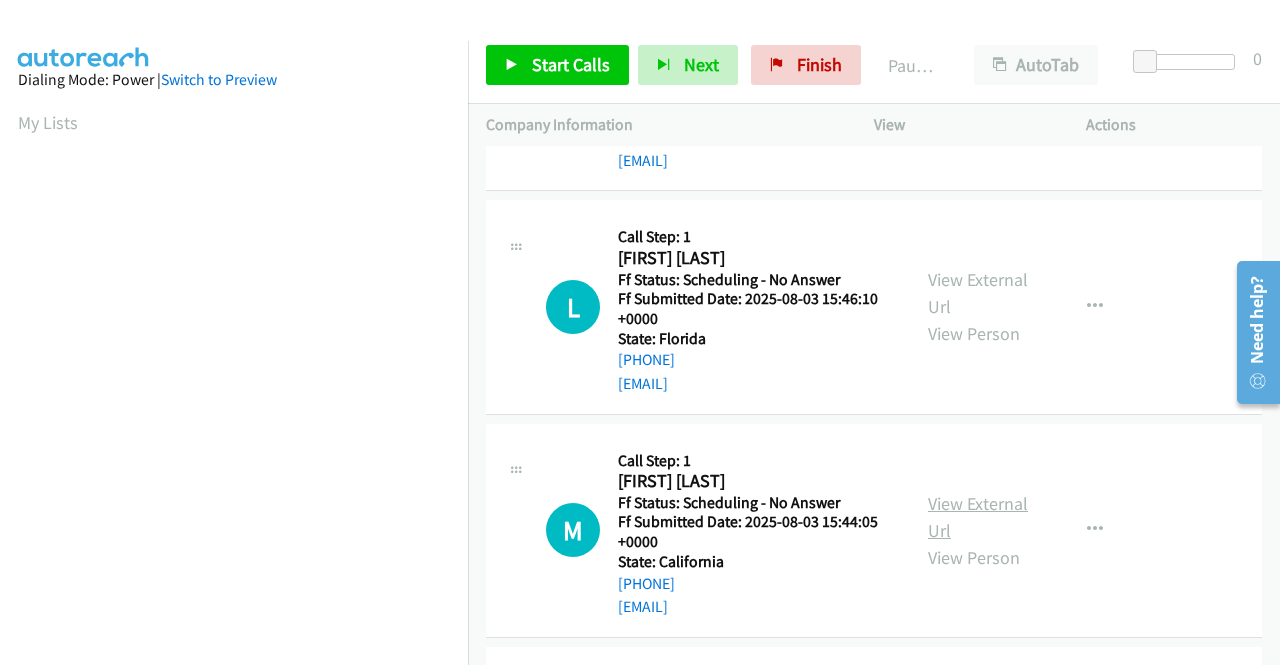 click on "View External Url" at bounding box center [978, 517] 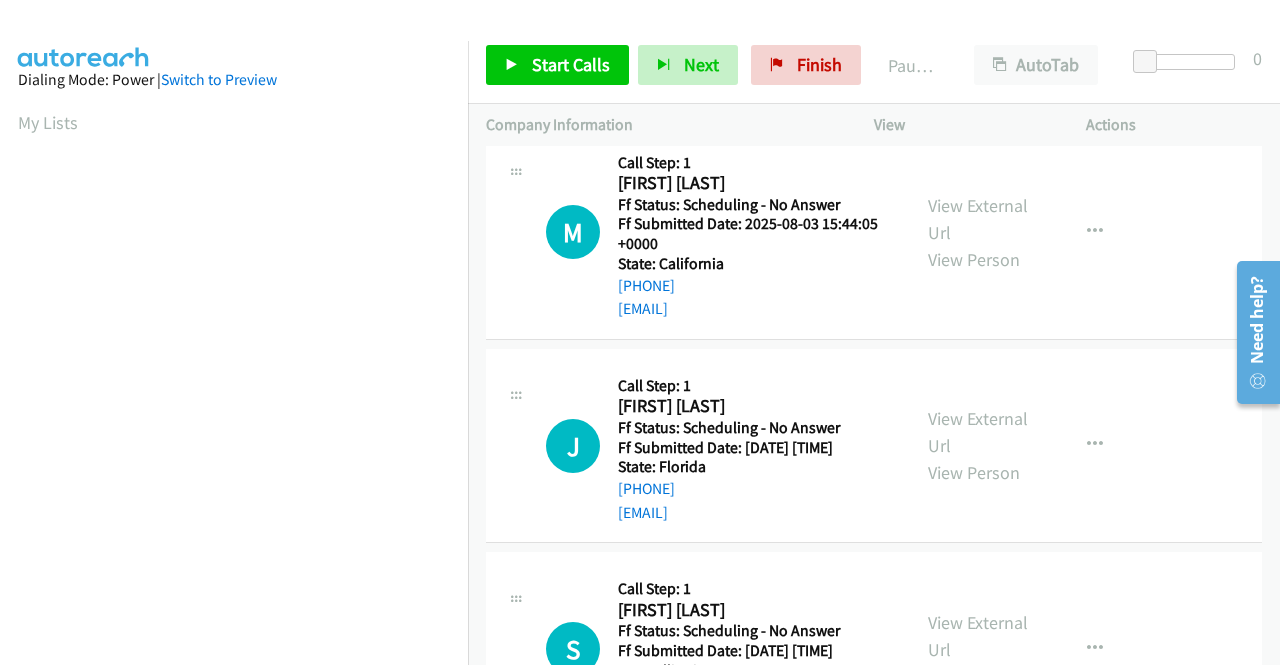 scroll, scrollTop: 900, scrollLeft: 0, axis: vertical 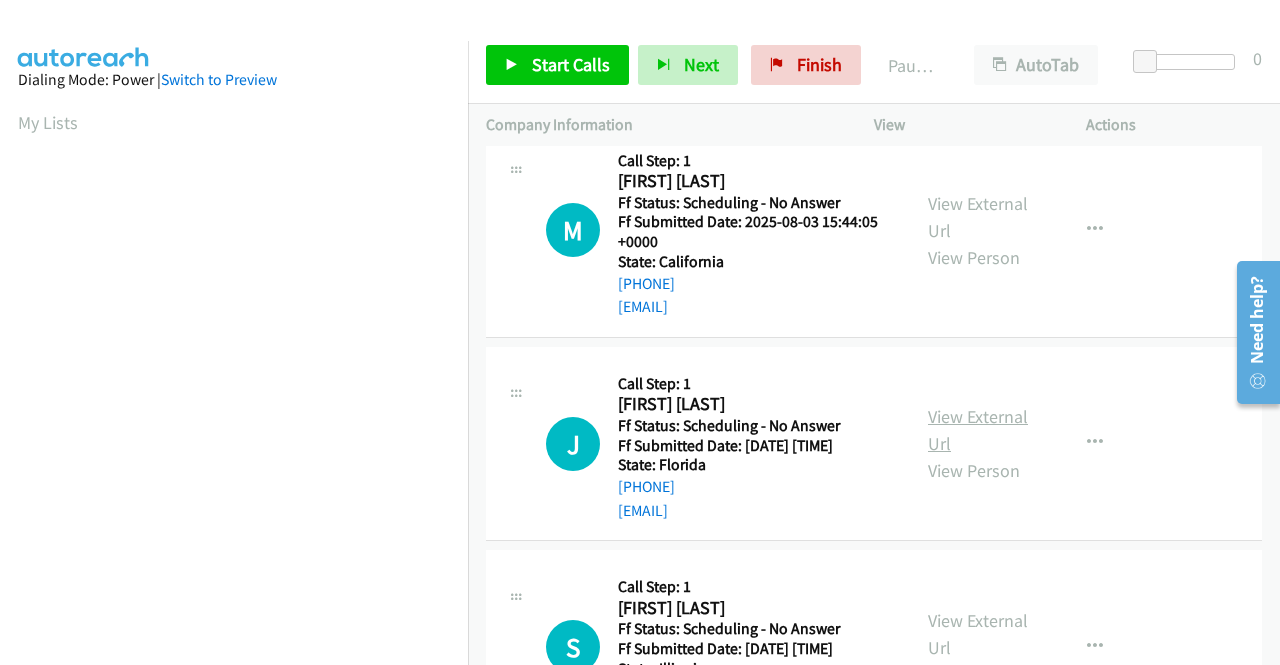 click on "View External Url" at bounding box center (978, 430) 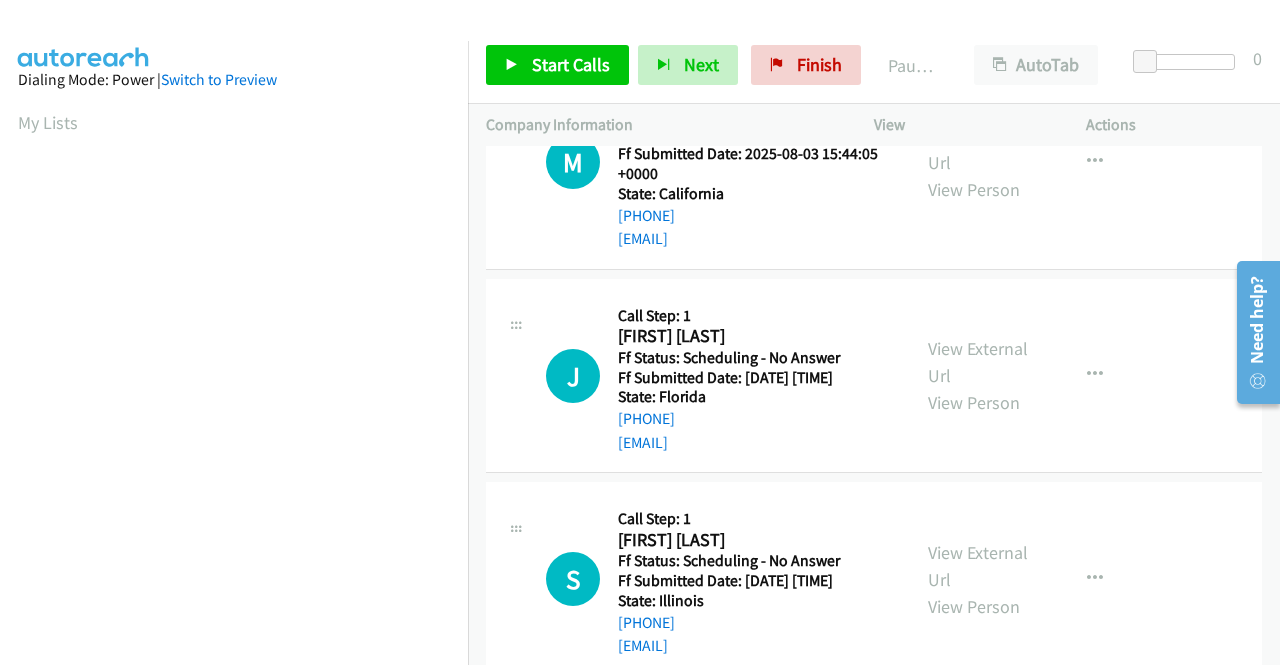 scroll, scrollTop: 1000, scrollLeft: 0, axis: vertical 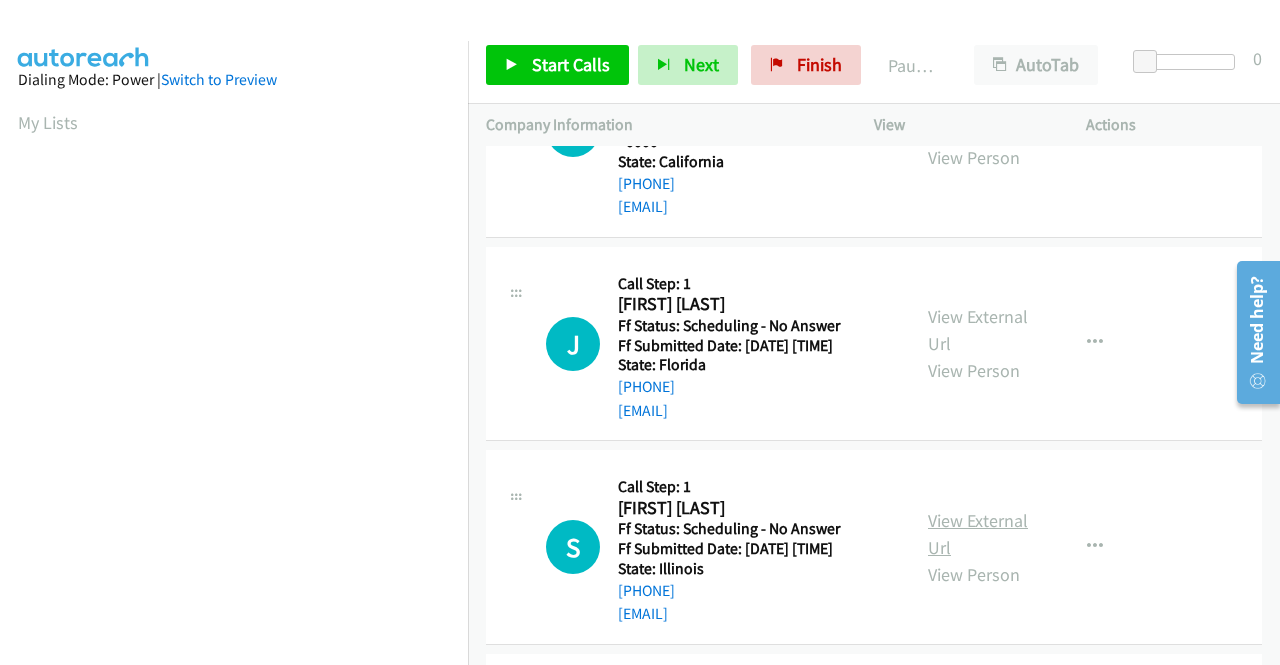 click on "View External Url" at bounding box center (978, 534) 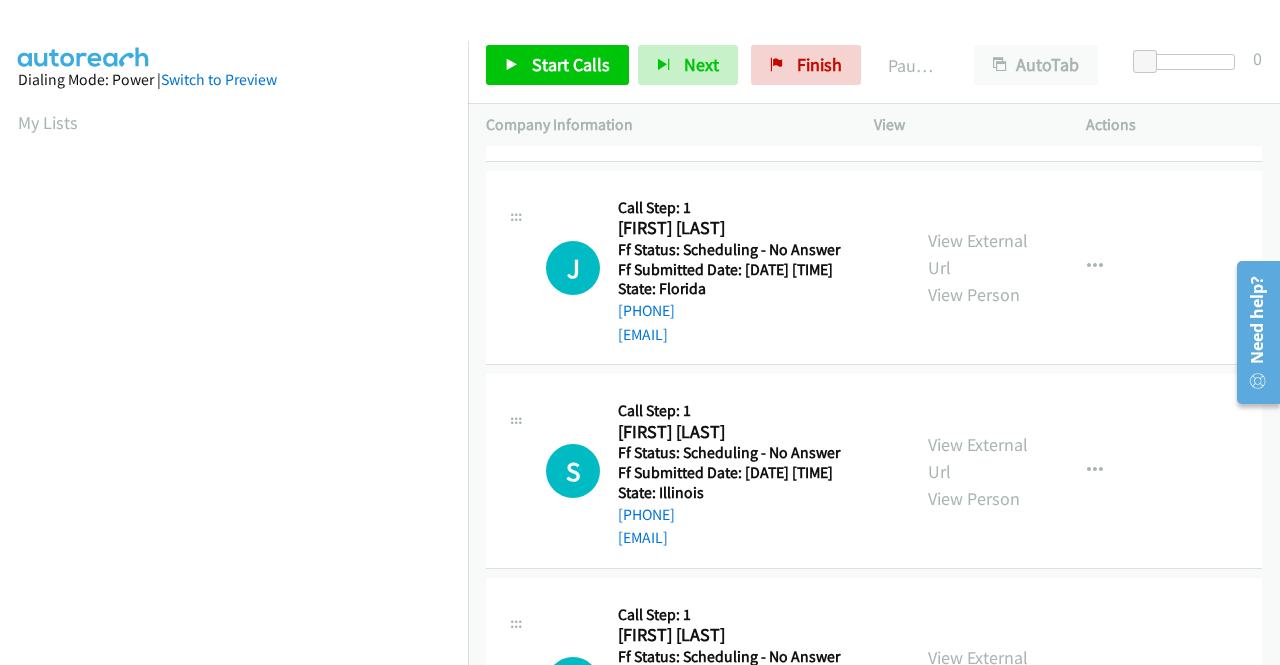 scroll, scrollTop: 1300, scrollLeft: 0, axis: vertical 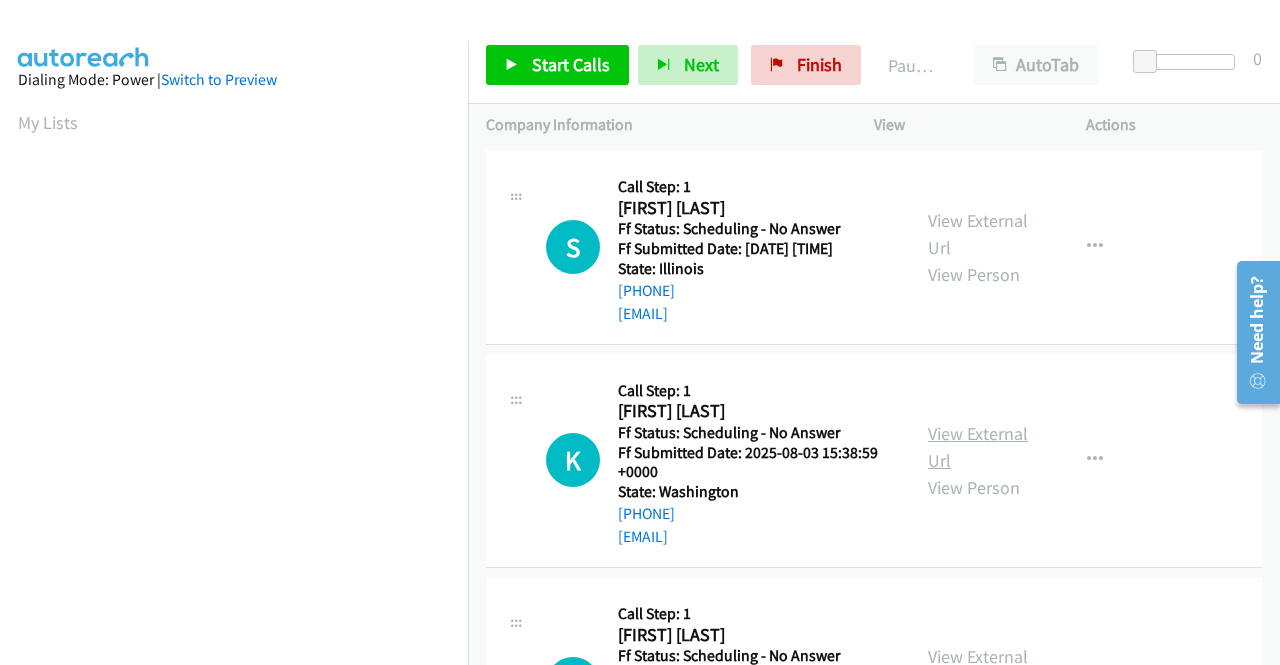 click on "View External Url" at bounding box center [978, 447] 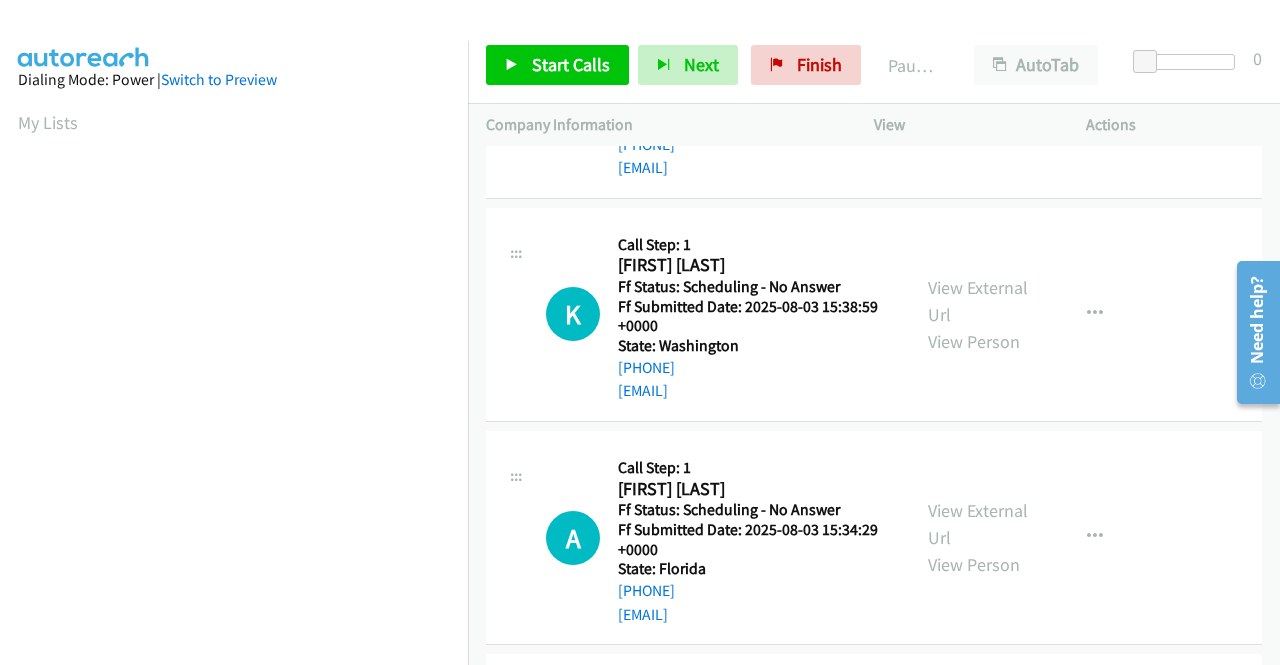 scroll, scrollTop: 1500, scrollLeft: 0, axis: vertical 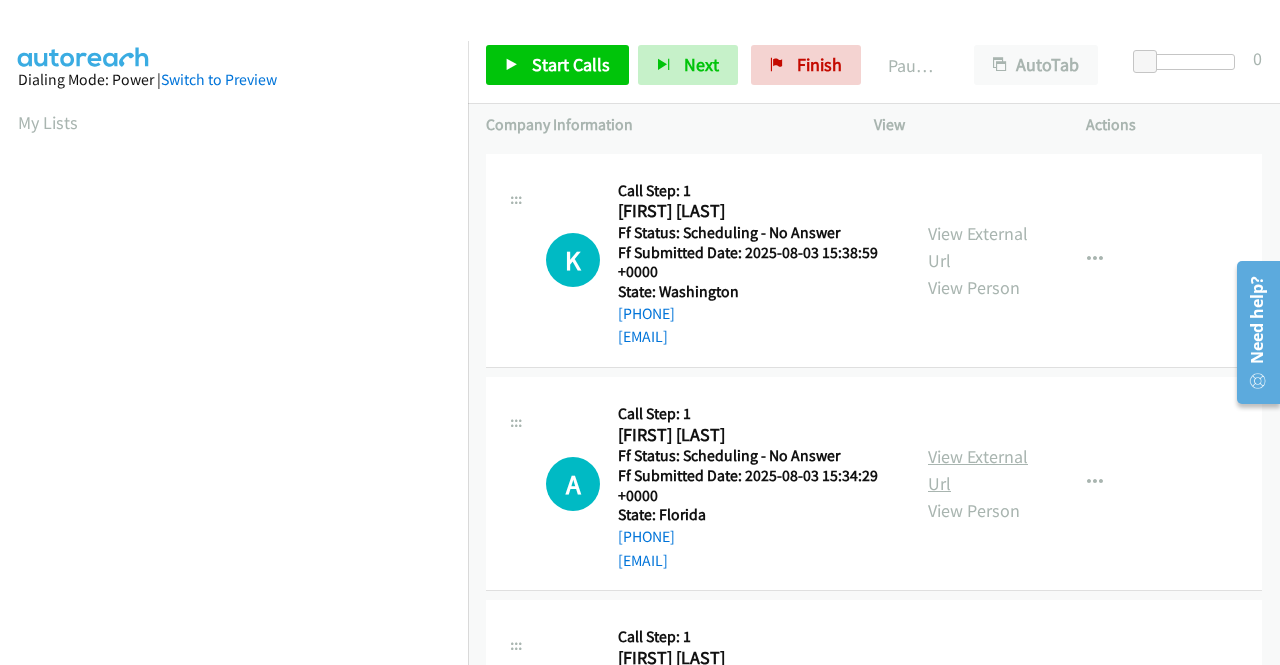 click on "View External Url" at bounding box center [978, 470] 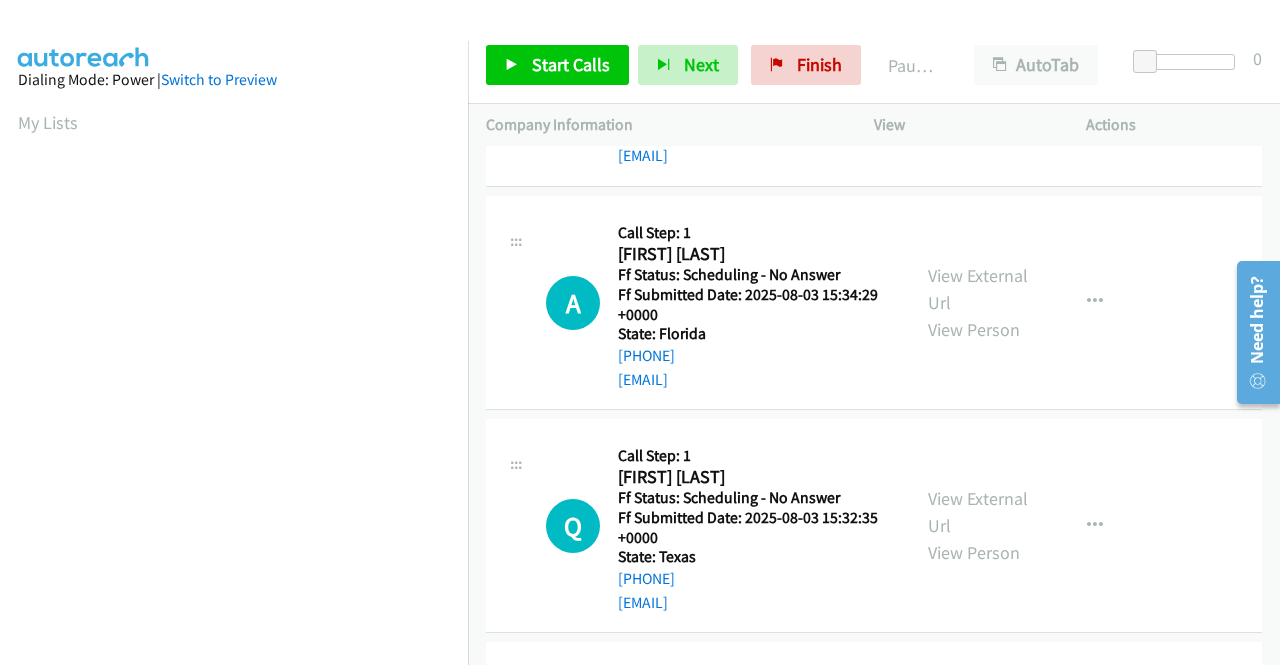 scroll, scrollTop: 1700, scrollLeft: 0, axis: vertical 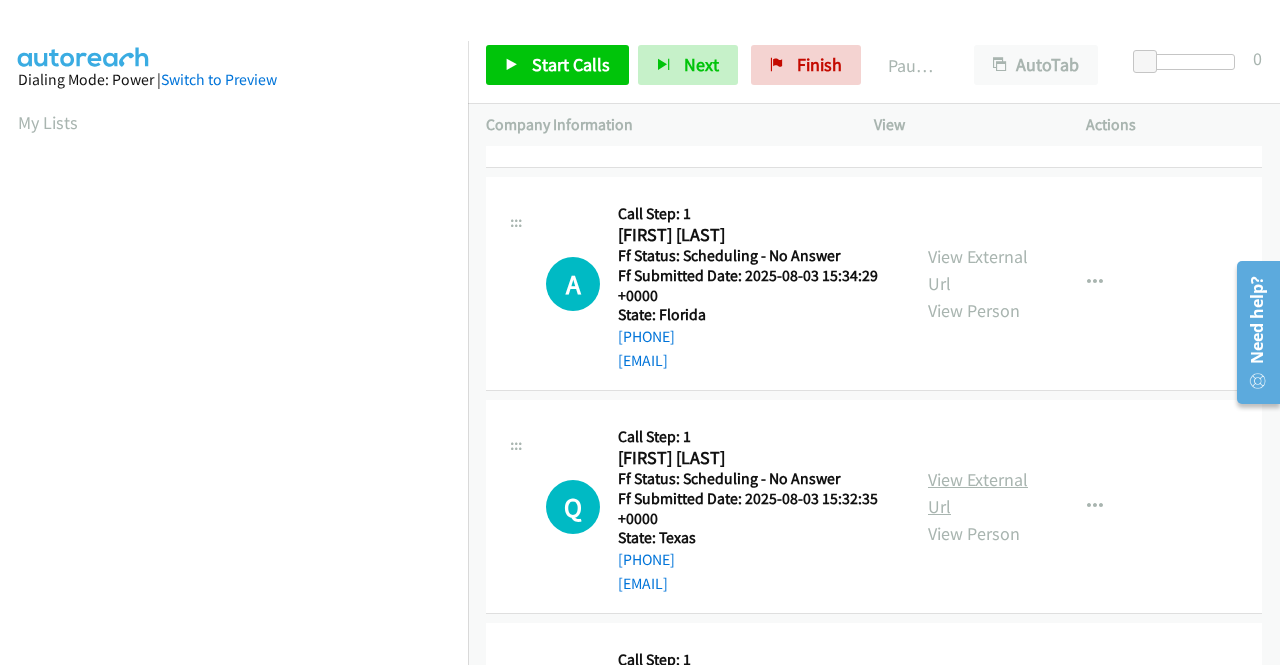 click on "View External Url" at bounding box center [978, 493] 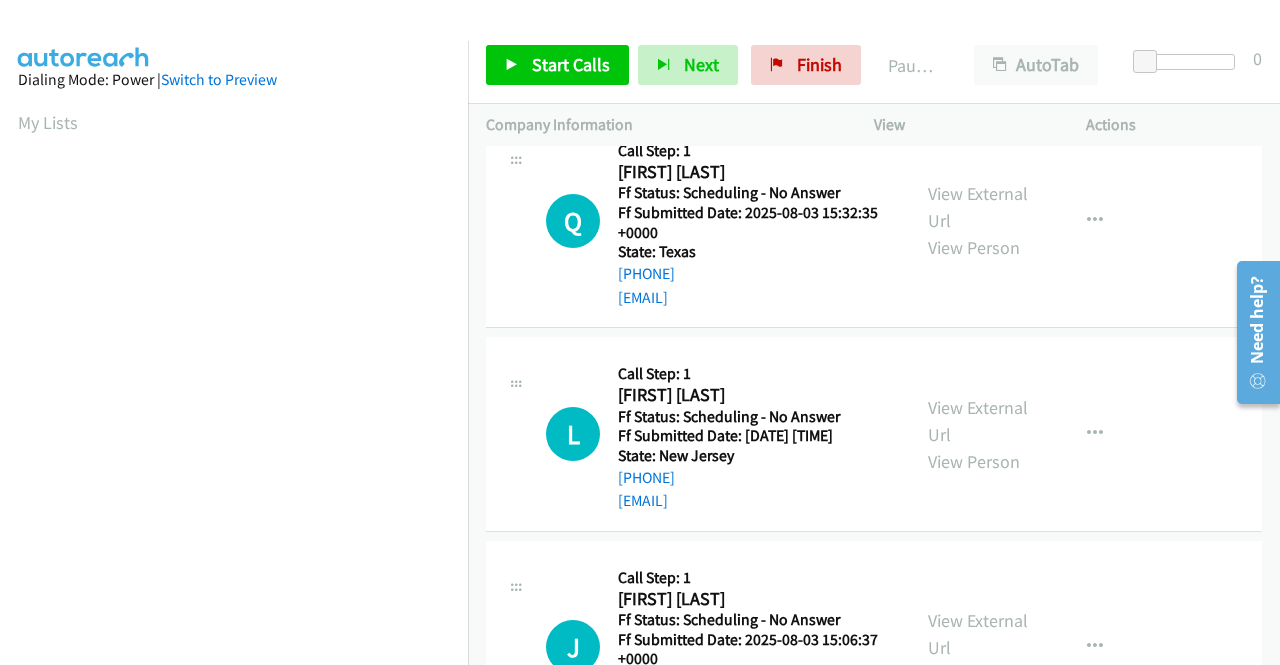 scroll, scrollTop: 2000, scrollLeft: 0, axis: vertical 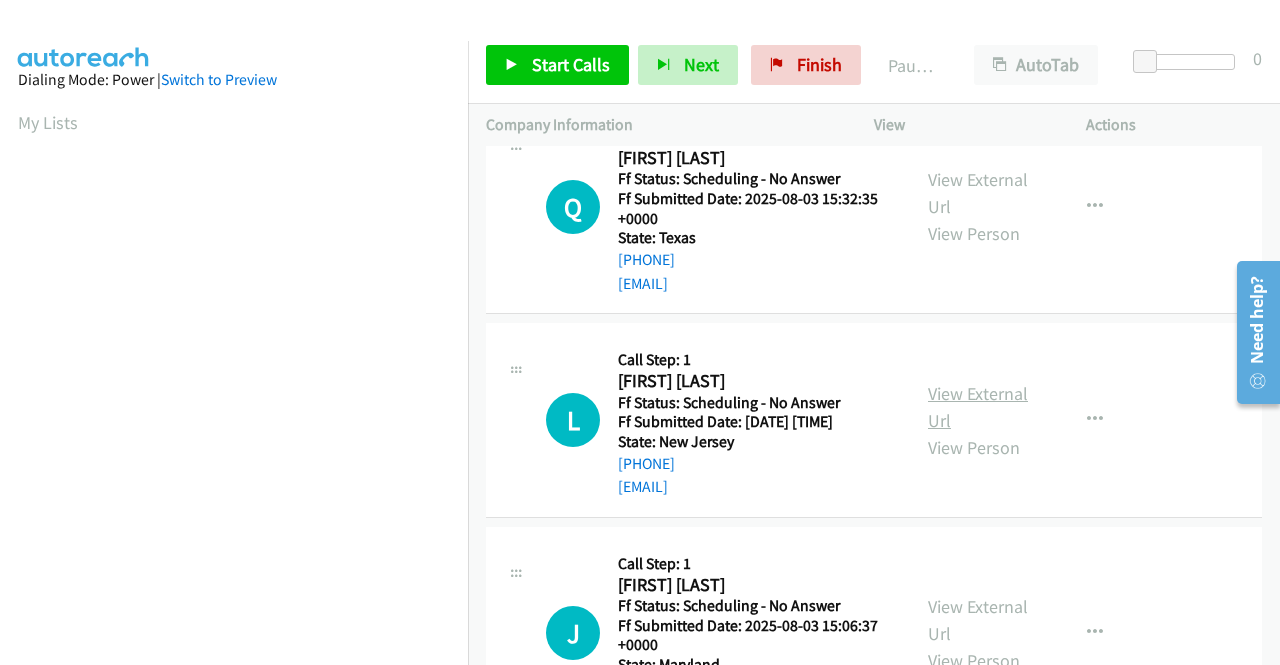 click on "View External Url" at bounding box center (978, 407) 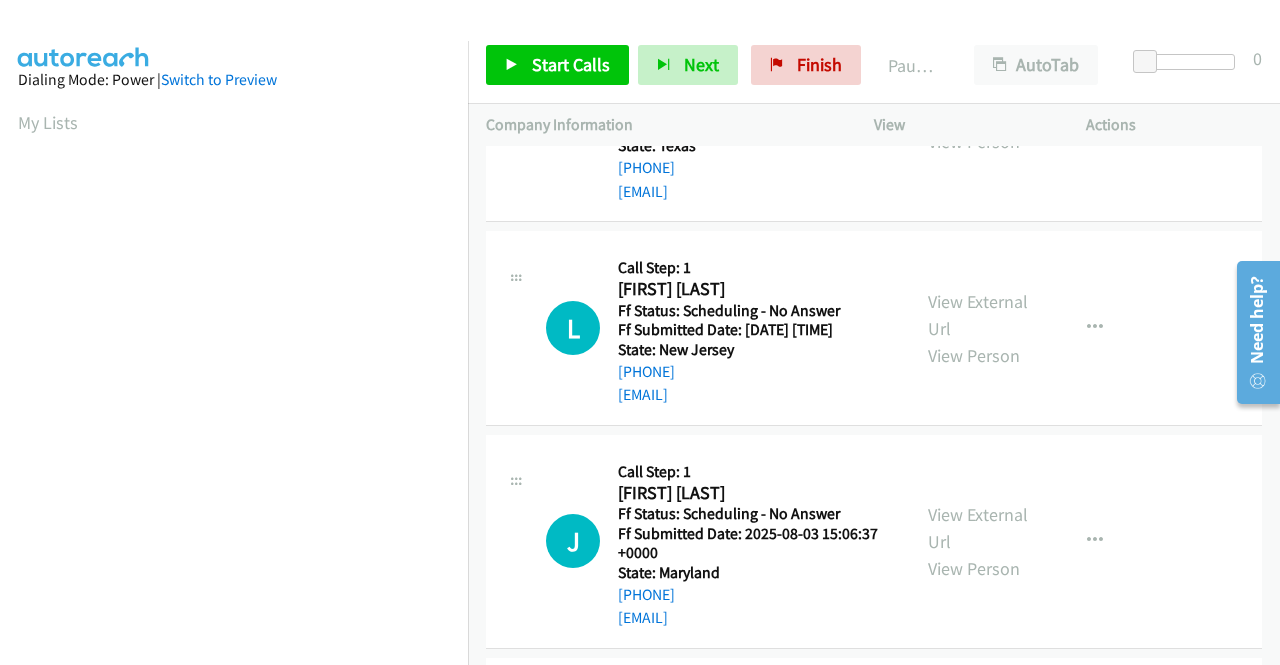 scroll, scrollTop: 2200, scrollLeft: 0, axis: vertical 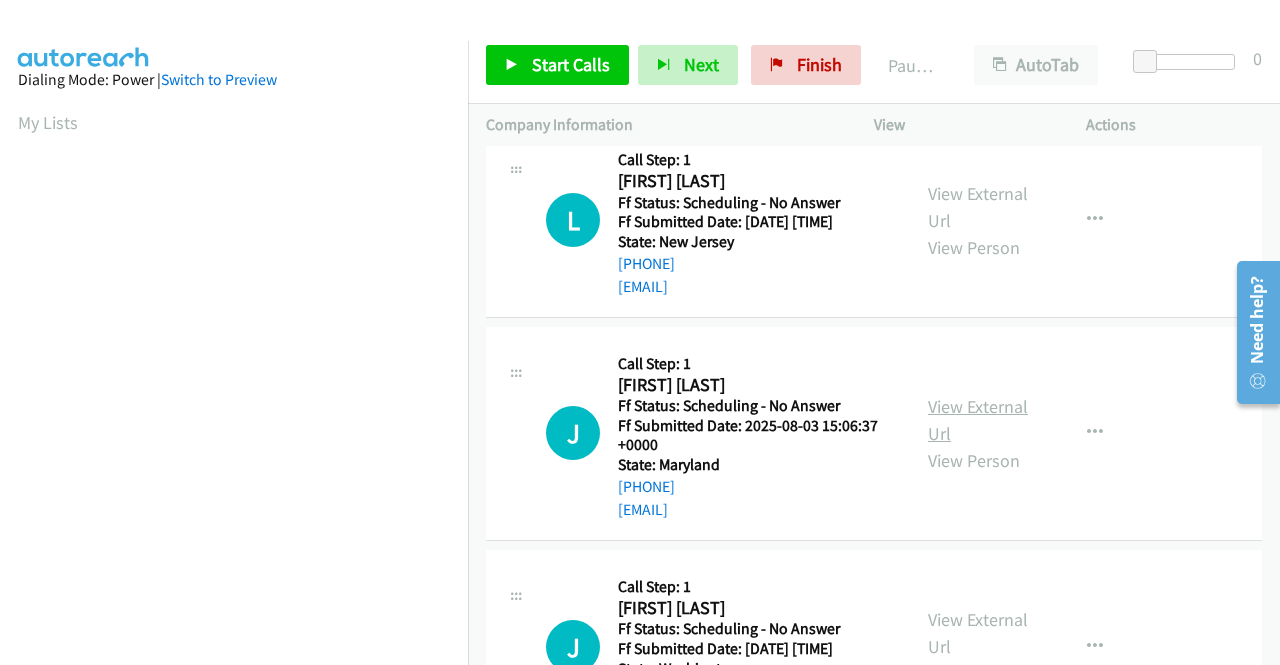 click on "View External Url" at bounding box center [978, 420] 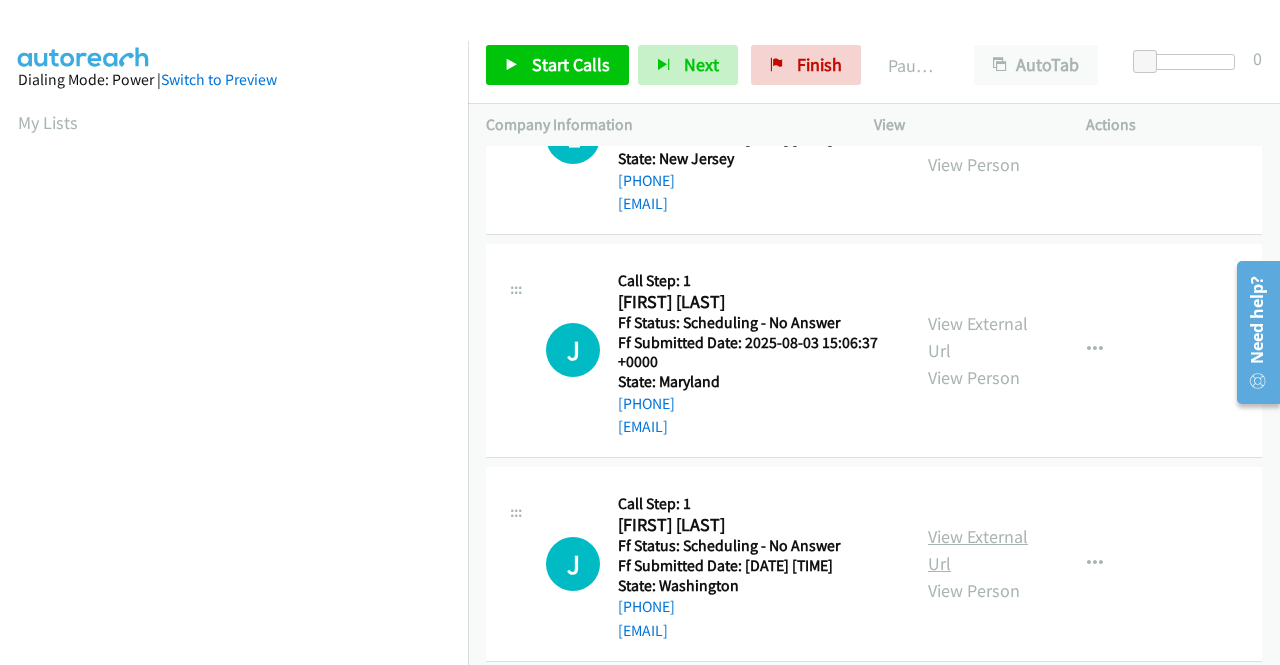 scroll, scrollTop: 2400, scrollLeft: 0, axis: vertical 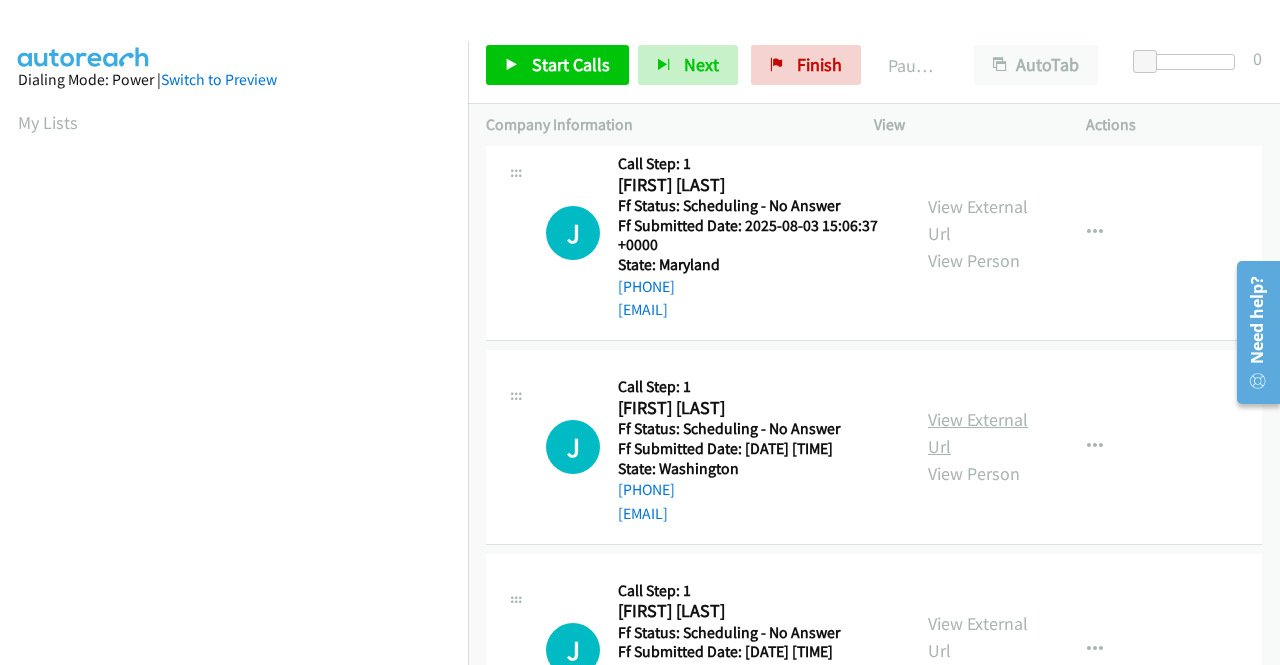 click on "View External Url" at bounding box center [978, 433] 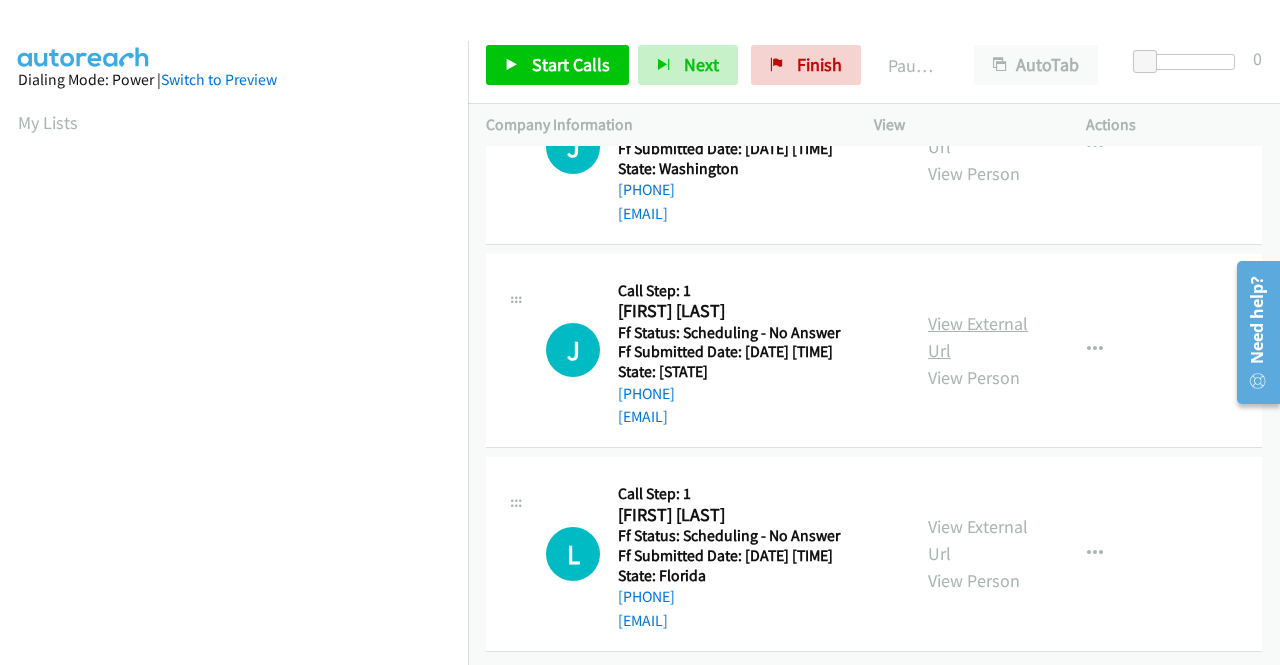 scroll, scrollTop: 2700, scrollLeft: 0, axis: vertical 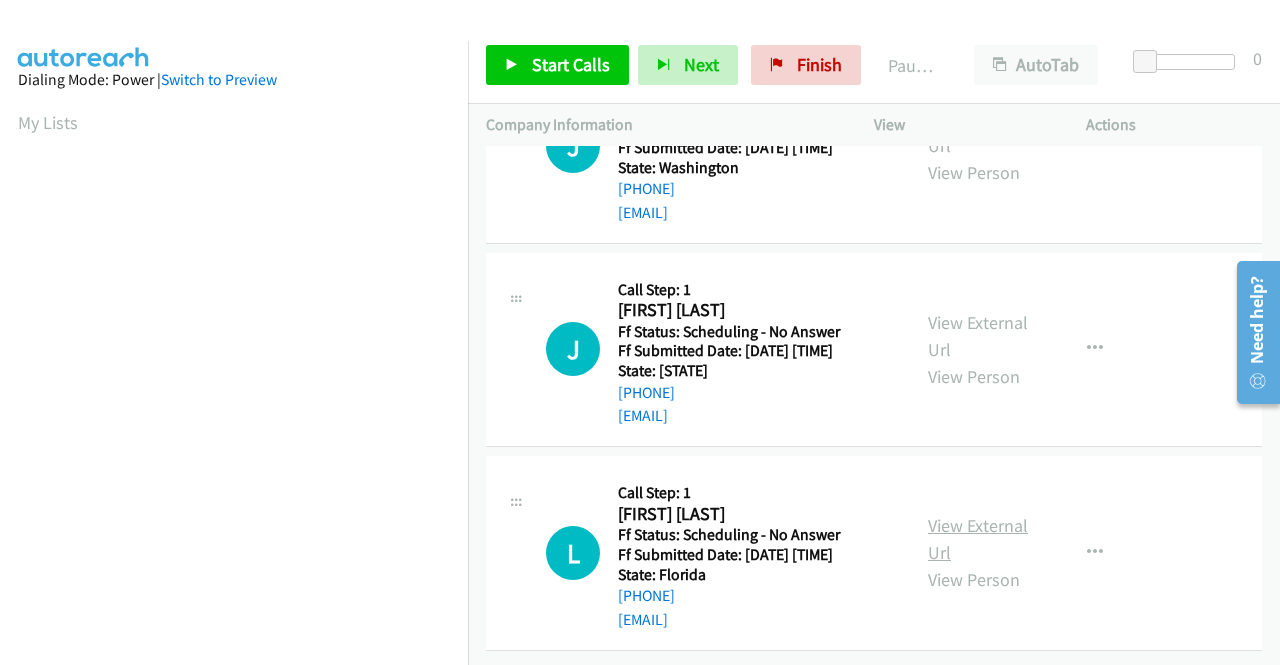click on "View External Url" at bounding box center [978, 539] 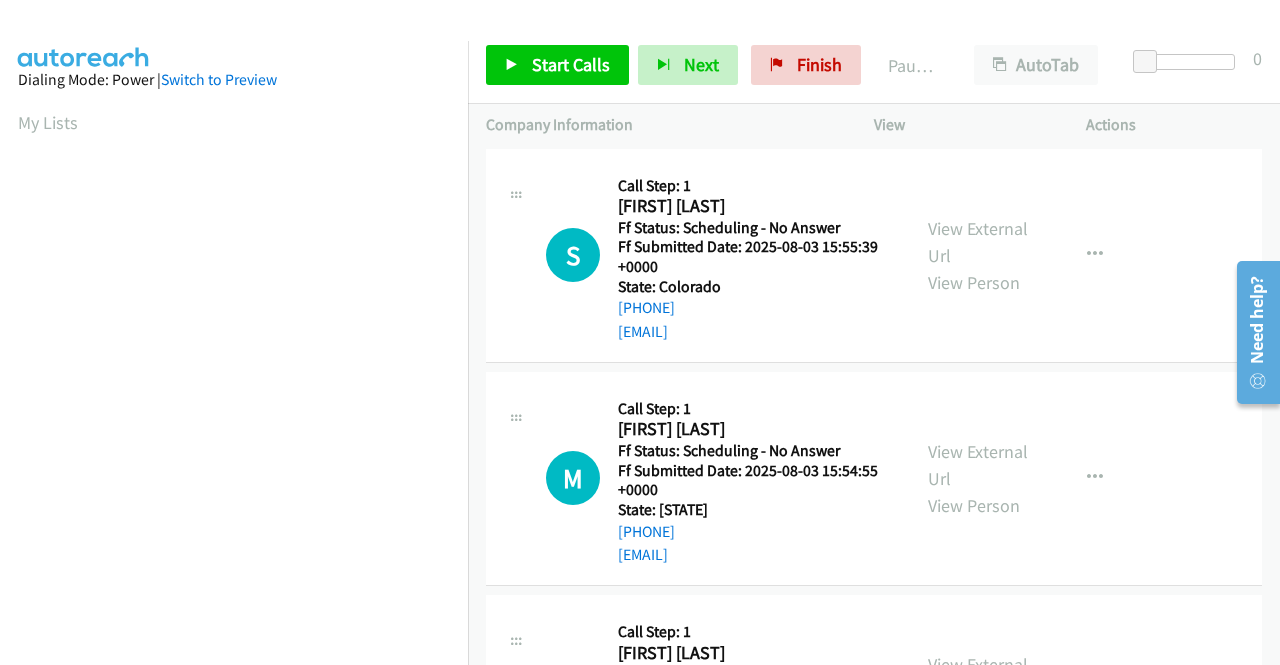 scroll, scrollTop: 0, scrollLeft: 0, axis: both 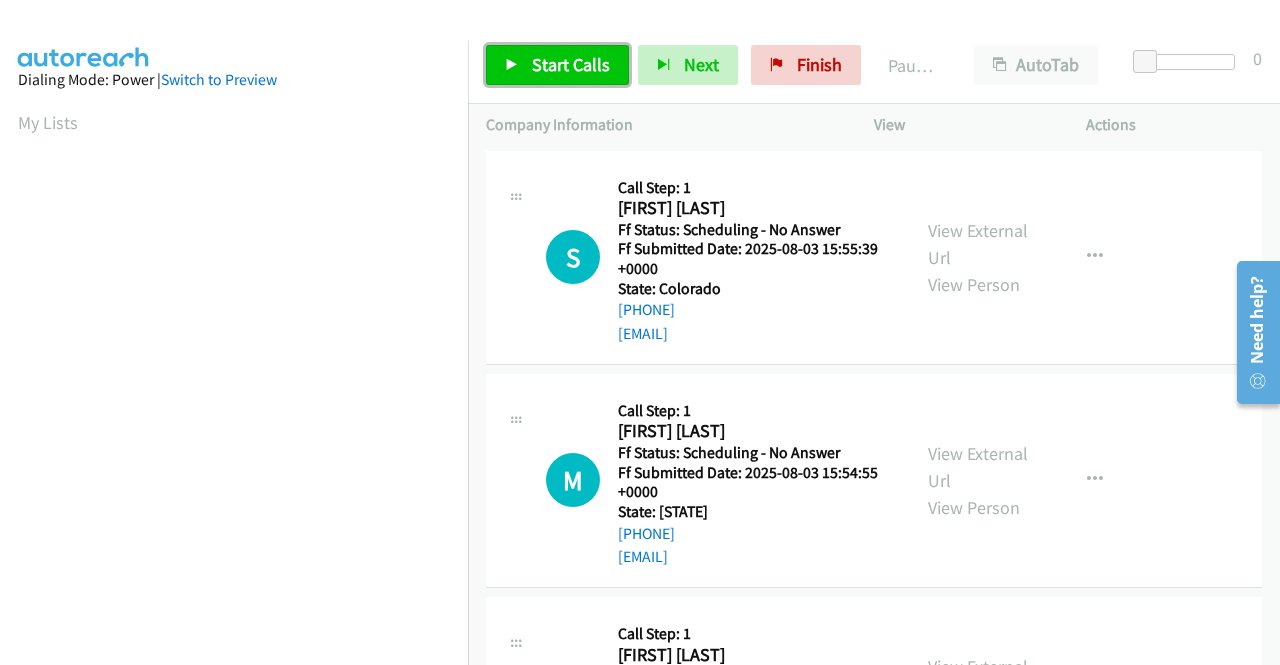click on "Start Calls" at bounding box center (571, 64) 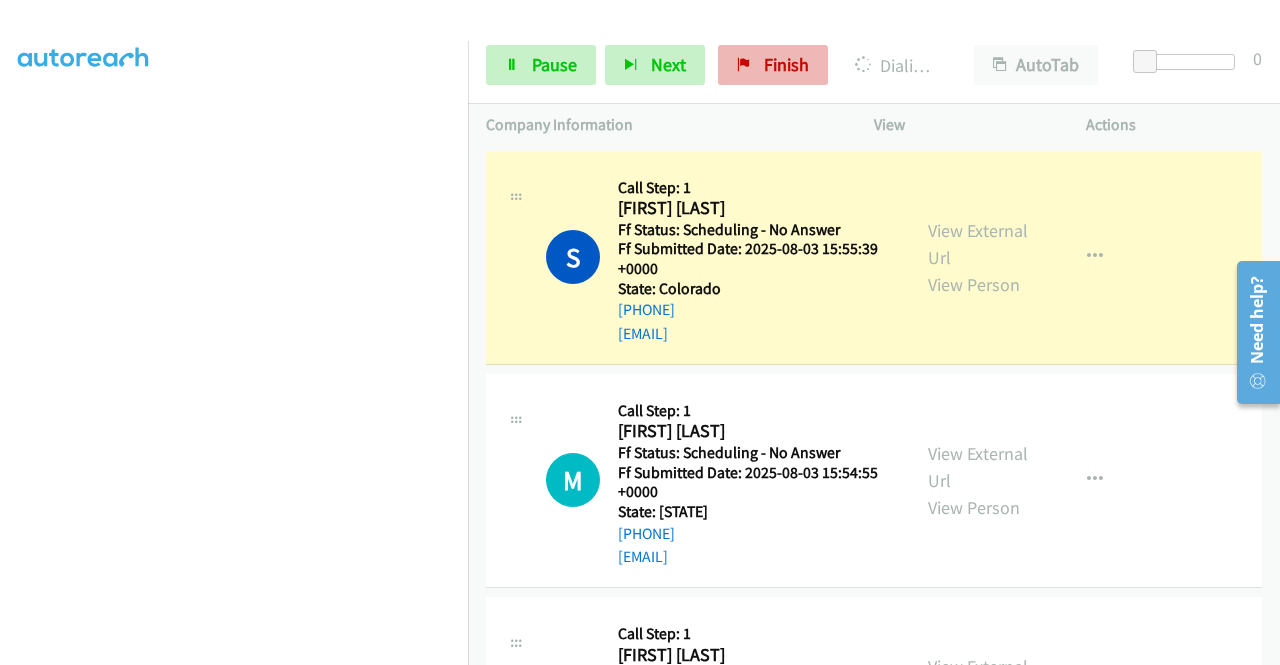 scroll, scrollTop: 400, scrollLeft: 0, axis: vertical 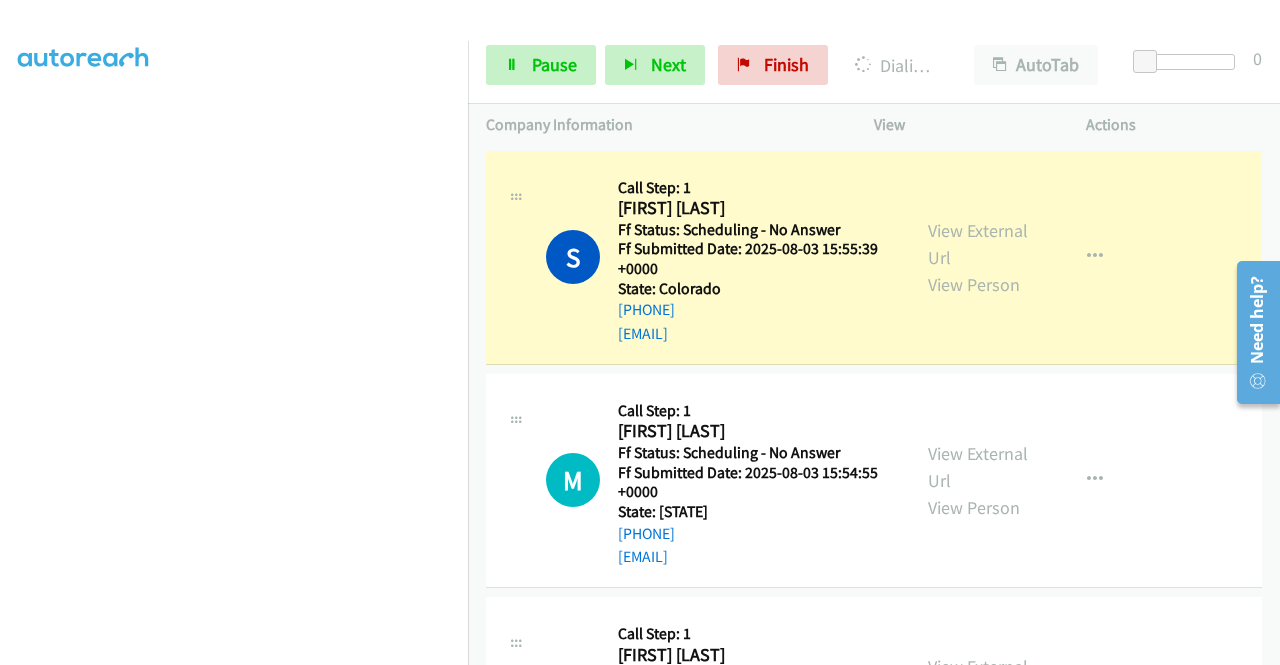 click on "Start Calls
Pause
Next
Finish
Dialing Shelby Fulton
AutoTab
AutoTab
0" at bounding box center (874, 65) 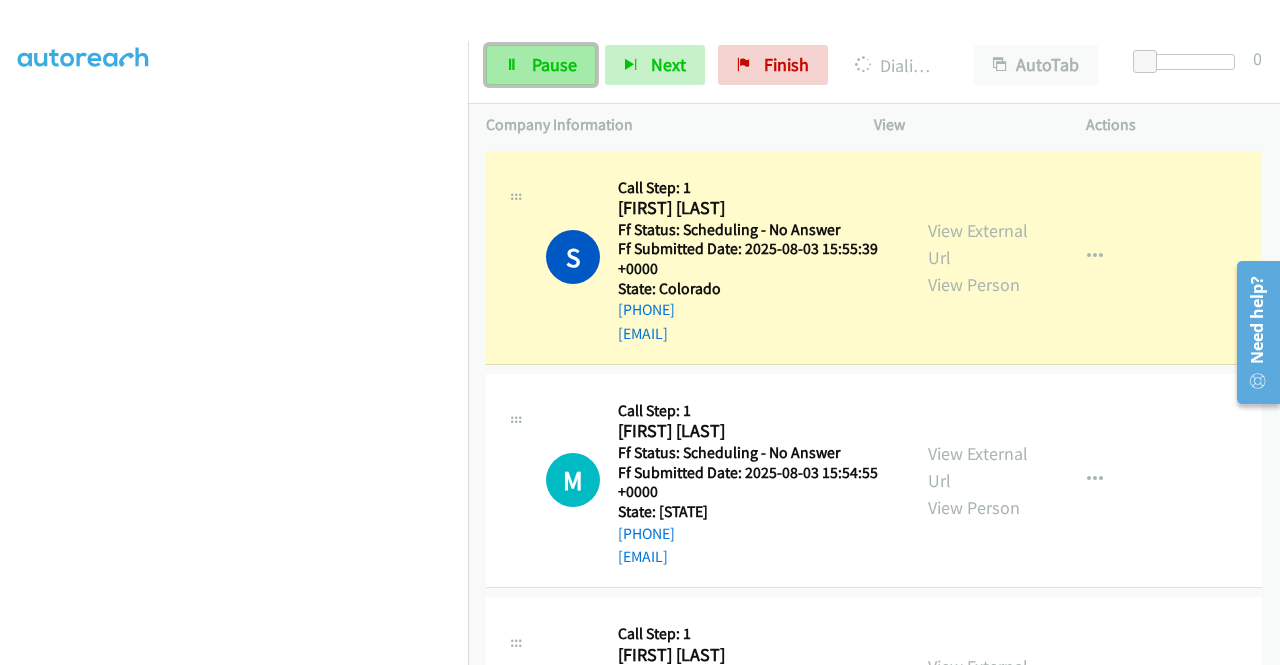 click on "Pause" at bounding box center [554, 64] 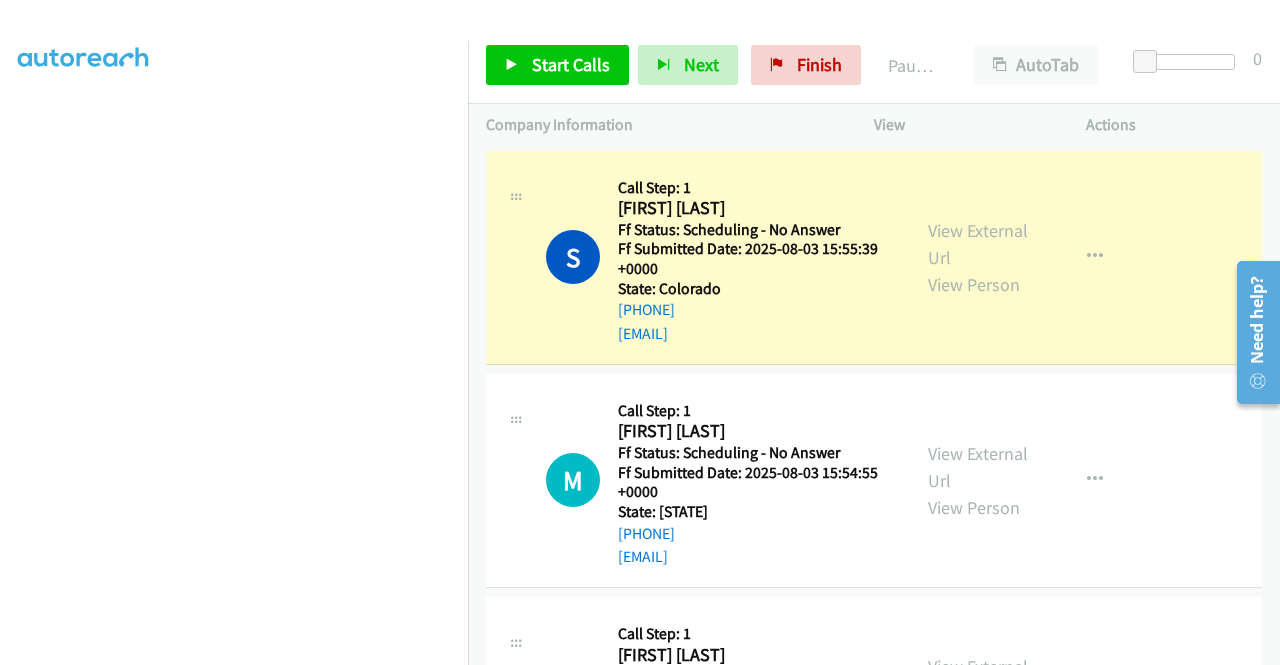 scroll, scrollTop: 456, scrollLeft: 0, axis: vertical 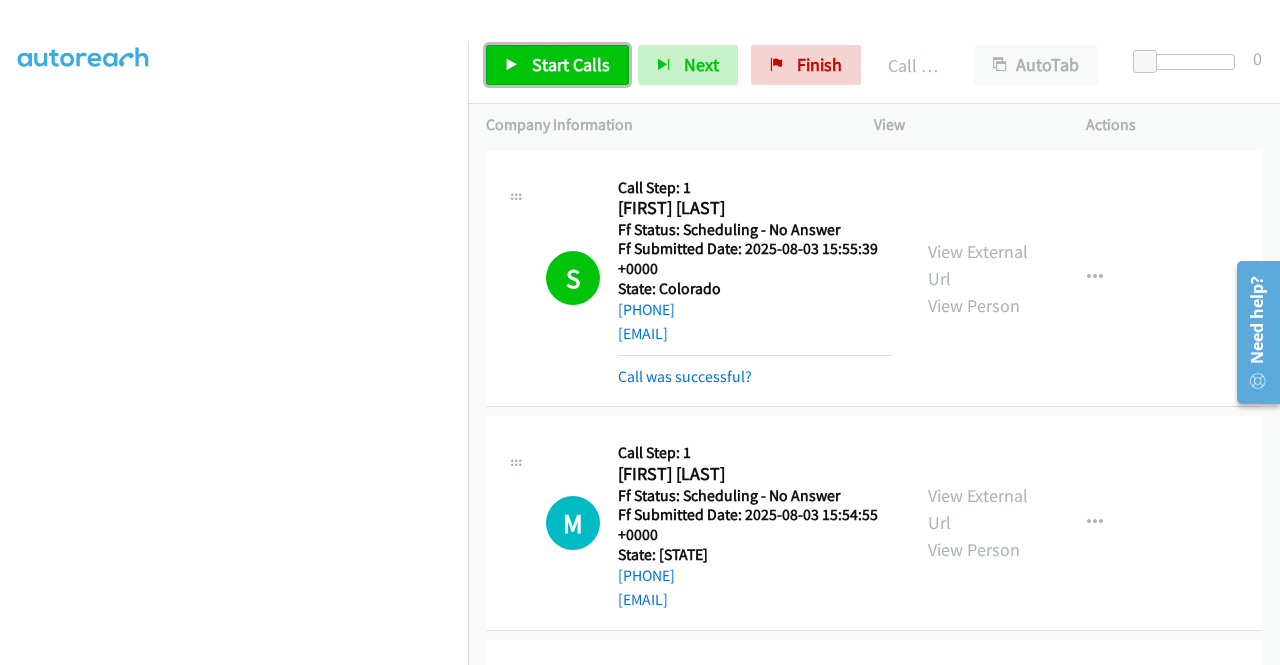 click on "Start Calls" at bounding box center [571, 64] 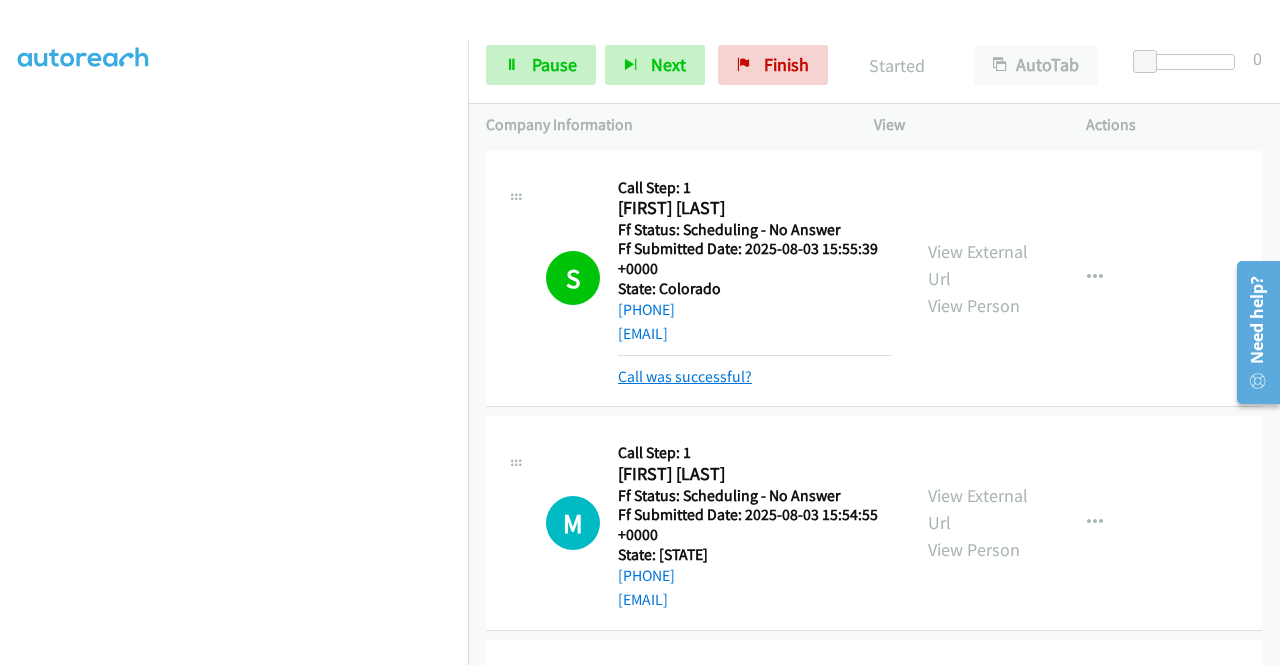 click on "Call was successful?" at bounding box center (685, 376) 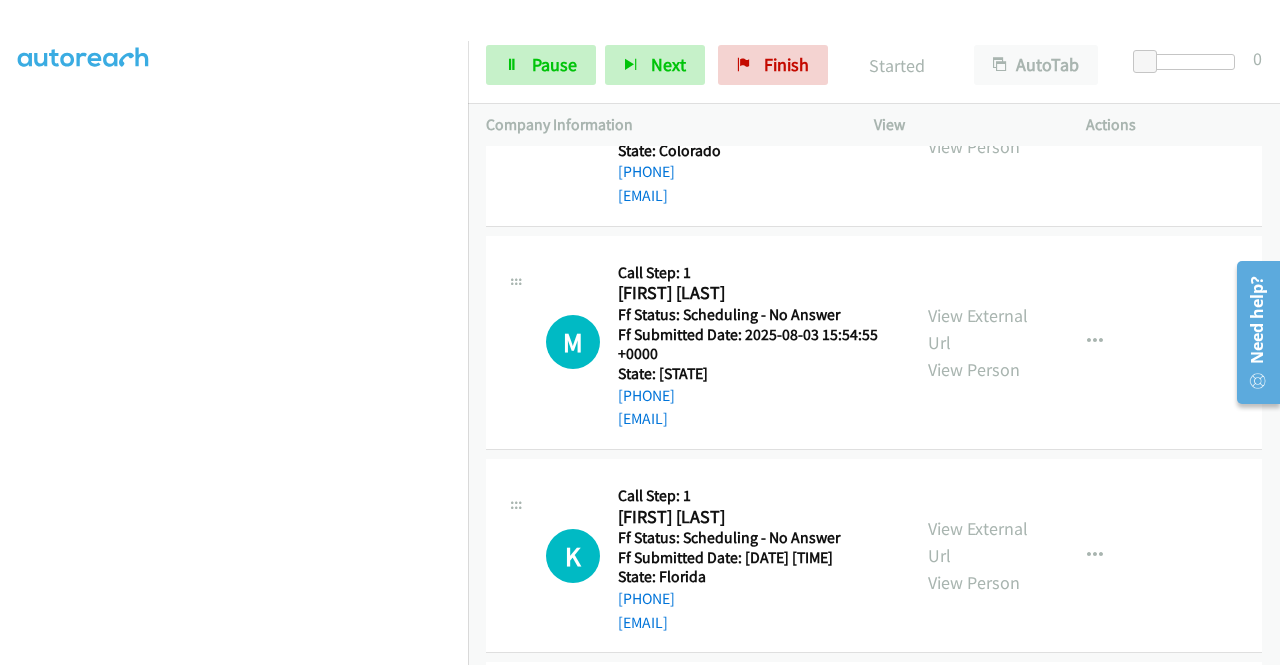 scroll, scrollTop: 200, scrollLeft: 0, axis: vertical 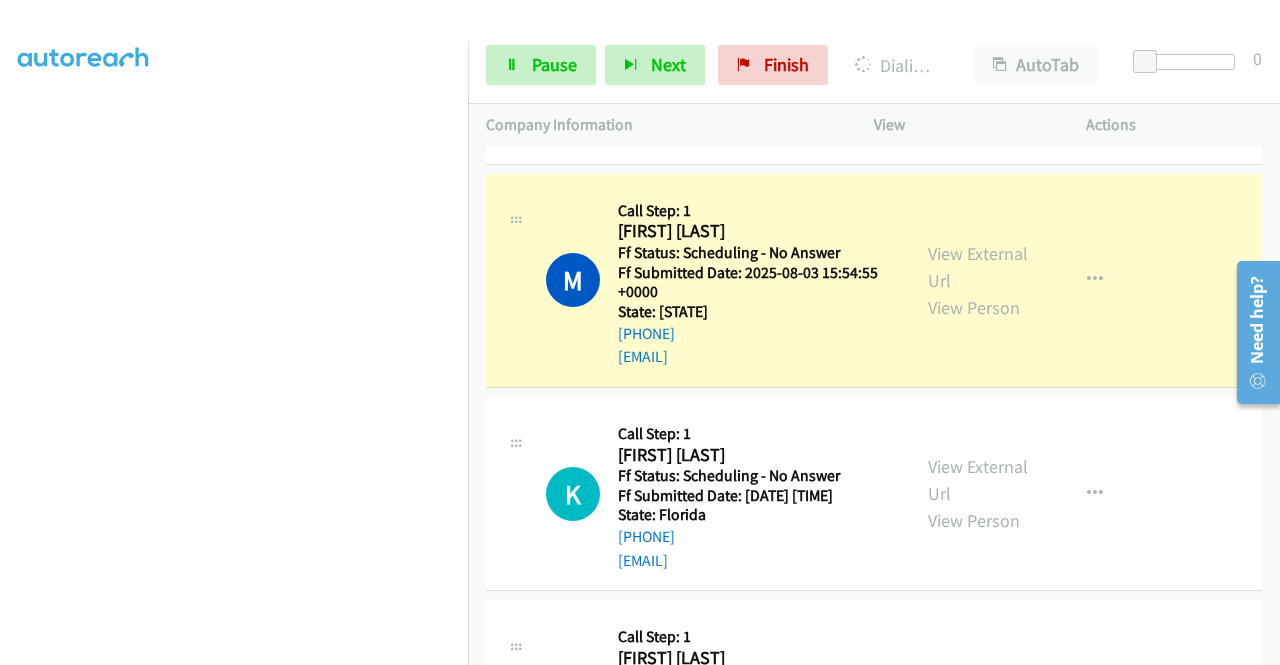 click on "Start Calls
Pause
Next
Finish
Dialing Mary Jane Des Lauriers
AutoTab
AutoTab
0" at bounding box center [874, 65] 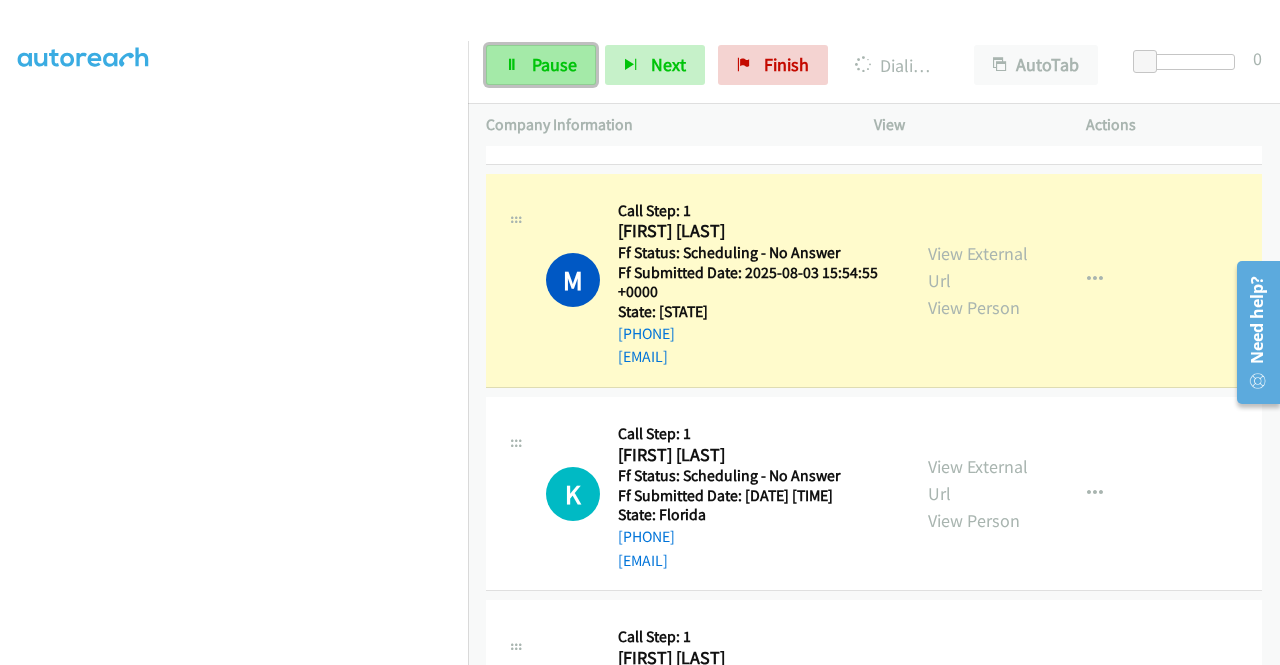 click on "Pause" at bounding box center [554, 64] 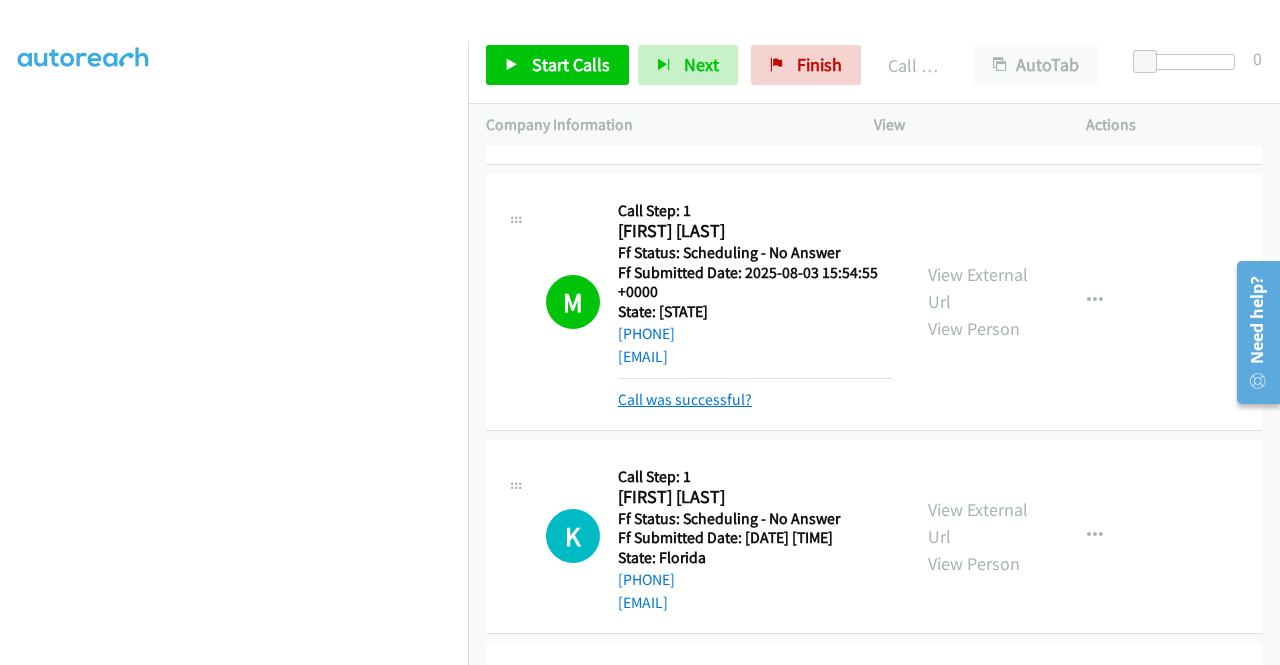 click on "Call was successful?" at bounding box center [685, 399] 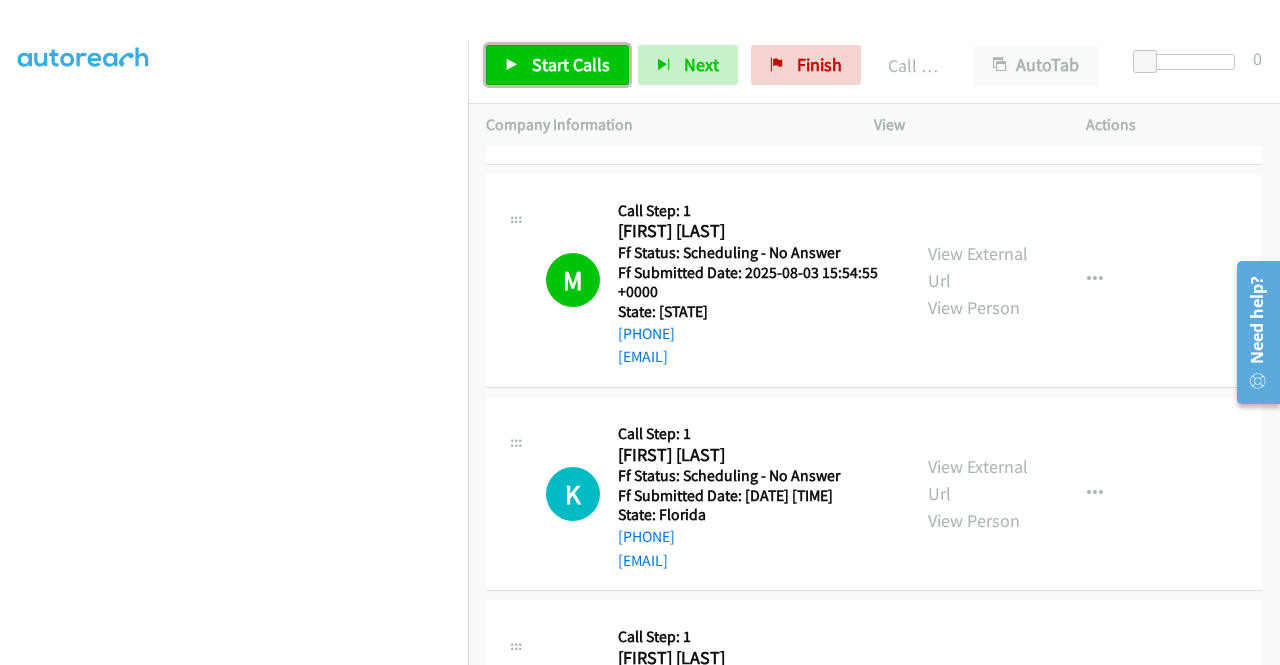 click on "Start Calls" at bounding box center [571, 64] 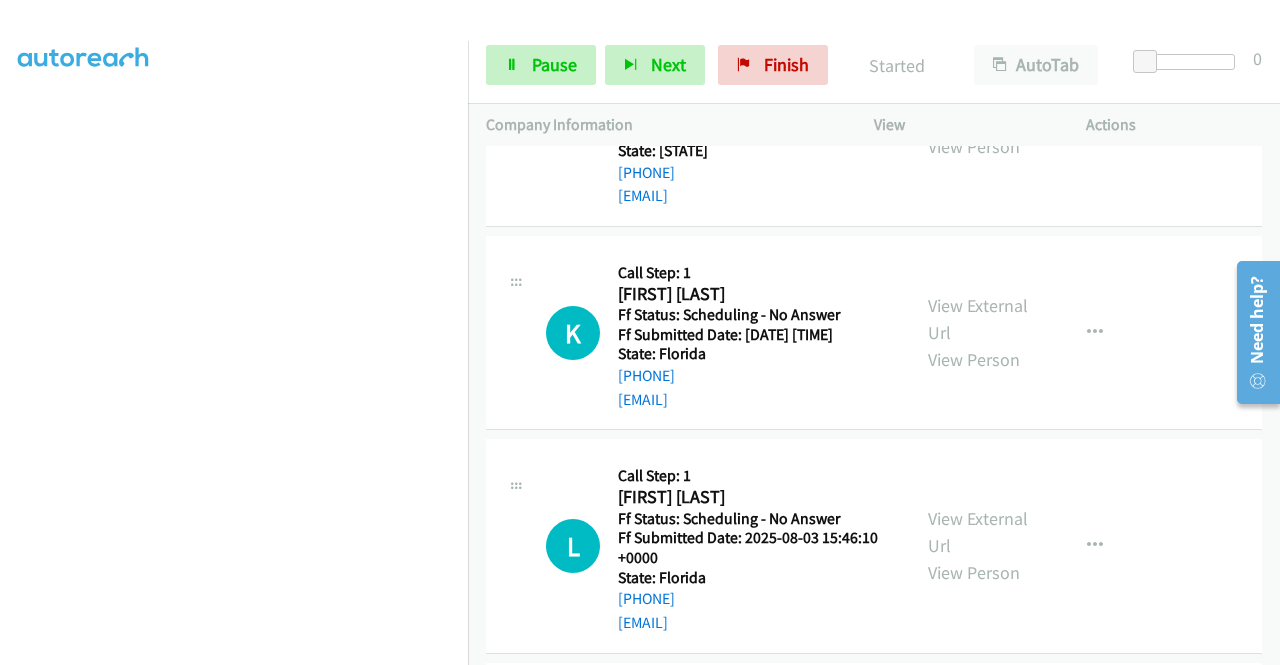 scroll, scrollTop: 400, scrollLeft: 0, axis: vertical 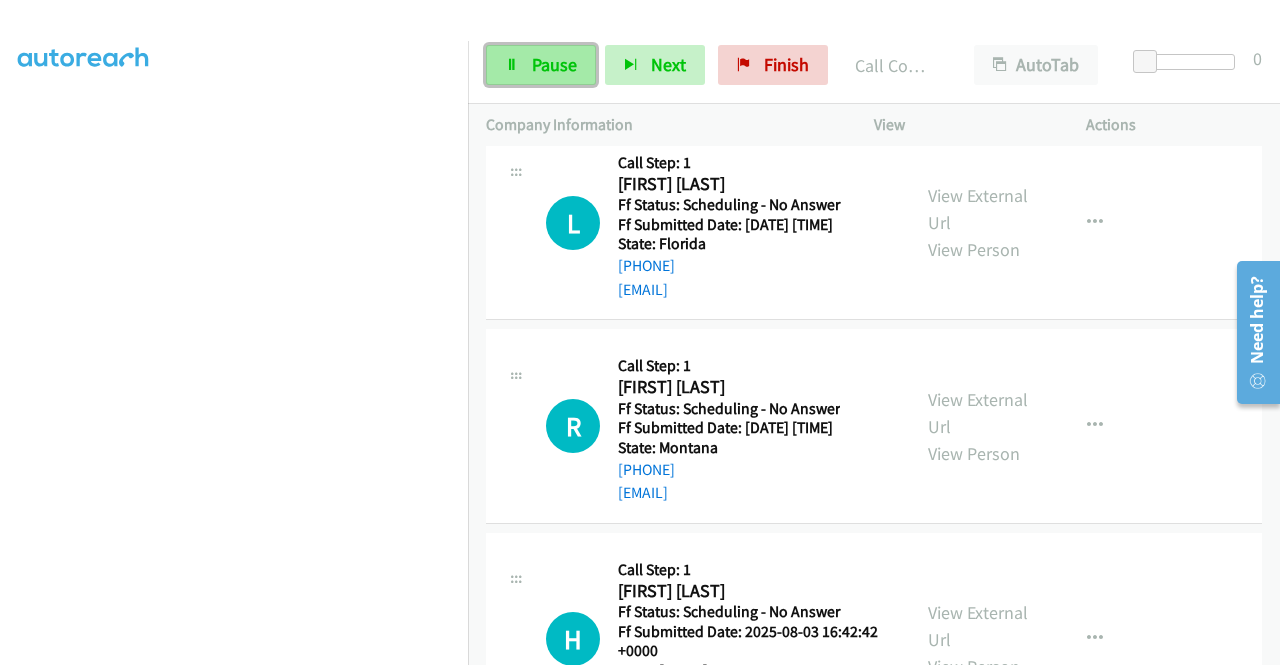click on "Pause" at bounding box center (554, 64) 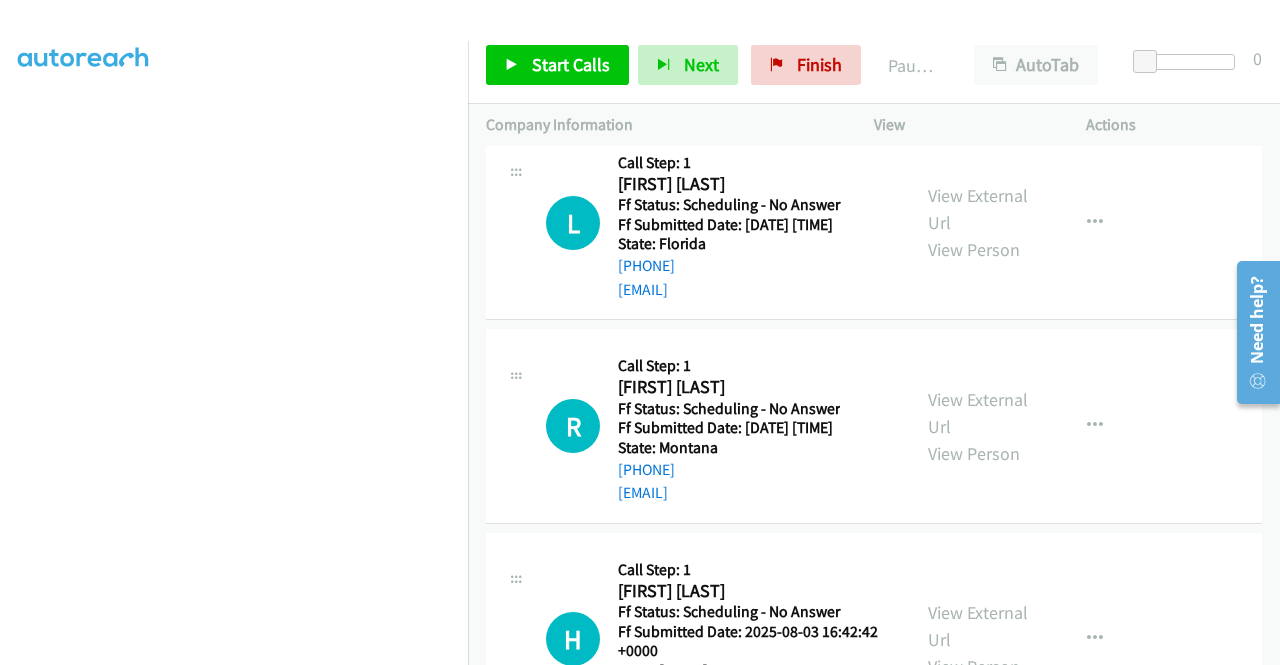 scroll, scrollTop: 456, scrollLeft: 0, axis: vertical 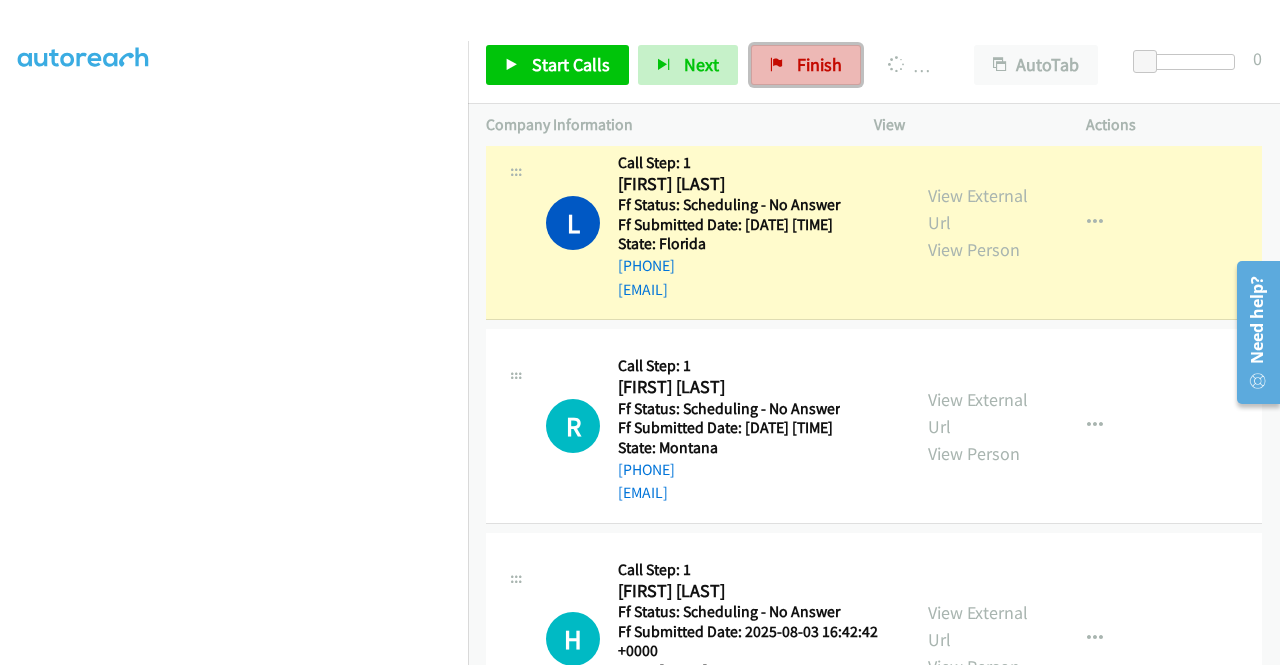 click on "Finish" at bounding box center [819, 64] 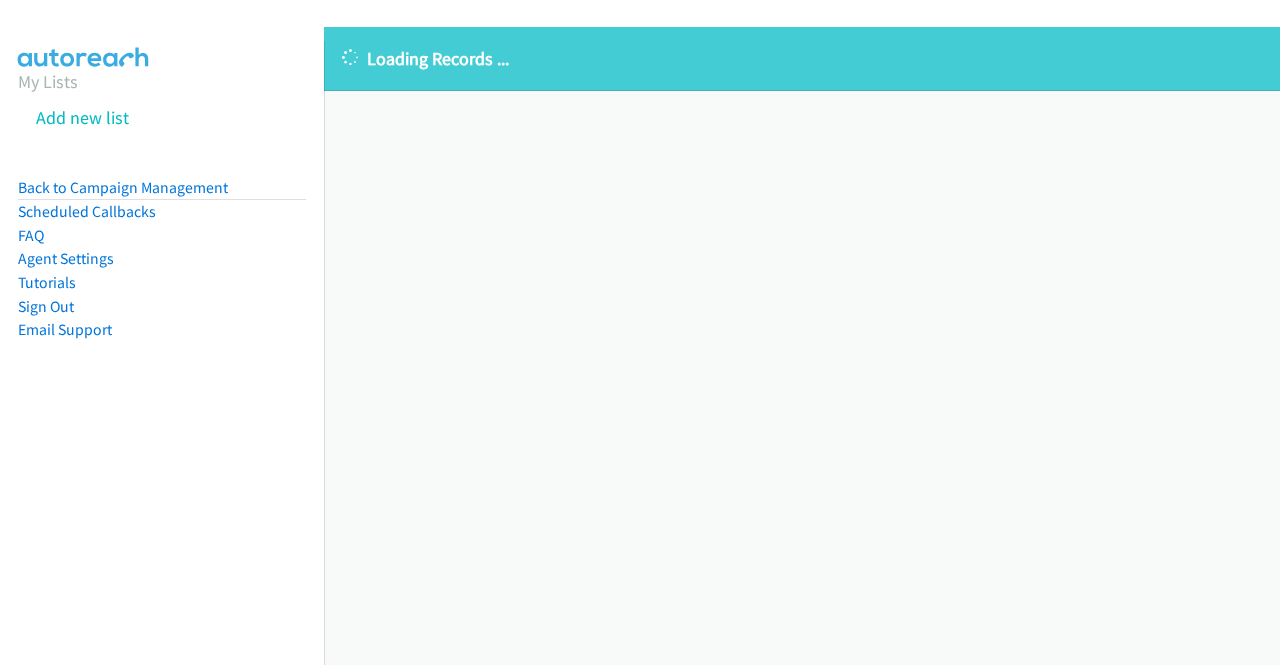 scroll, scrollTop: 0, scrollLeft: 0, axis: both 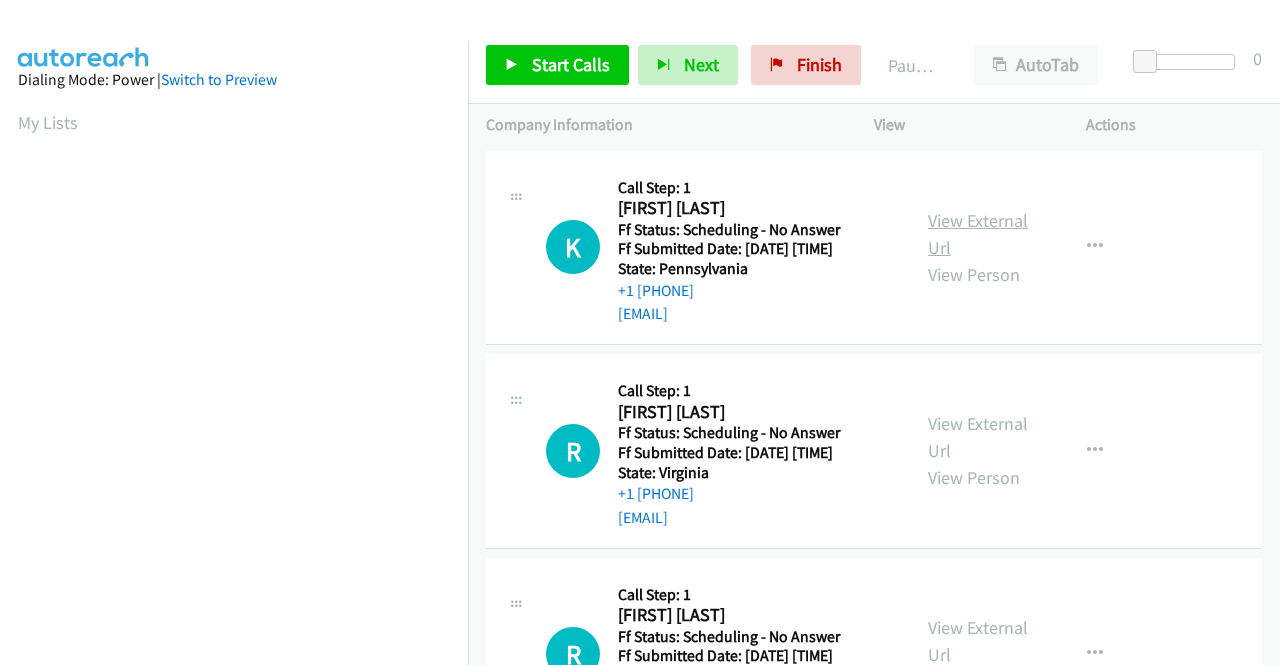 click on "View External Url" at bounding box center (978, 234) 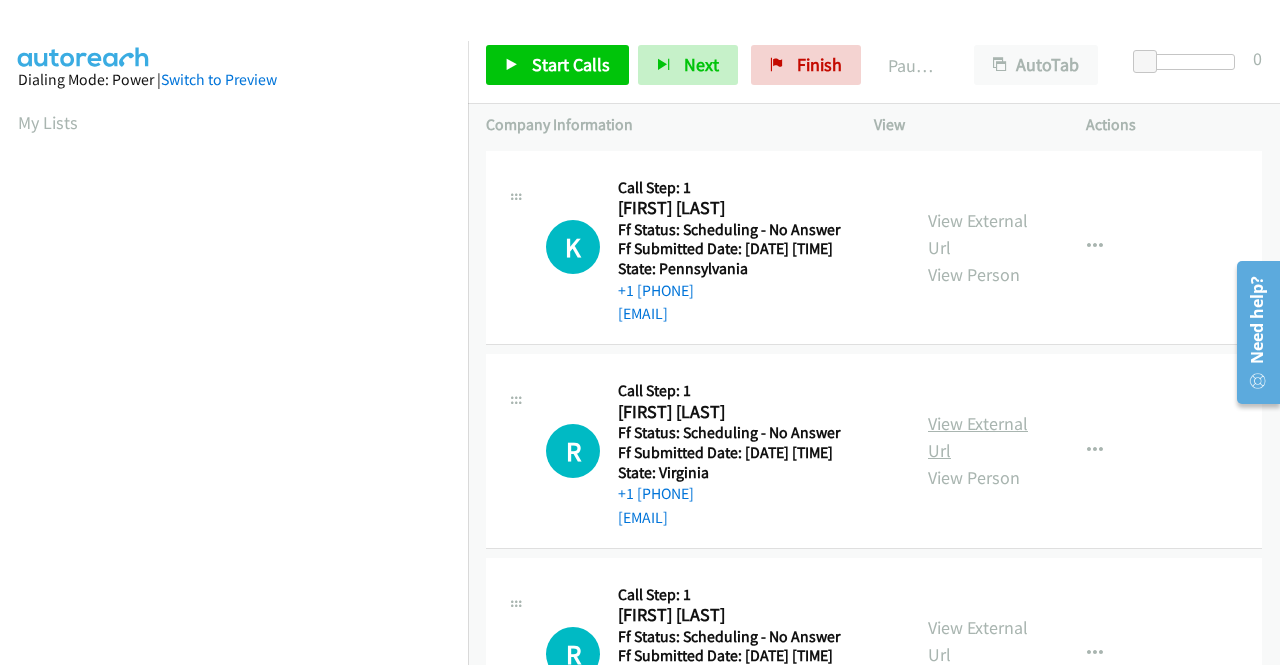 click on "View External Url" at bounding box center (978, 437) 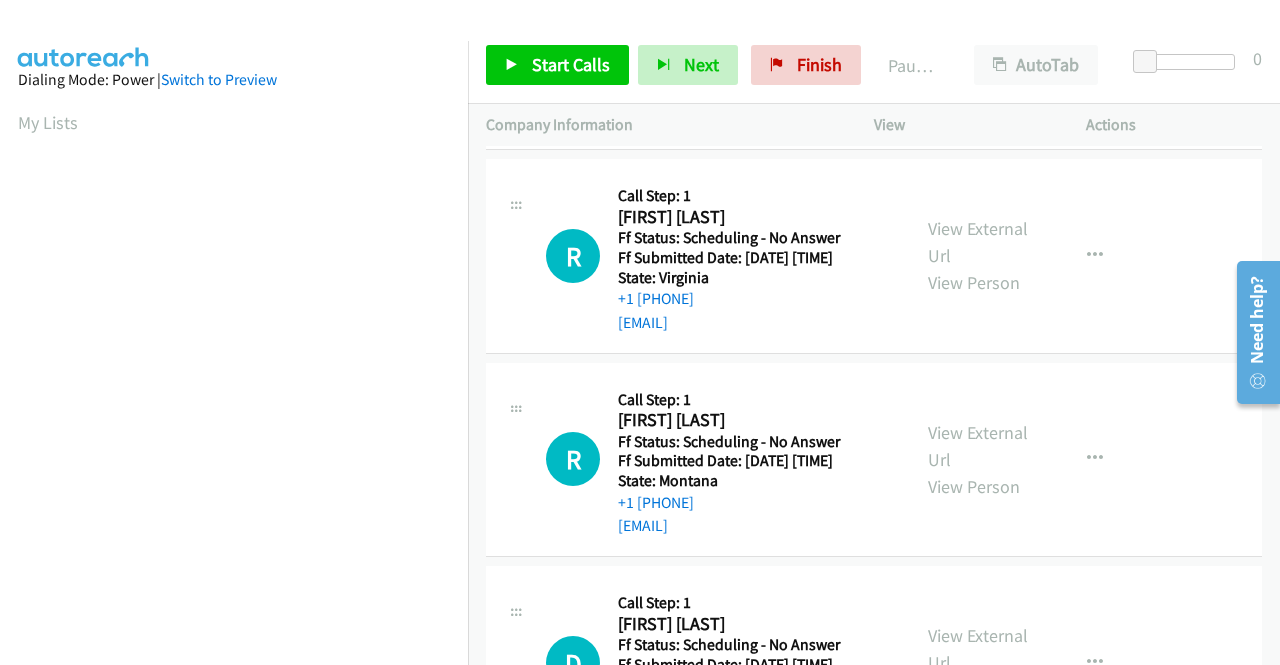 scroll, scrollTop: 200, scrollLeft: 0, axis: vertical 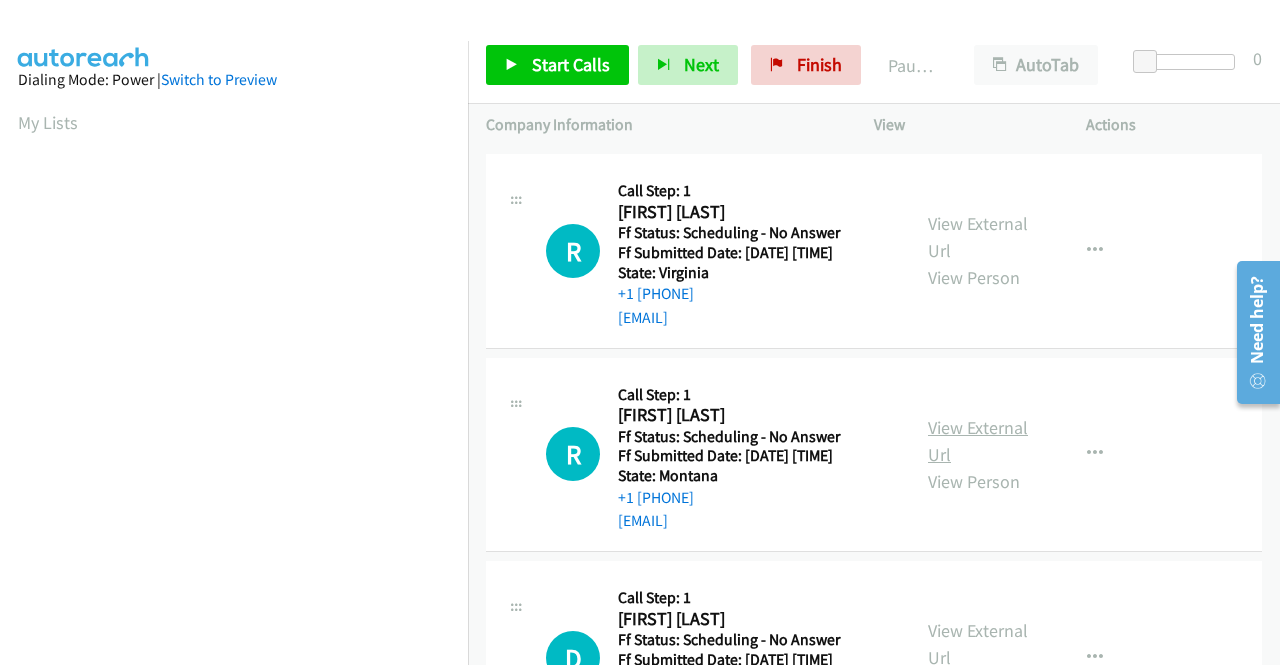 click on "View External Url" at bounding box center [978, 441] 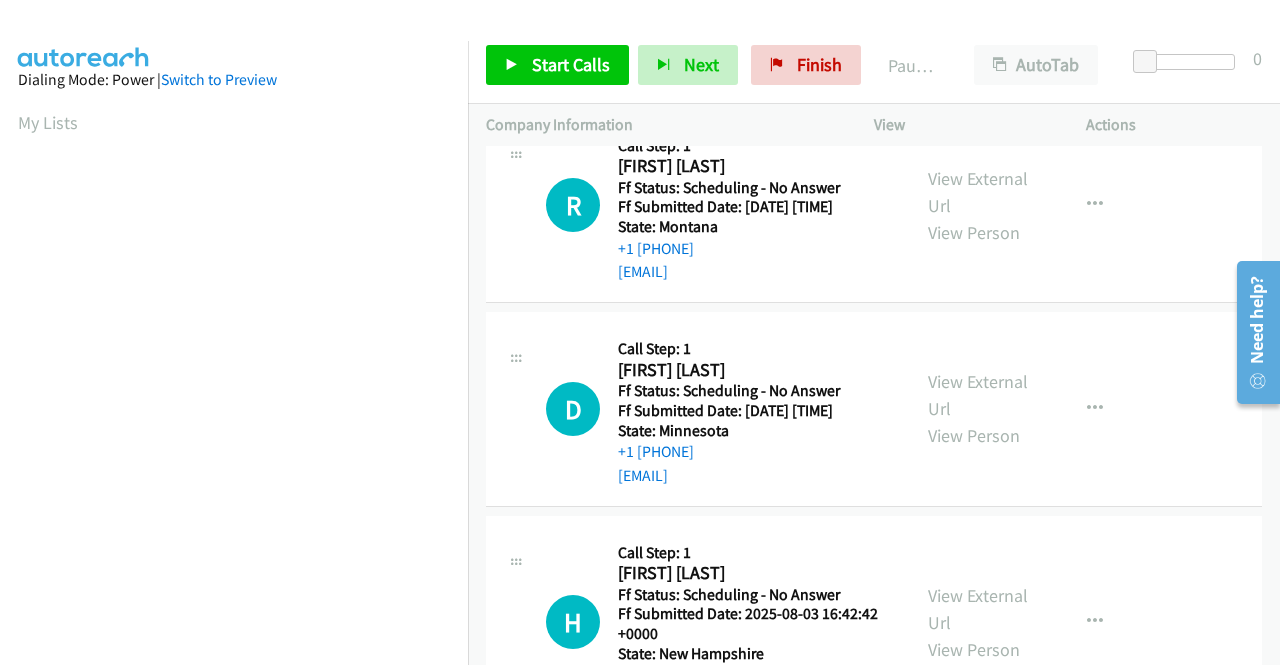 scroll, scrollTop: 500, scrollLeft: 0, axis: vertical 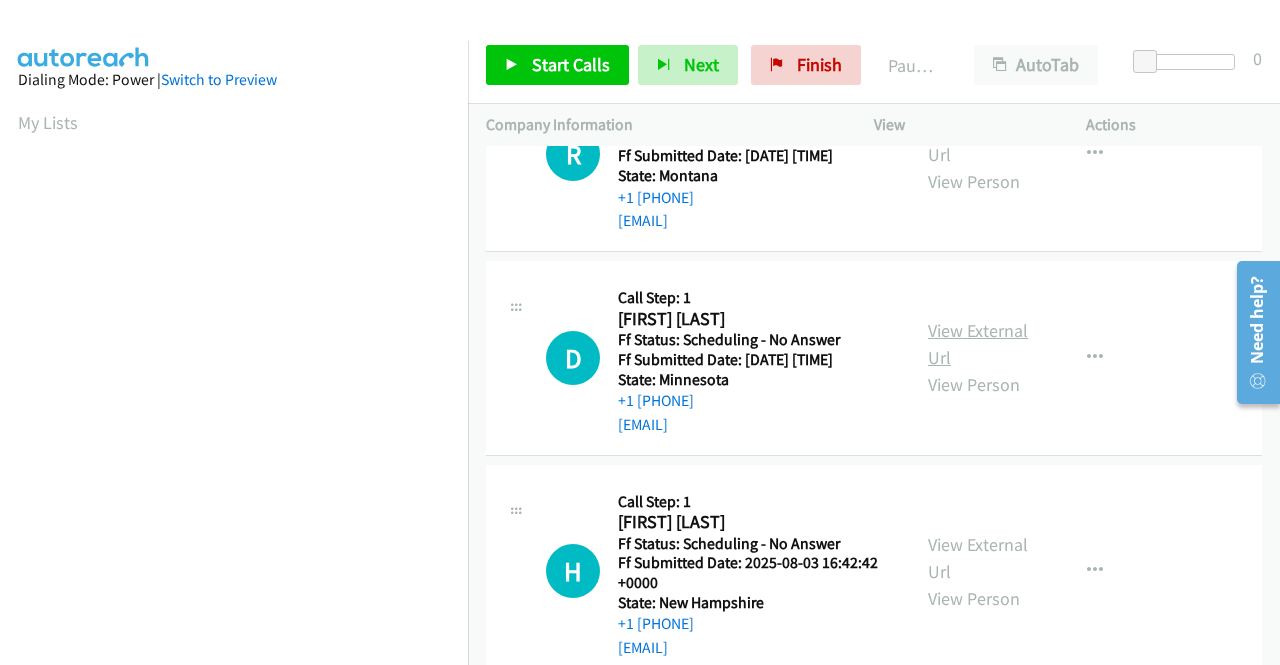 click on "View External Url" at bounding box center (978, 344) 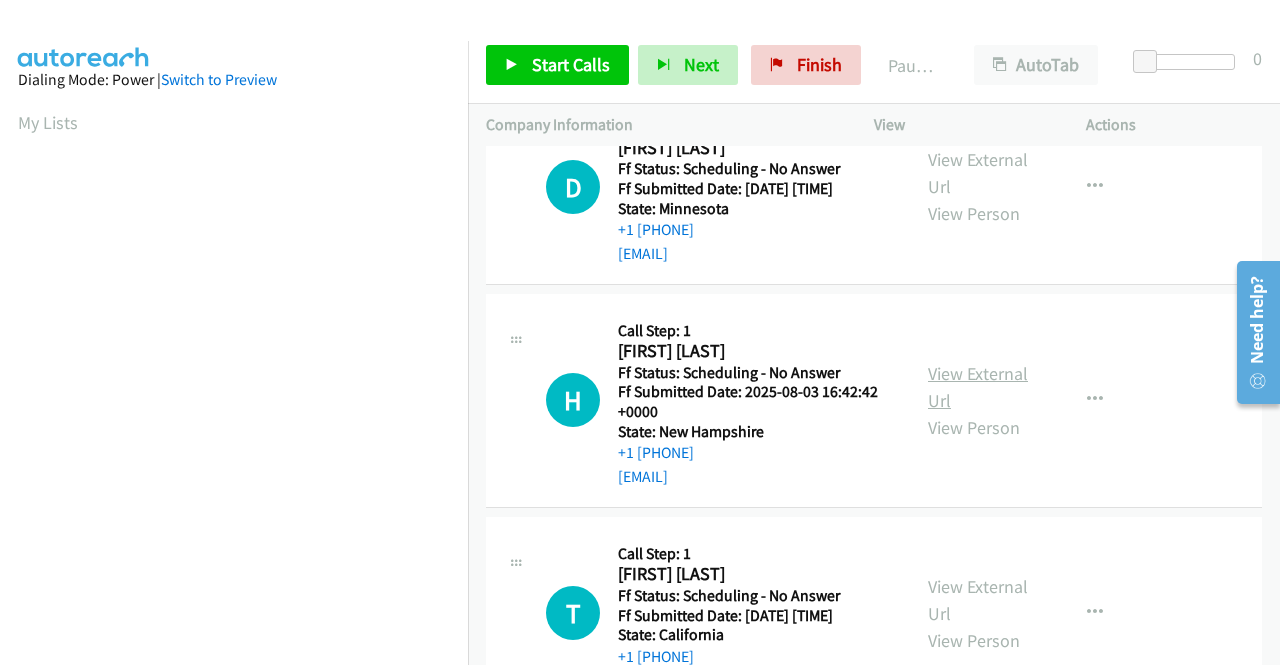 scroll, scrollTop: 700, scrollLeft: 0, axis: vertical 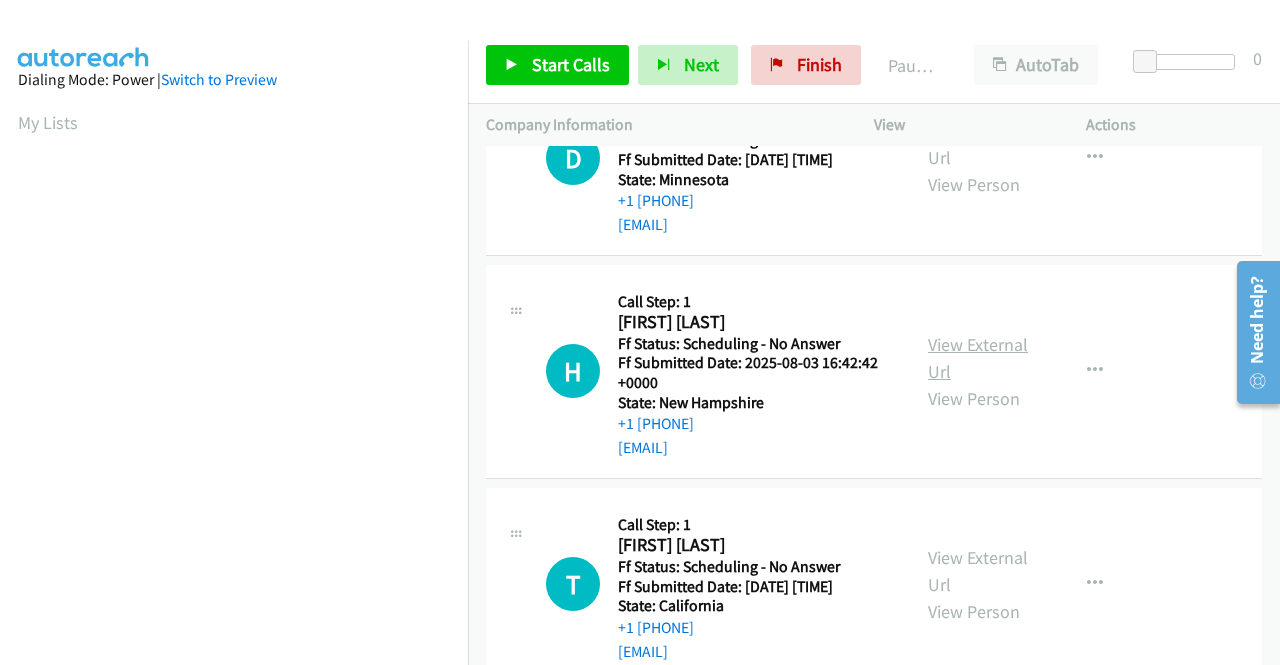 click on "View External Url" at bounding box center (978, 358) 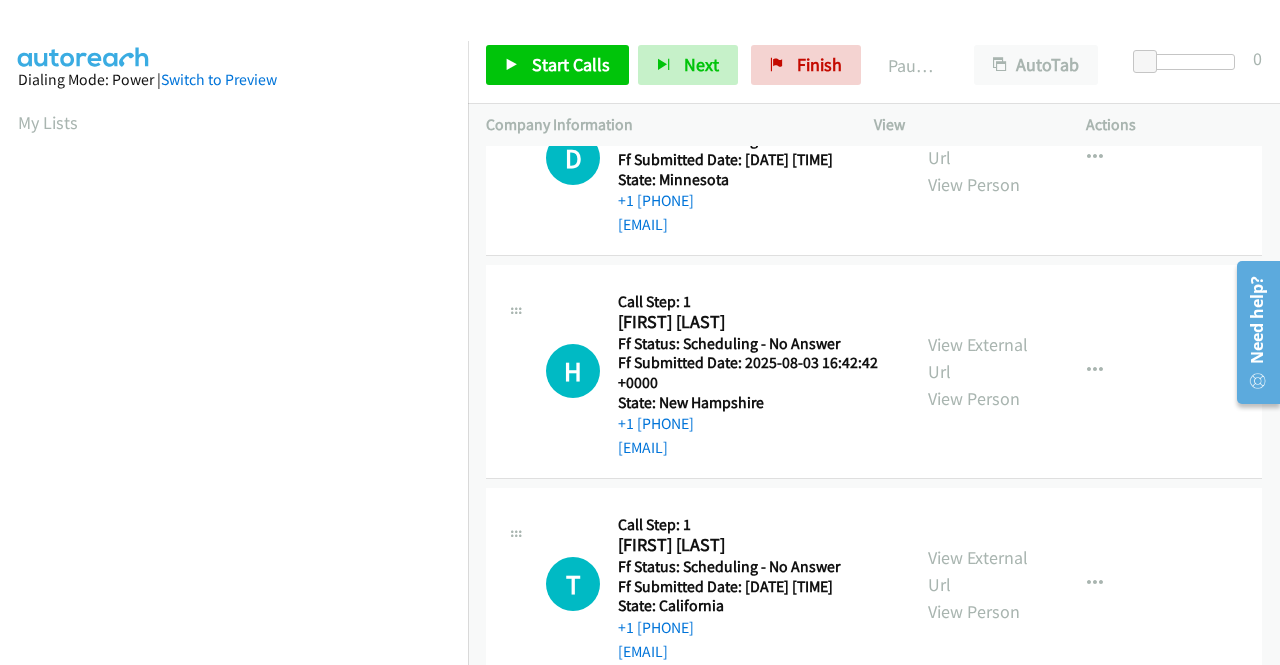 scroll, scrollTop: 800, scrollLeft: 0, axis: vertical 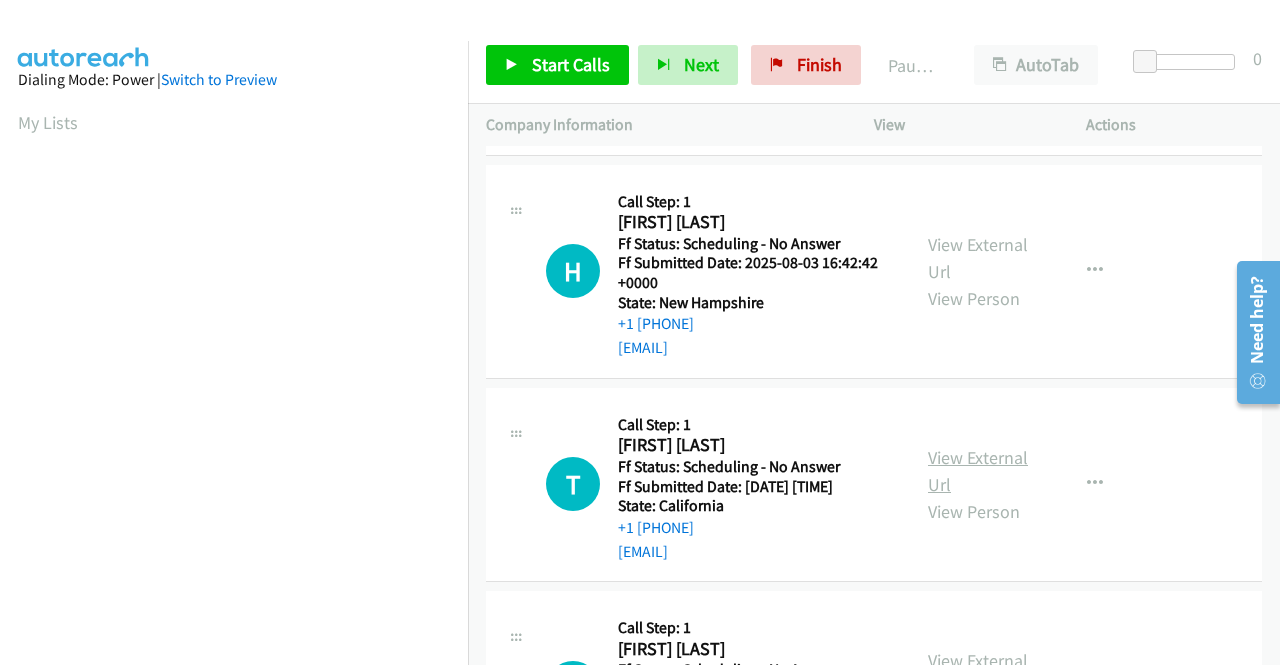 click on "View External Url" at bounding box center [978, 471] 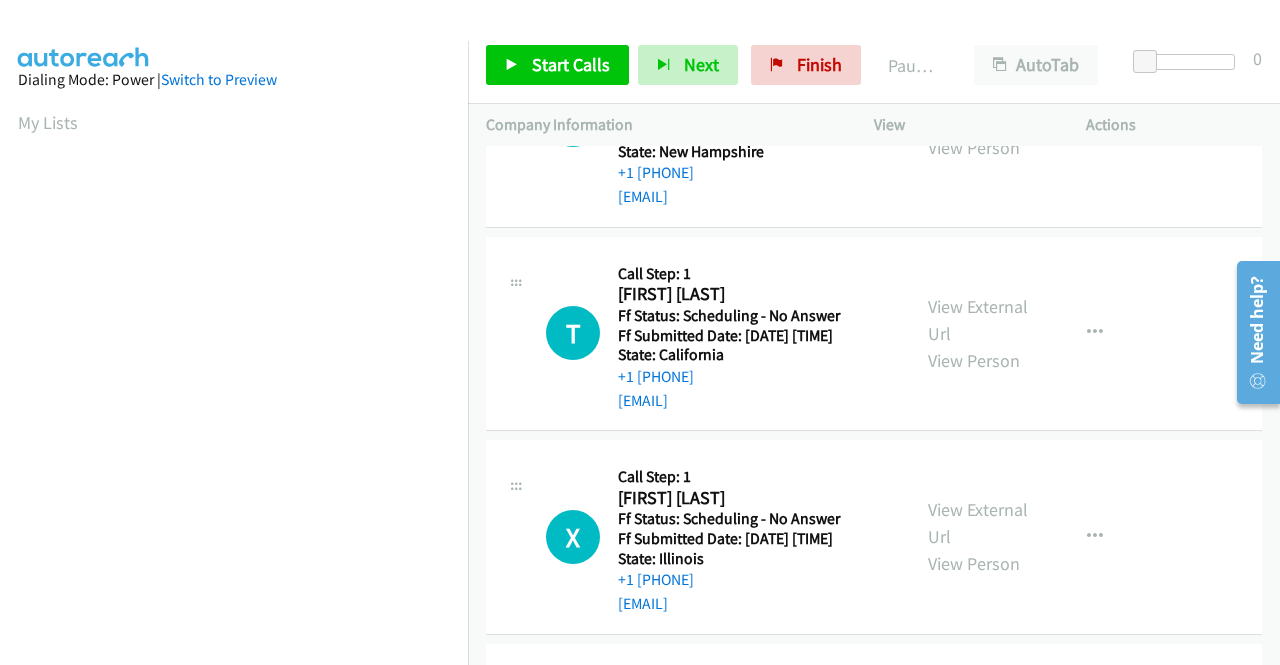 scroll, scrollTop: 1100, scrollLeft: 0, axis: vertical 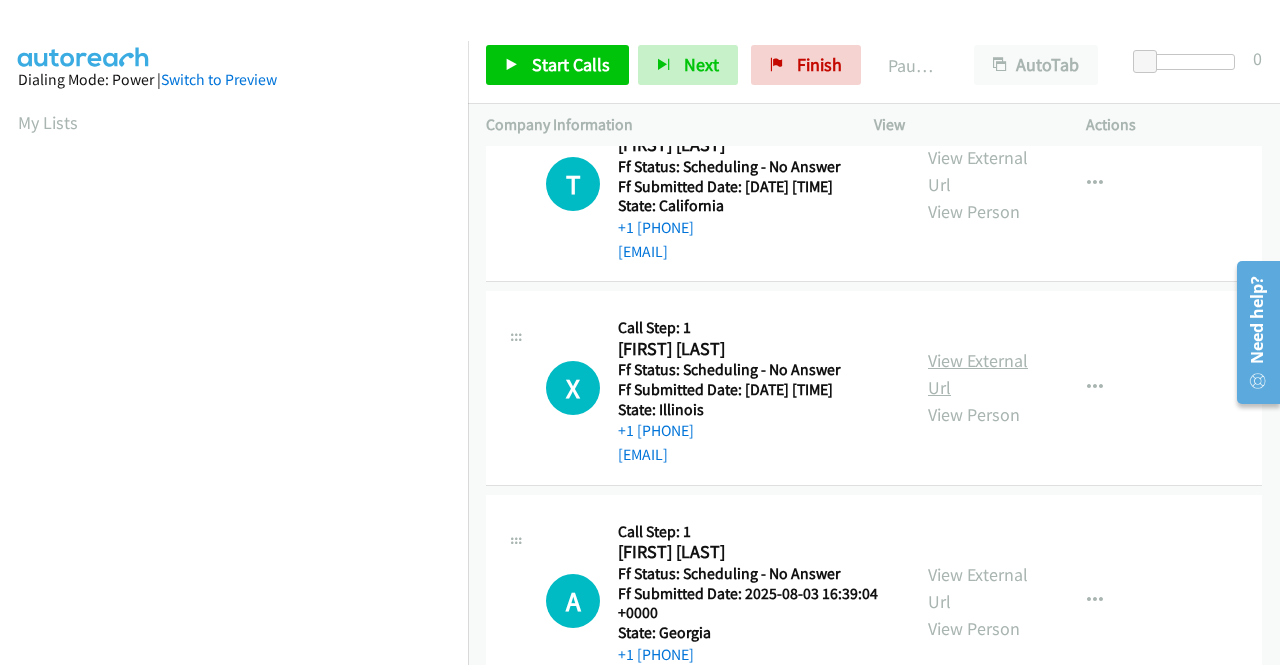 click on "View External Url" at bounding box center [978, 374] 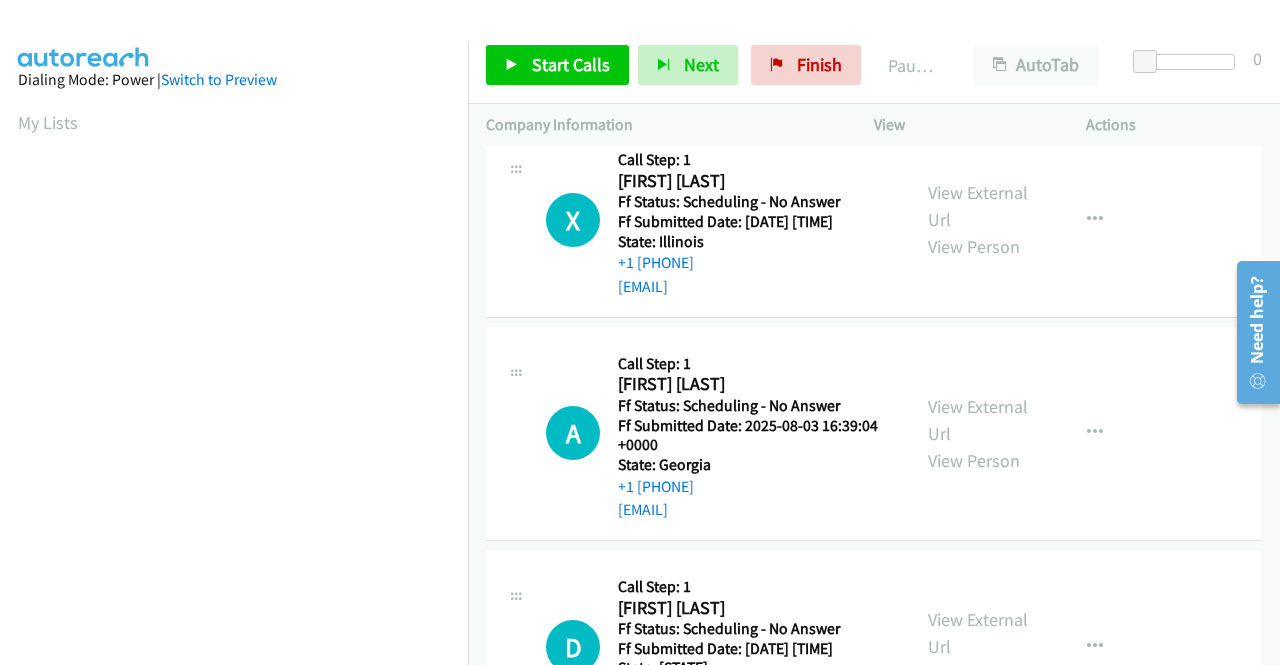 scroll, scrollTop: 1300, scrollLeft: 0, axis: vertical 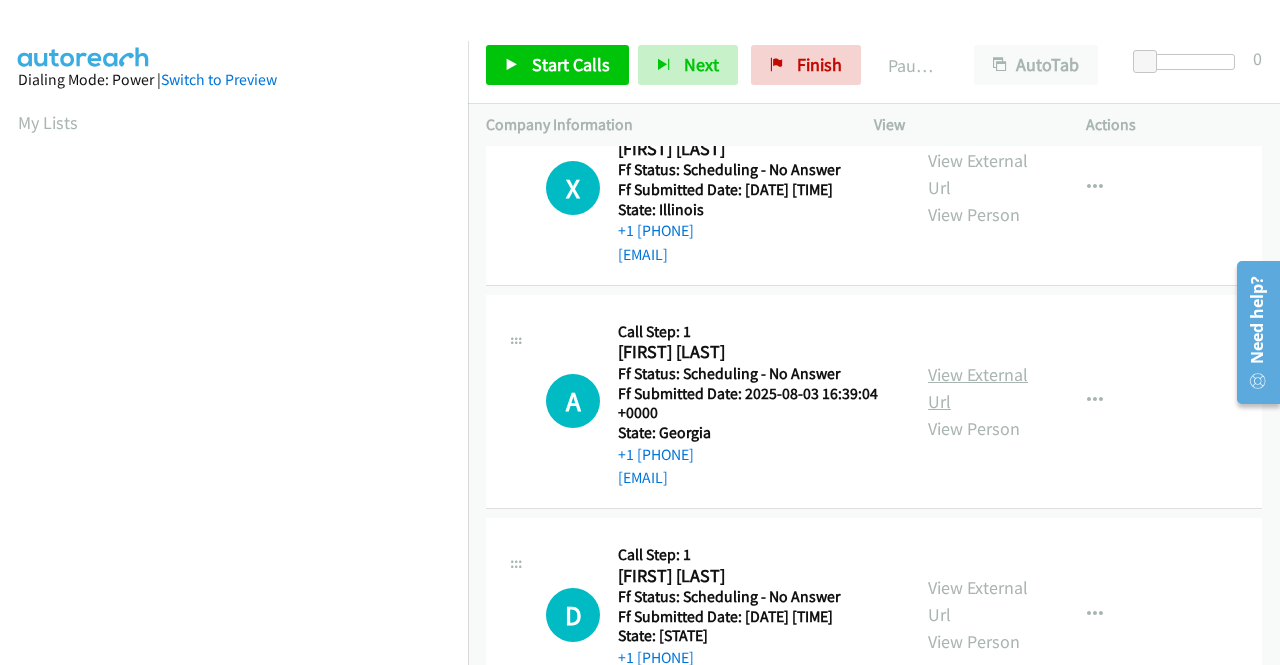 click on "View External Url" at bounding box center (978, 388) 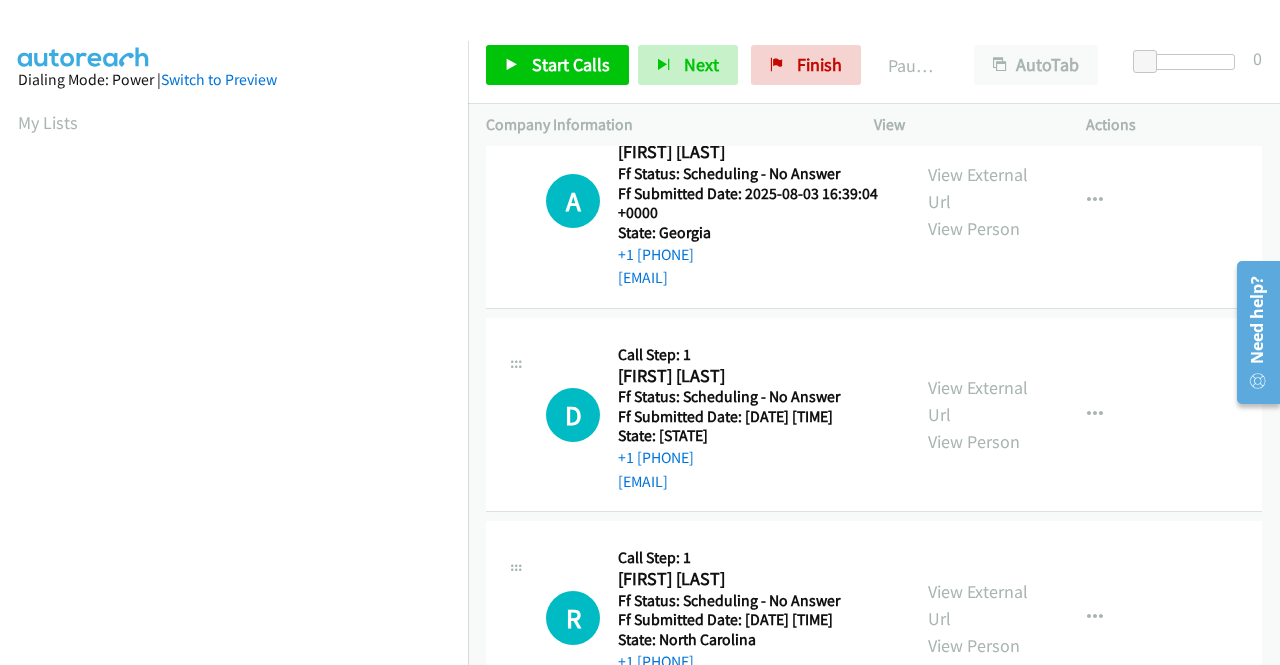 scroll, scrollTop: 1600, scrollLeft: 0, axis: vertical 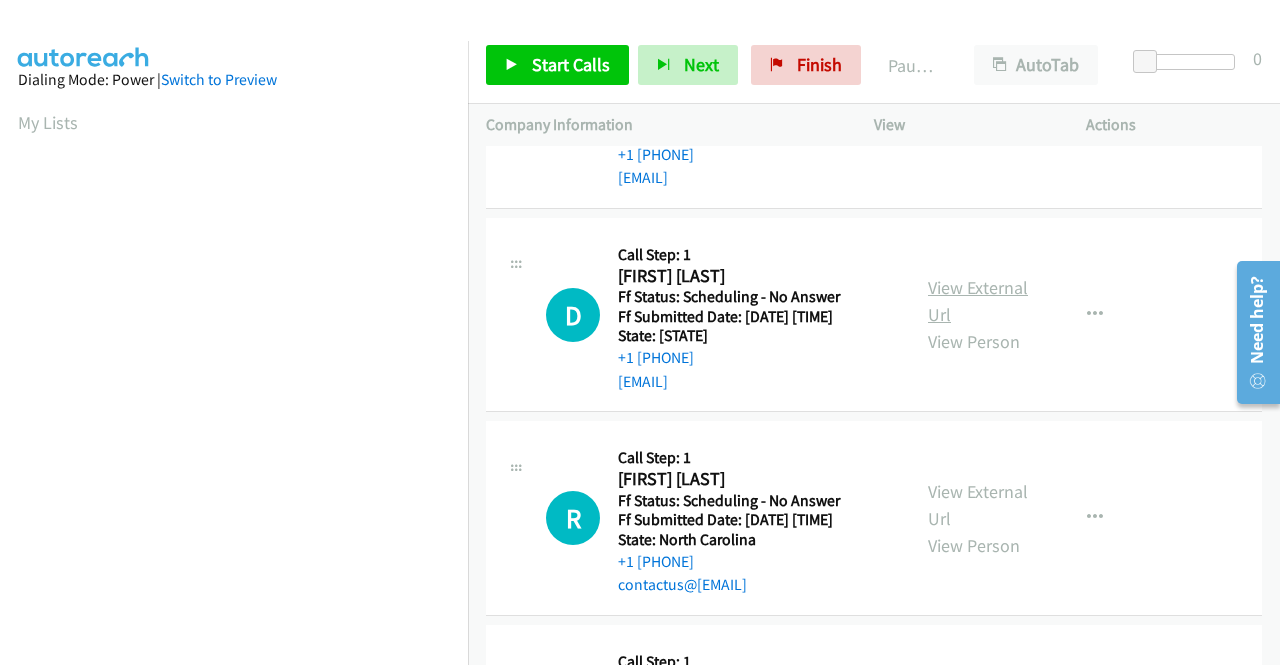 click on "View External Url" at bounding box center (978, 301) 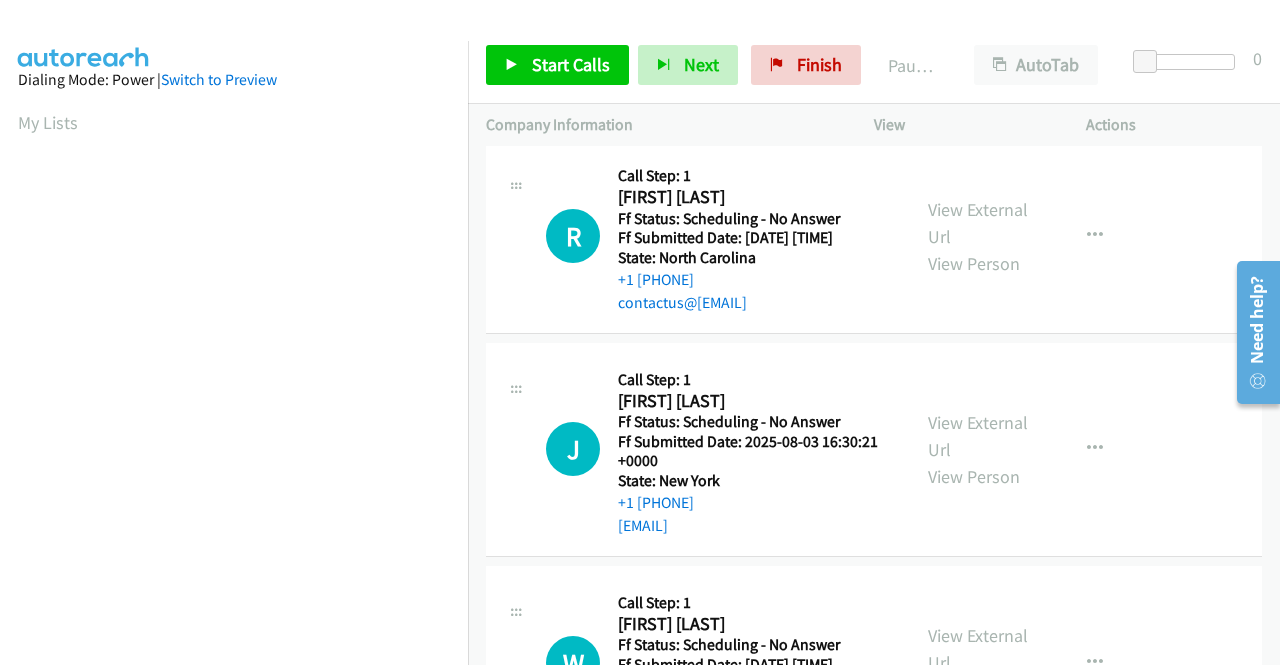 scroll, scrollTop: 1900, scrollLeft: 0, axis: vertical 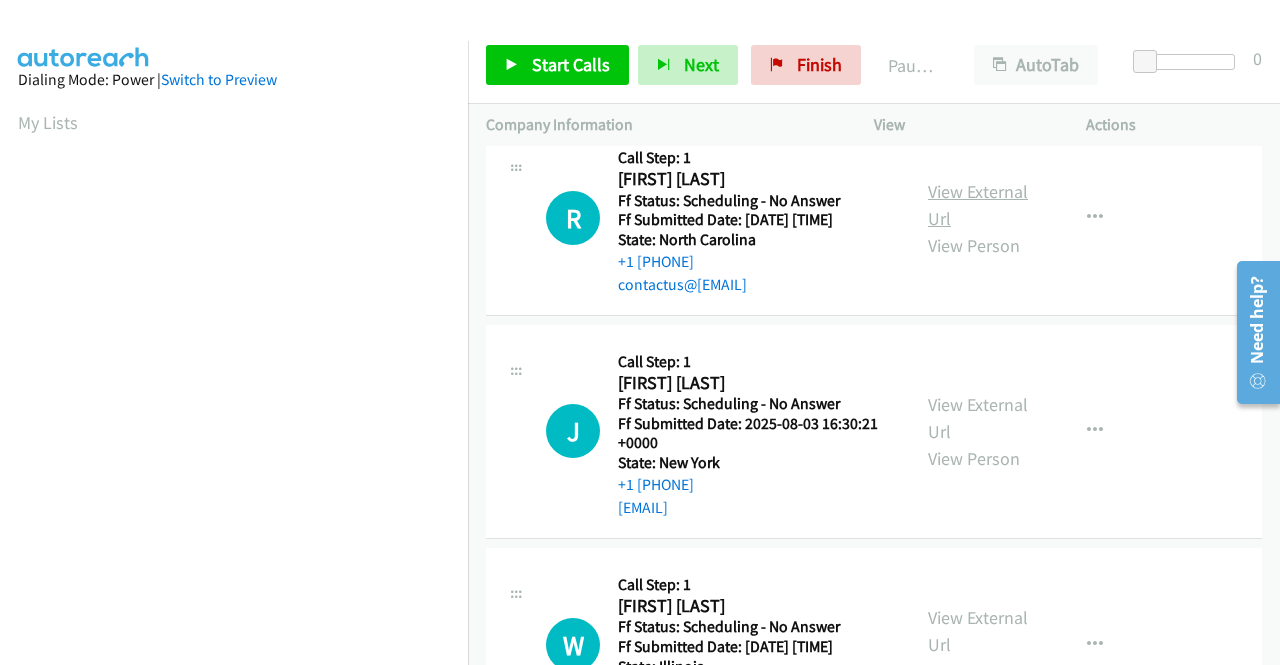 click on "View External Url" at bounding box center [978, 205] 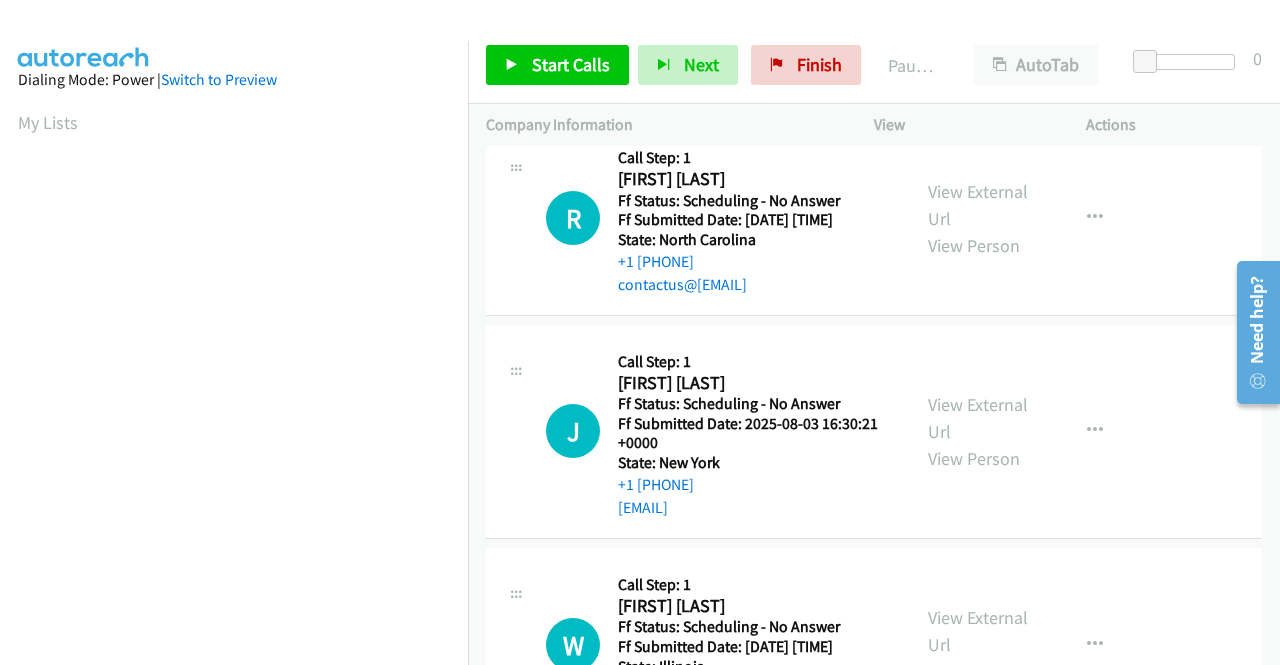 scroll, scrollTop: 2100, scrollLeft: 0, axis: vertical 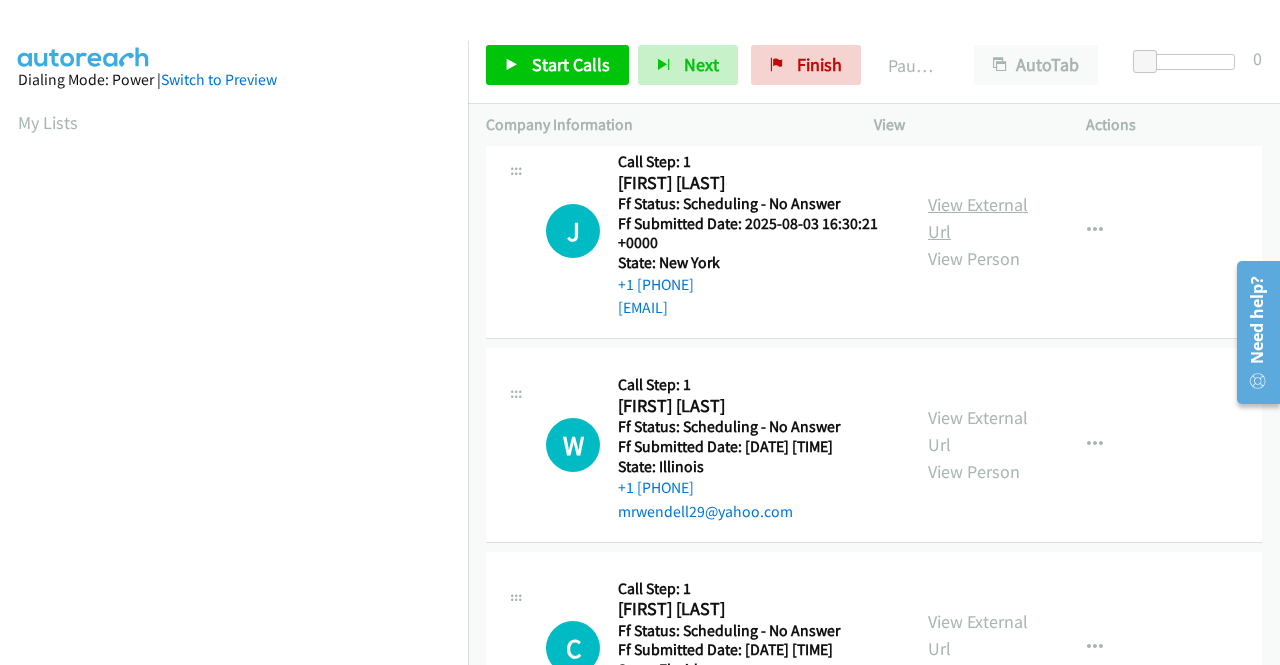 click on "View External Url" at bounding box center (978, 218) 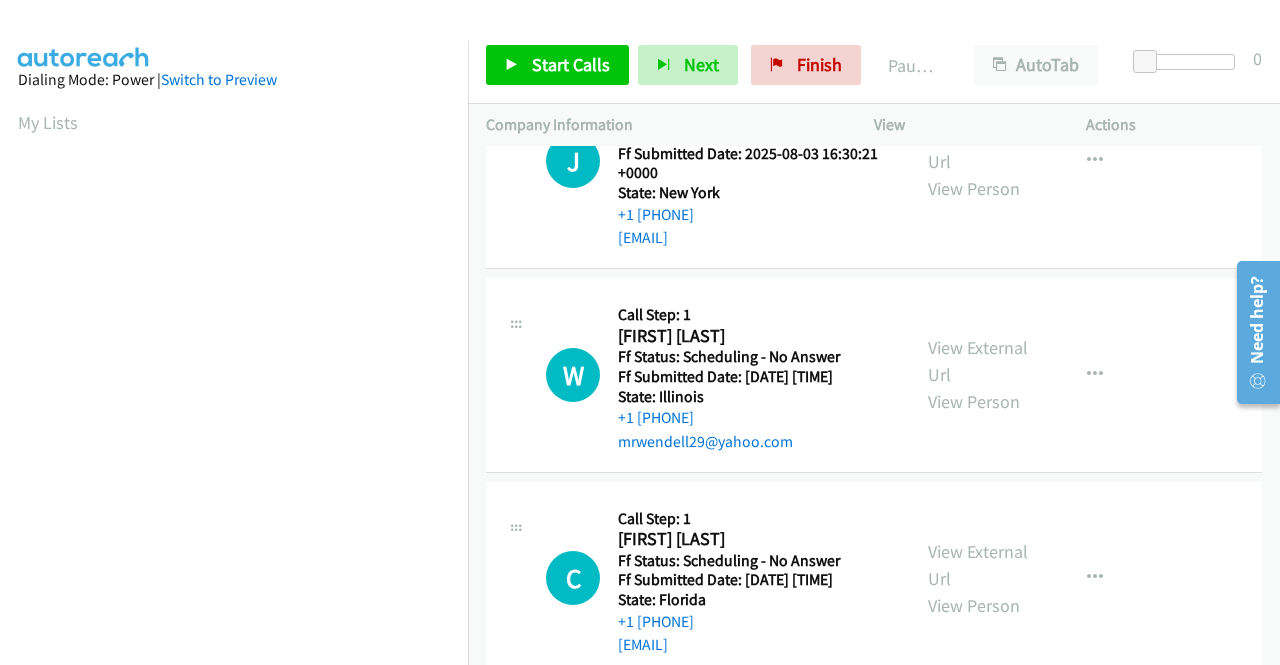 scroll, scrollTop: 2300, scrollLeft: 0, axis: vertical 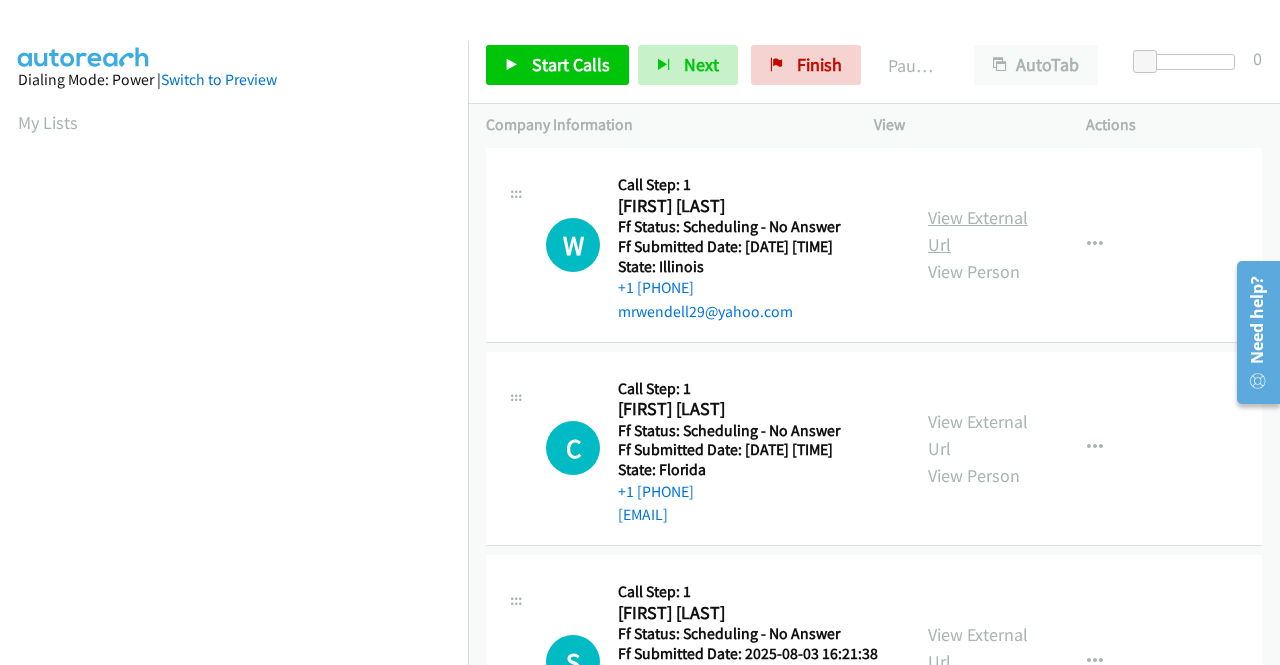 click on "View External Url" at bounding box center [978, 231] 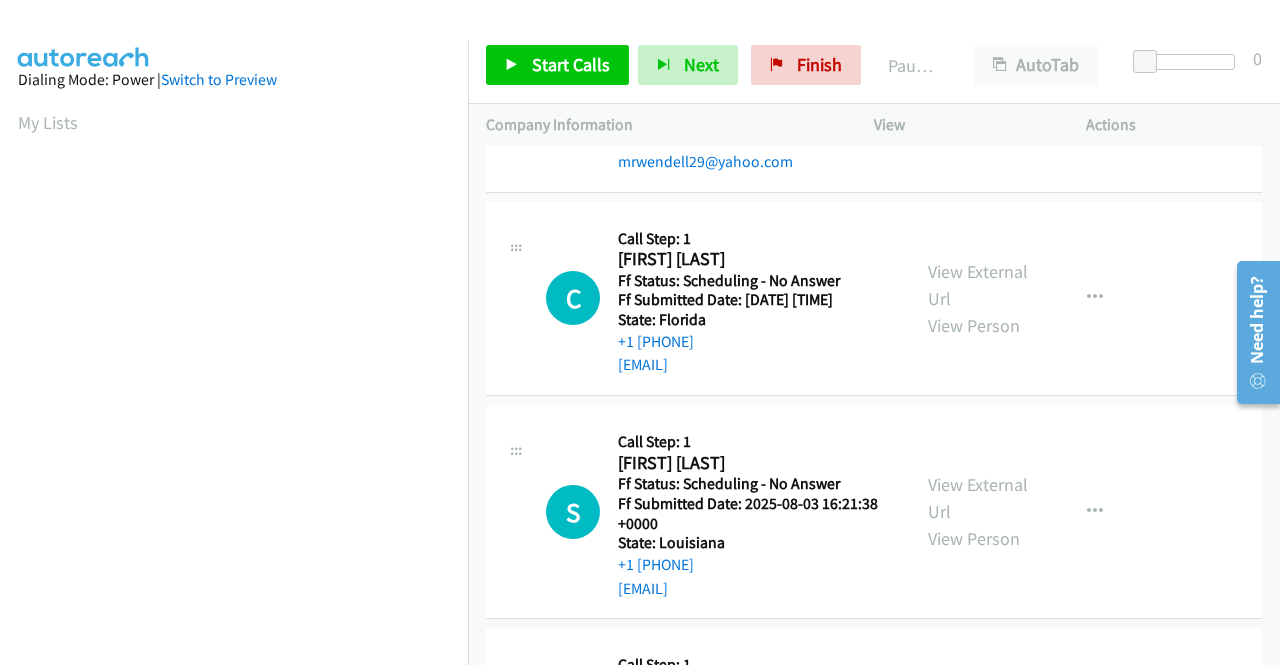 scroll, scrollTop: 2500, scrollLeft: 0, axis: vertical 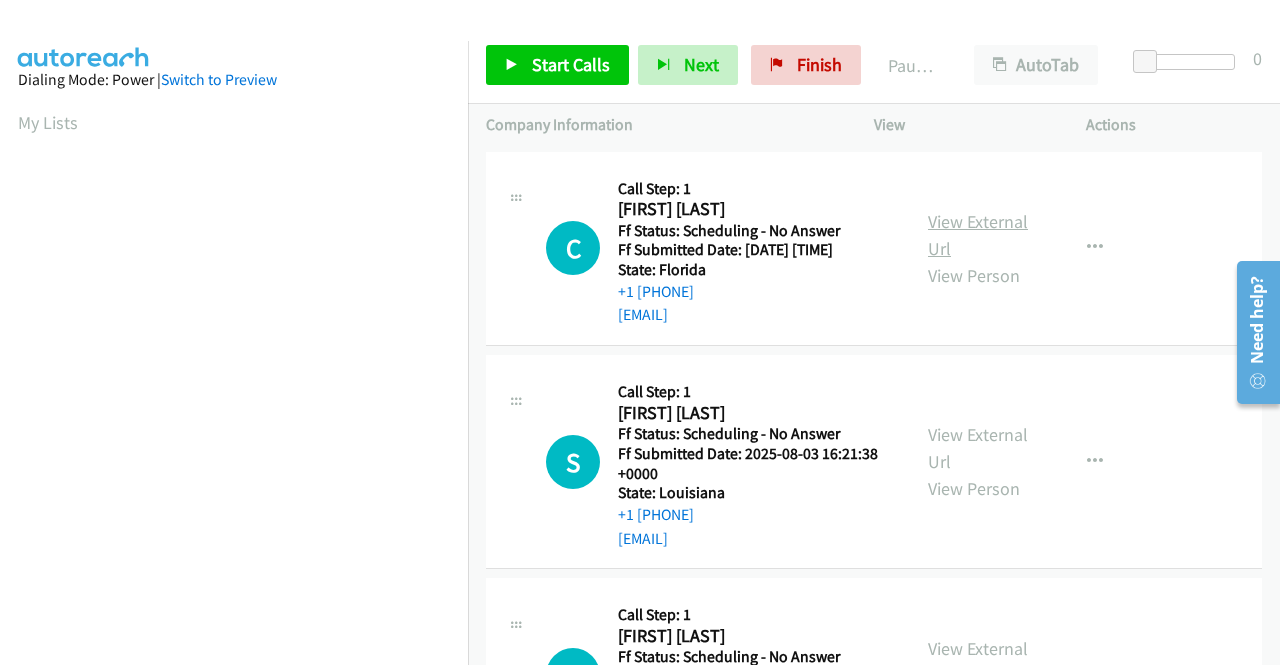 click on "View External Url" at bounding box center (978, 235) 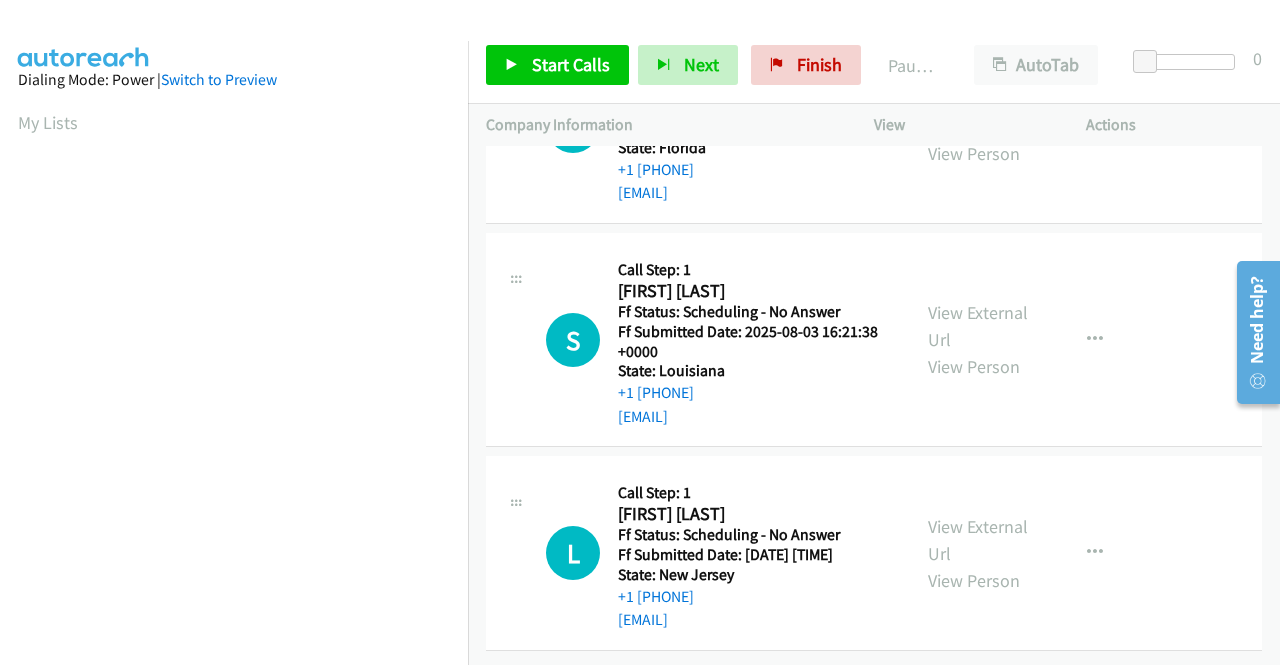 scroll, scrollTop: 2700, scrollLeft: 0, axis: vertical 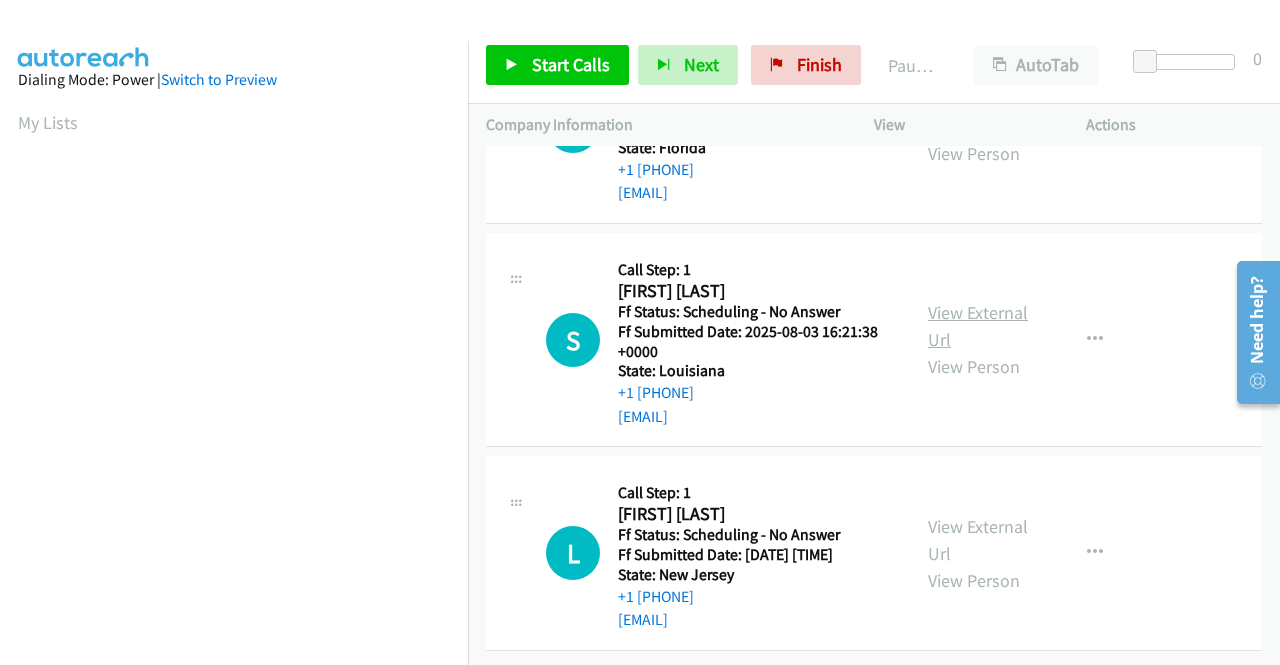 click on "View External Url" at bounding box center (978, 326) 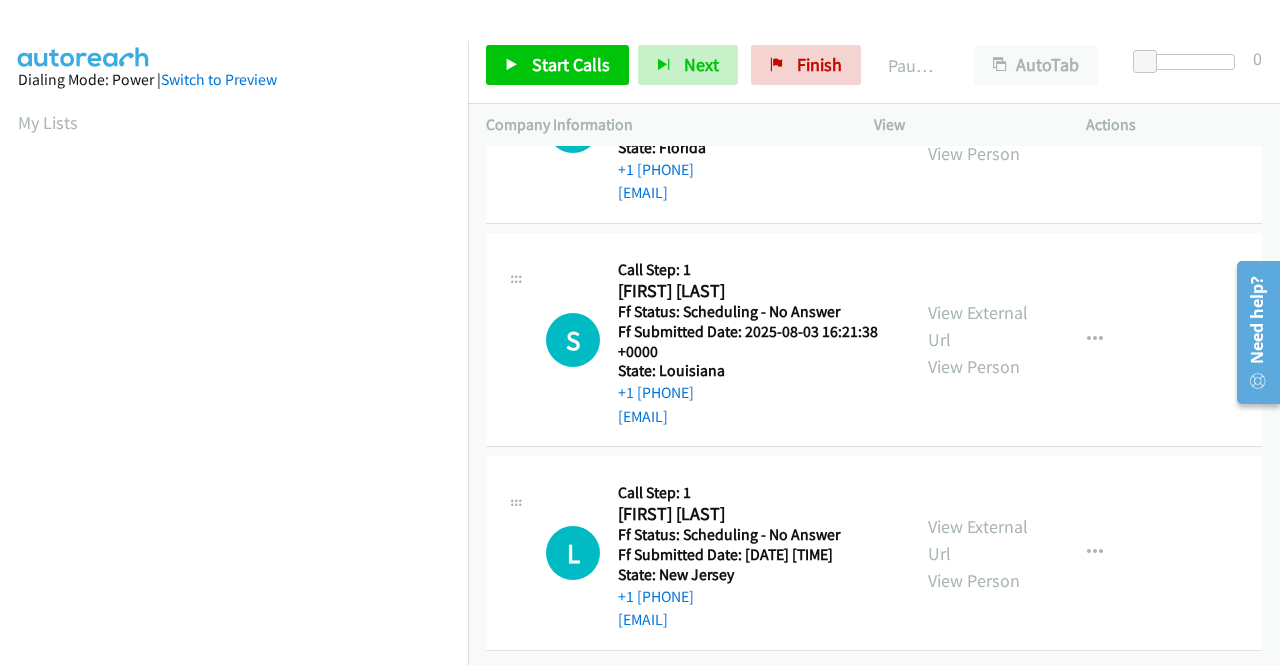 scroll, scrollTop: 2848, scrollLeft: 0, axis: vertical 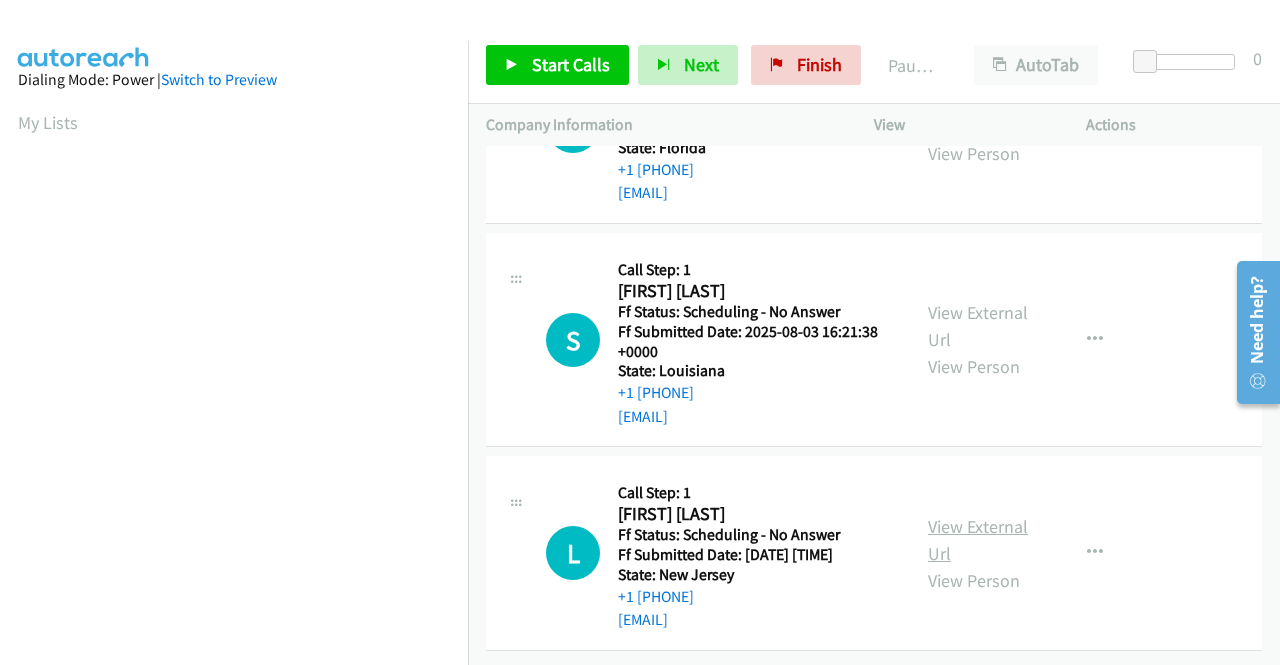 click on "View External Url" at bounding box center [978, 540] 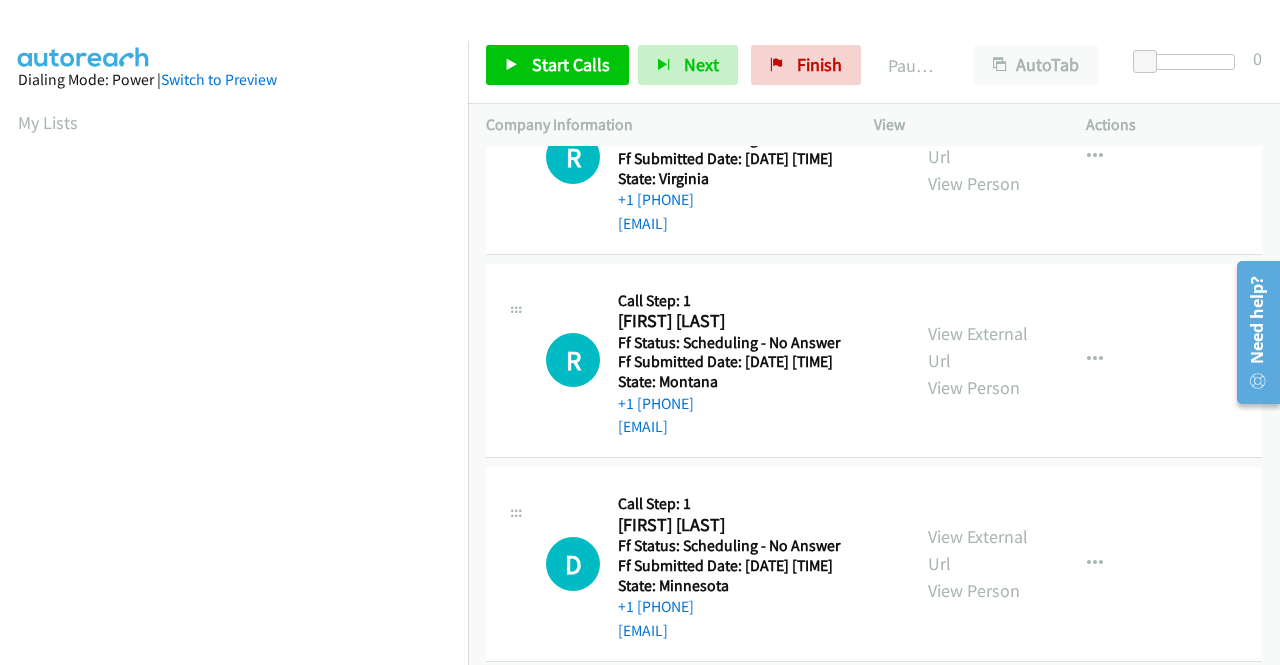 scroll, scrollTop: 0, scrollLeft: 0, axis: both 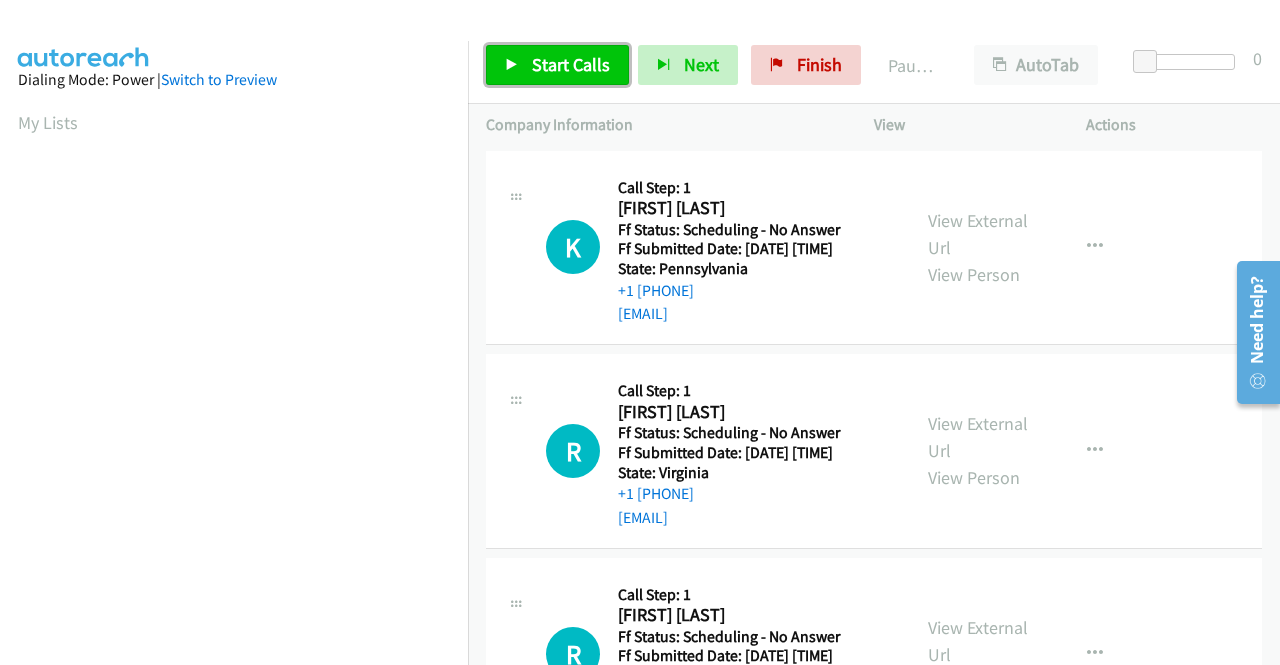 click on "Start Calls" at bounding box center (571, 64) 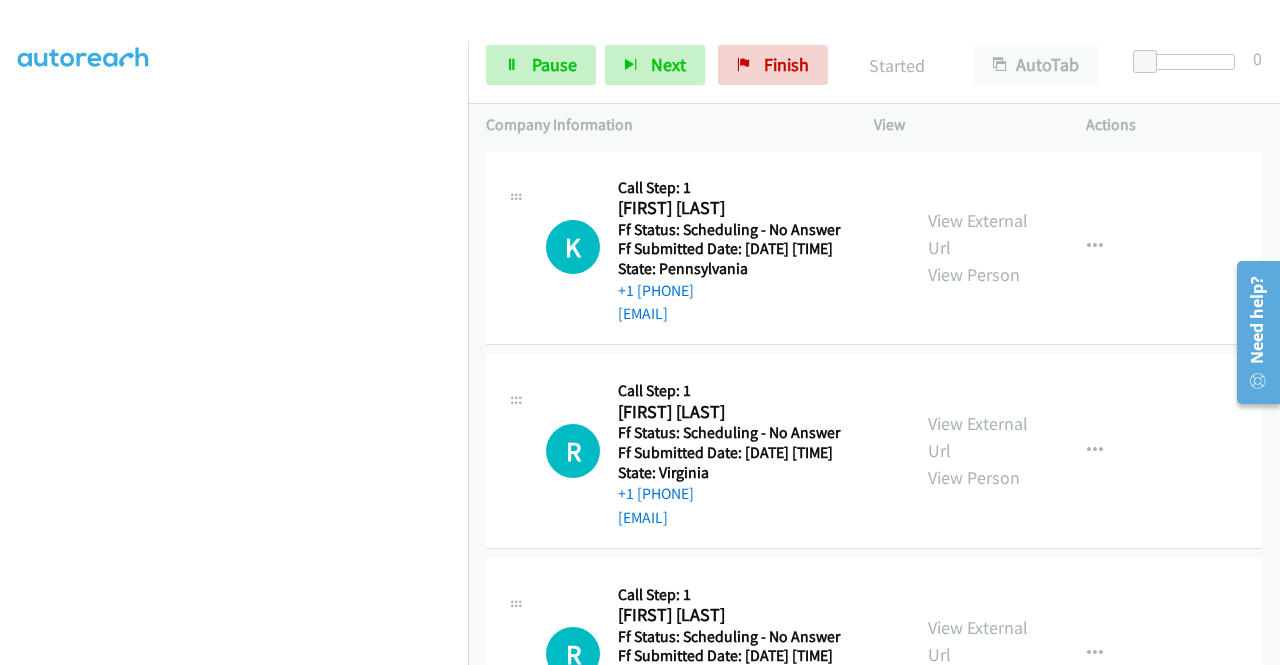 scroll, scrollTop: 456, scrollLeft: 0, axis: vertical 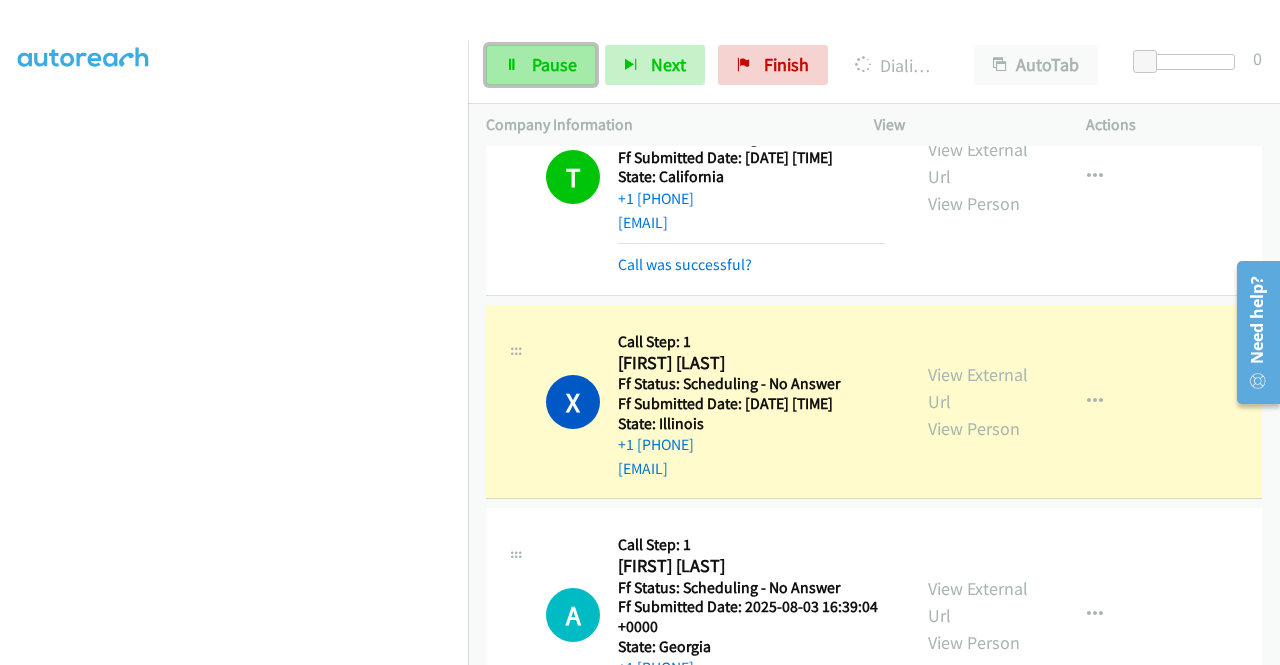 click on "Pause" at bounding box center (554, 64) 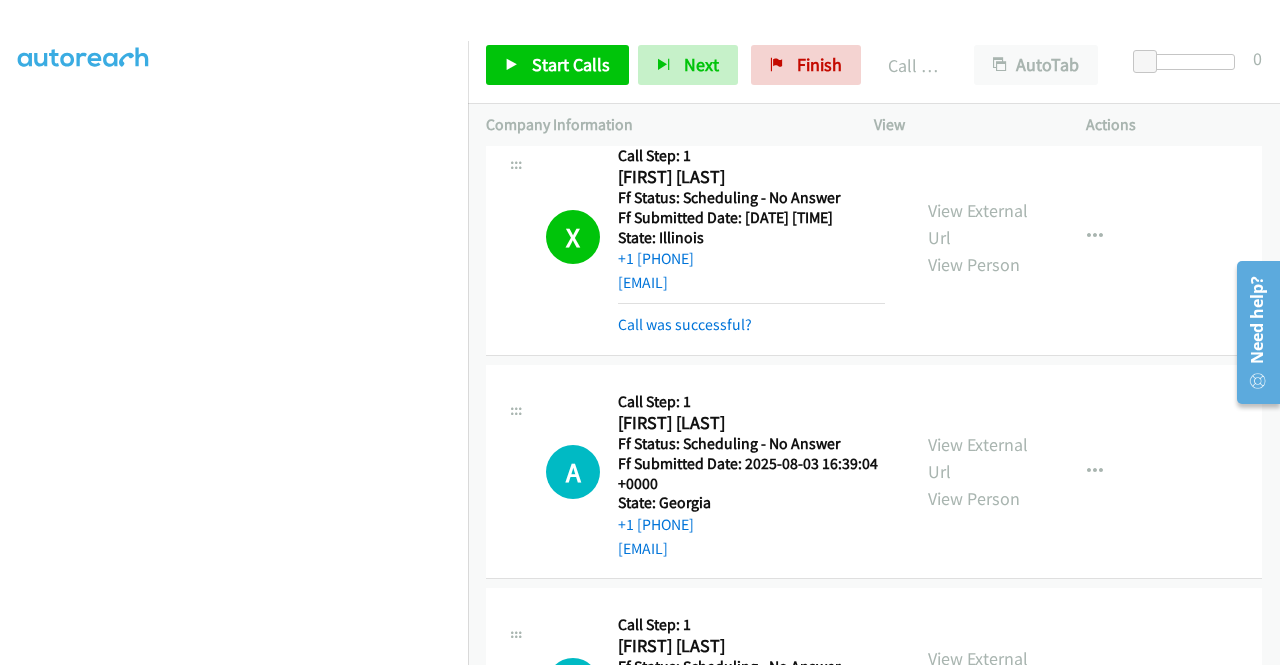 scroll, scrollTop: 1542, scrollLeft: 0, axis: vertical 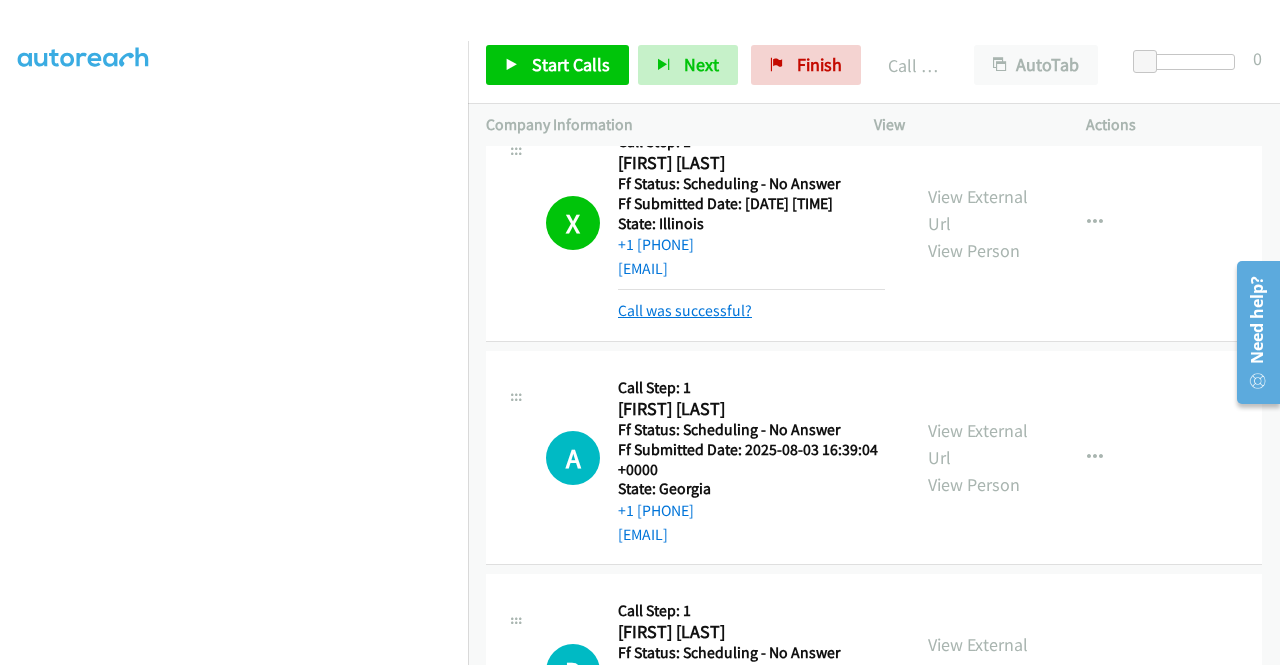 click on "Call was successful?" at bounding box center [685, 310] 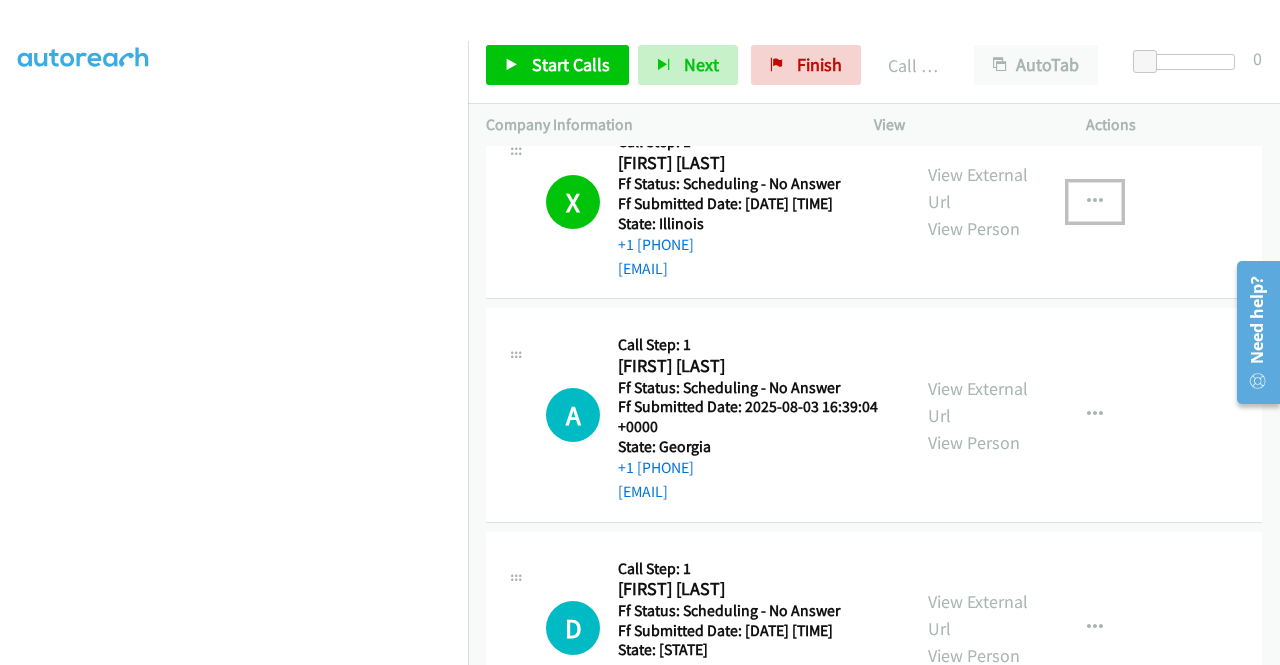 click at bounding box center (1095, 202) 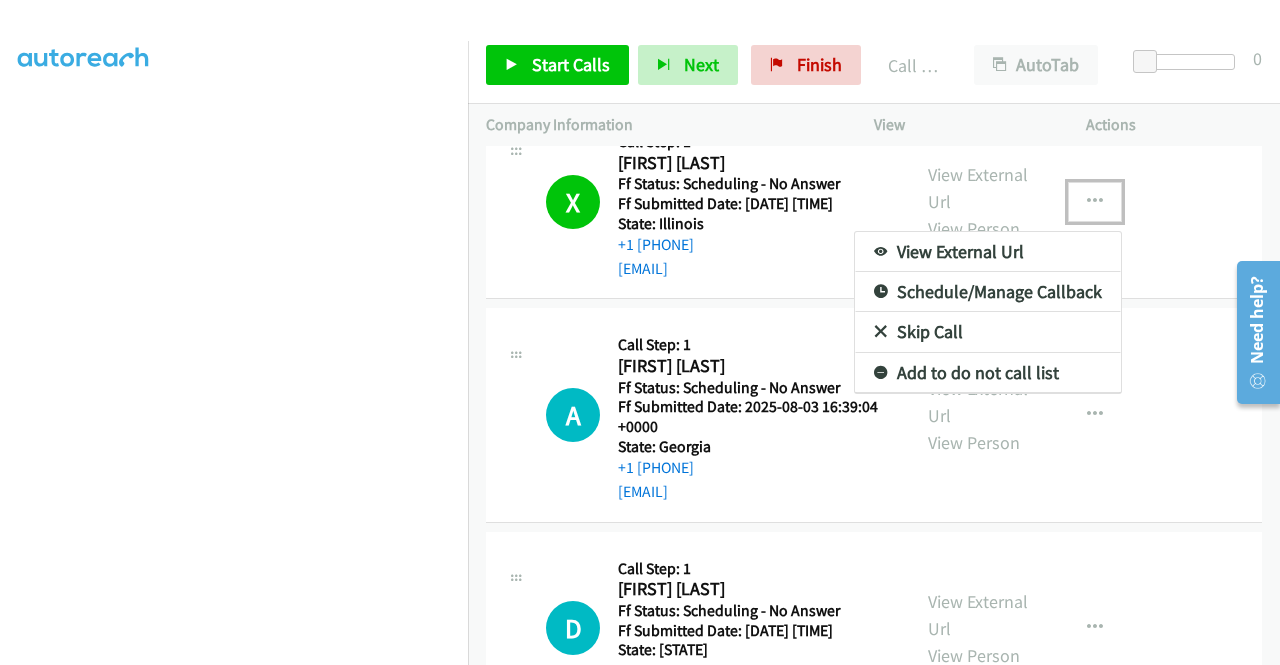 click on "Add to do not call list" at bounding box center (988, 373) 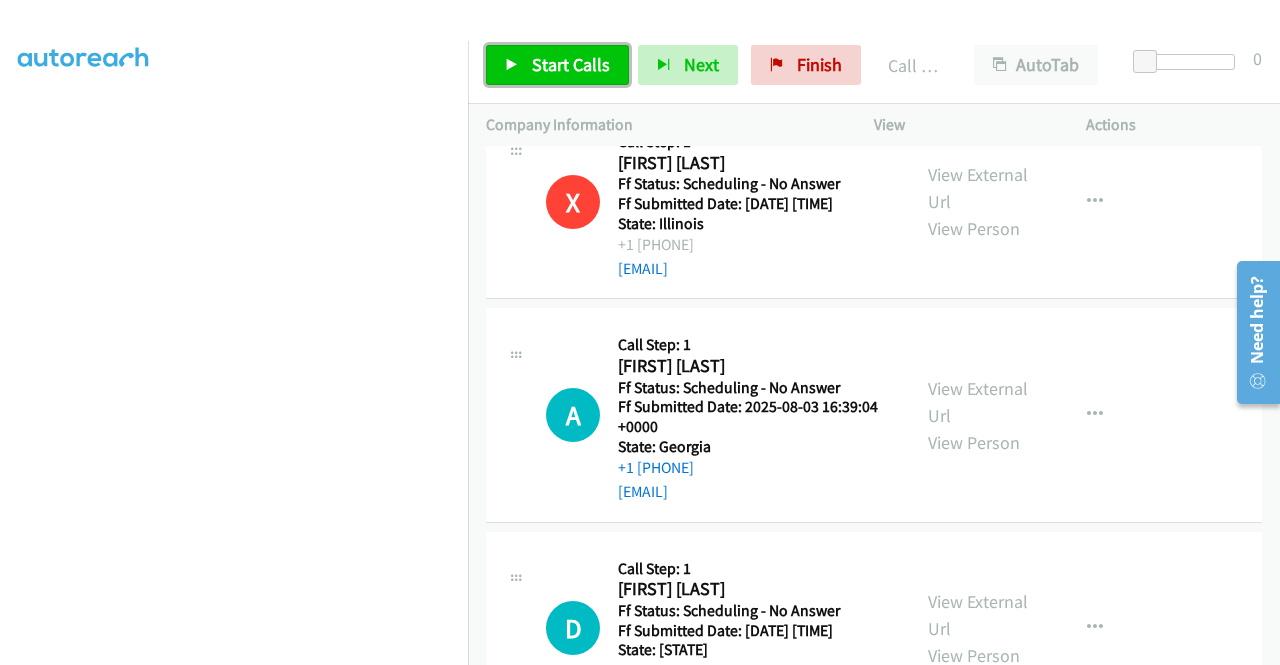 click on "Start Calls" at bounding box center (571, 64) 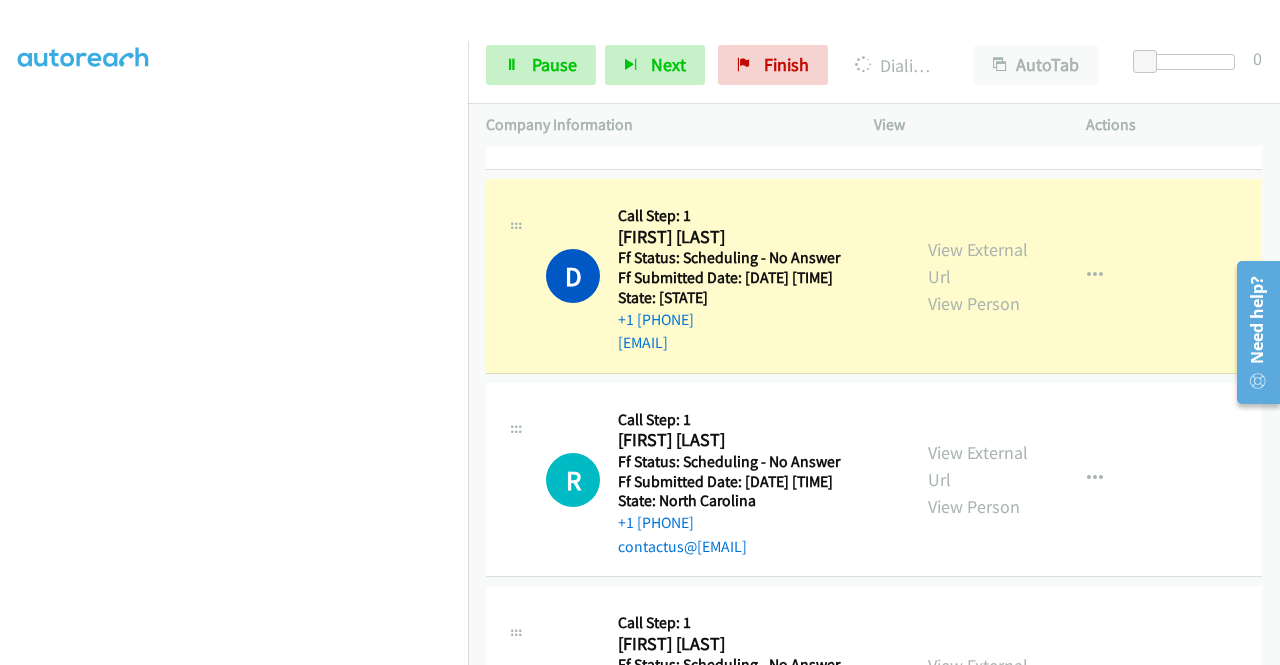 scroll, scrollTop: 2042, scrollLeft: 0, axis: vertical 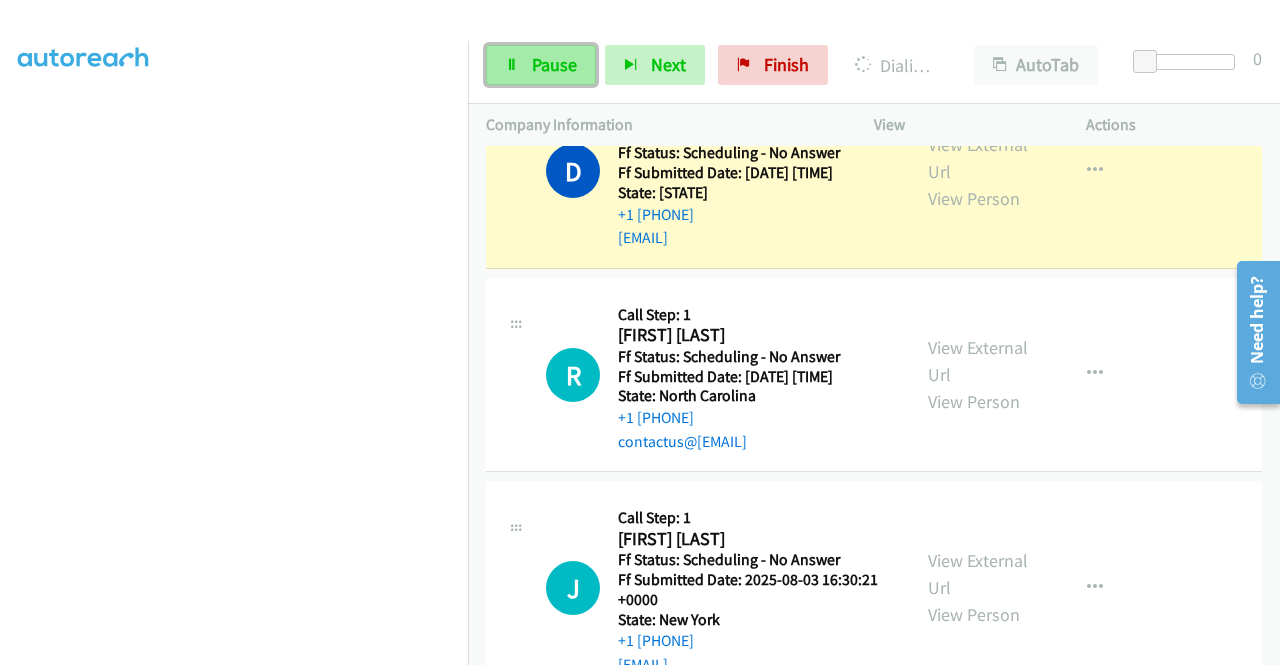 click on "Pause" at bounding box center [541, 65] 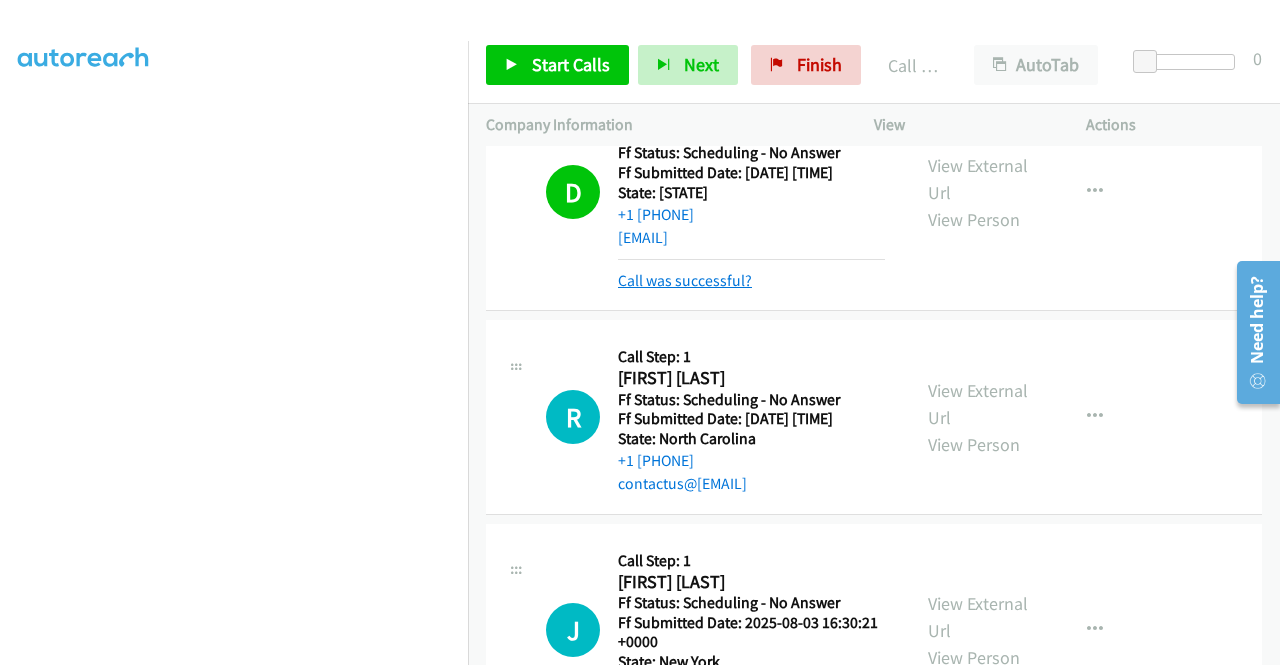 click on "Call was successful?" at bounding box center (685, 280) 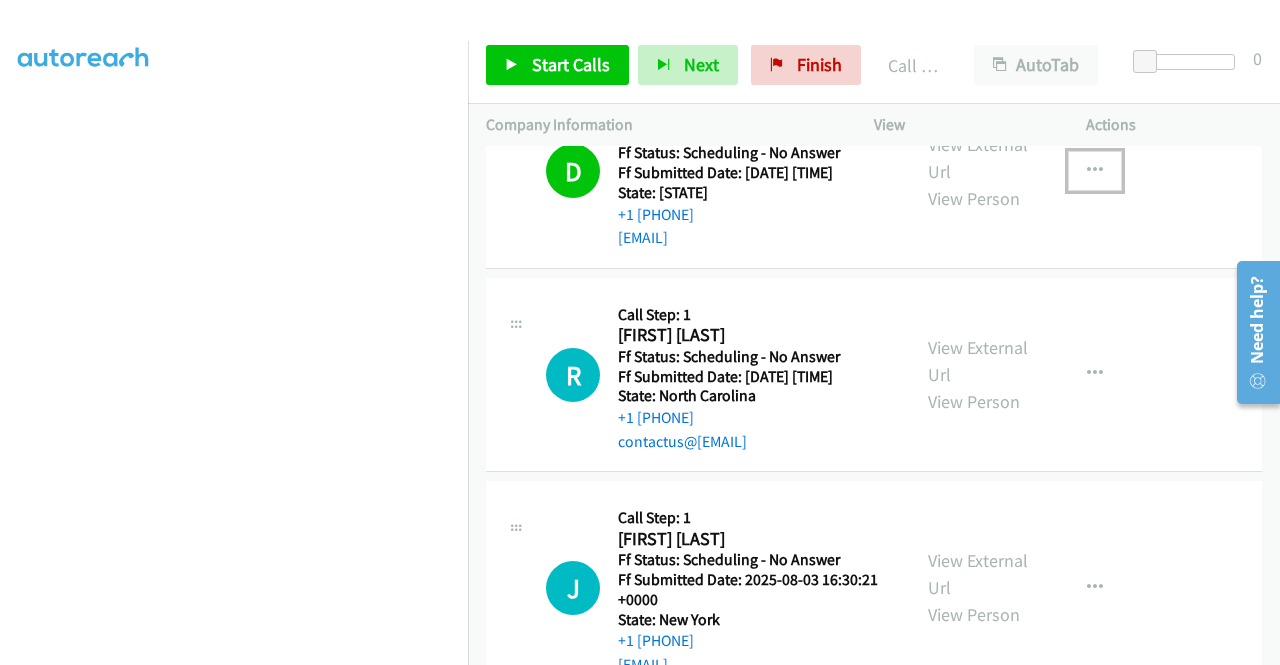 click at bounding box center (1095, 171) 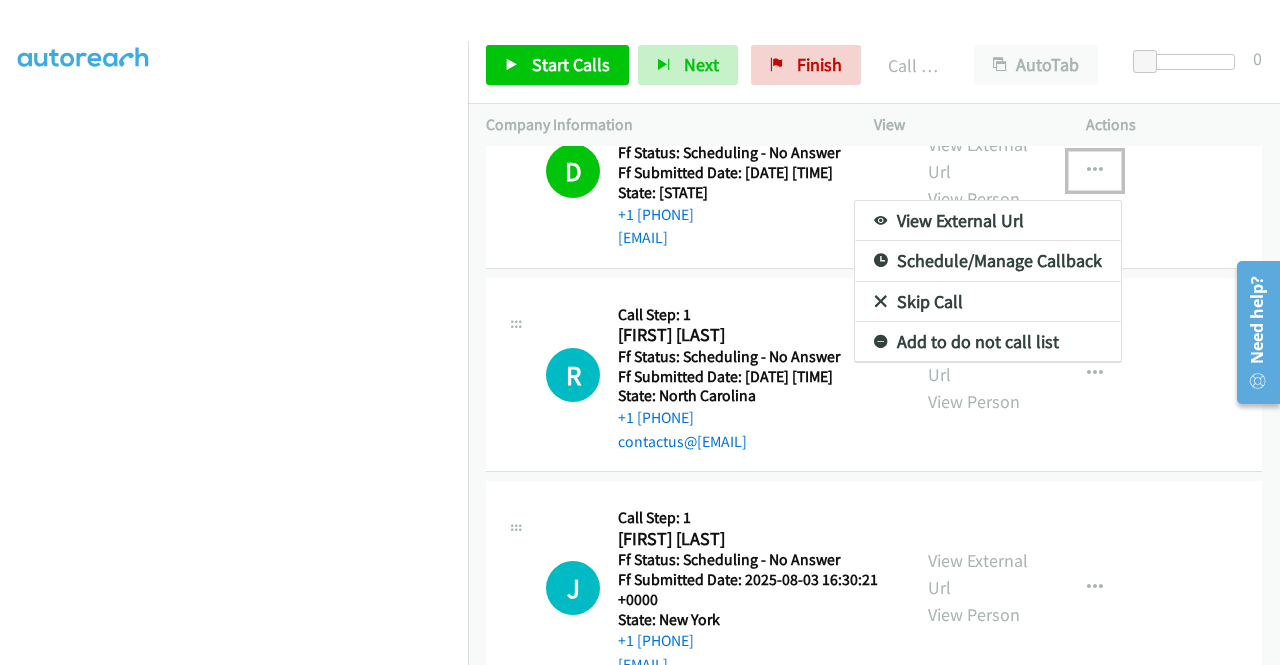 click on "Add to do not call list" at bounding box center (988, 342) 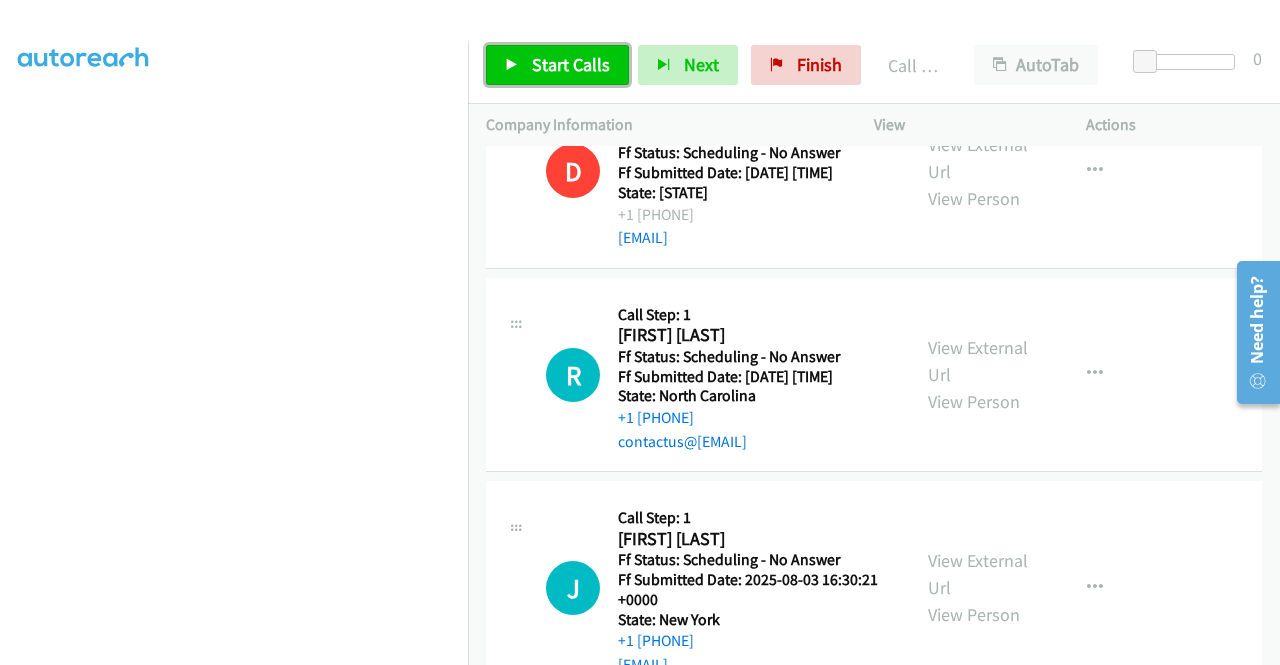click on "Start Calls" at bounding box center [571, 64] 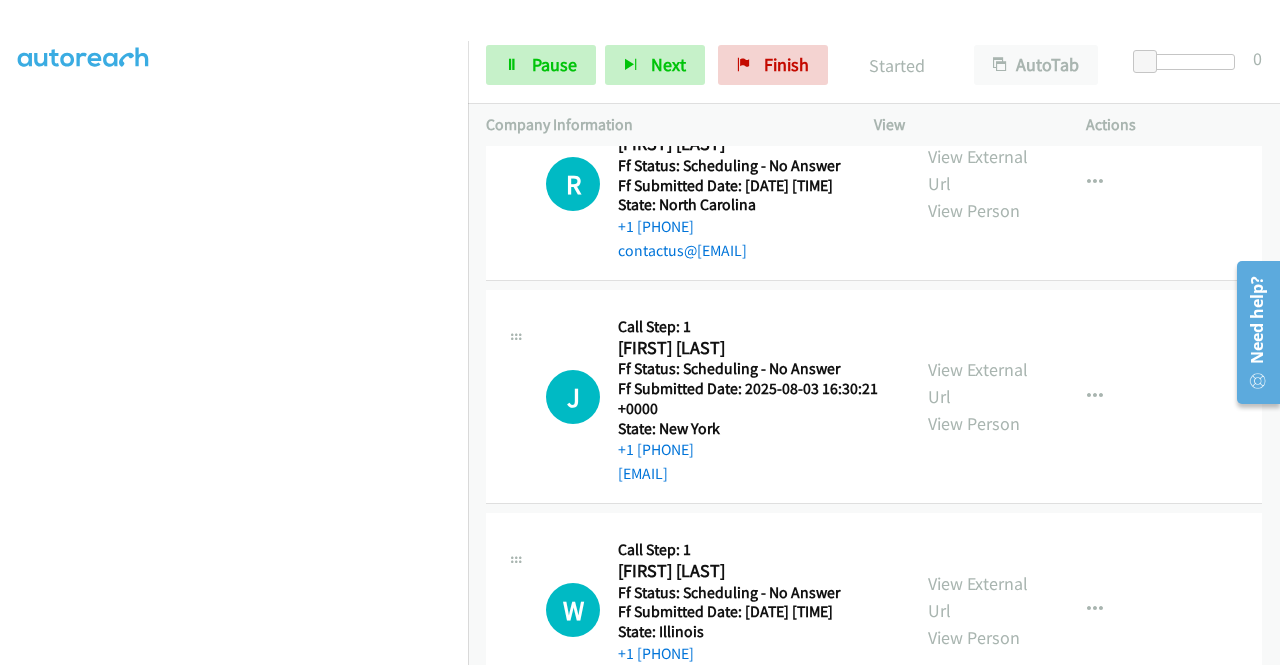 scroll, scrollTop: 2242, scrollLeft: 0, axis: vertical 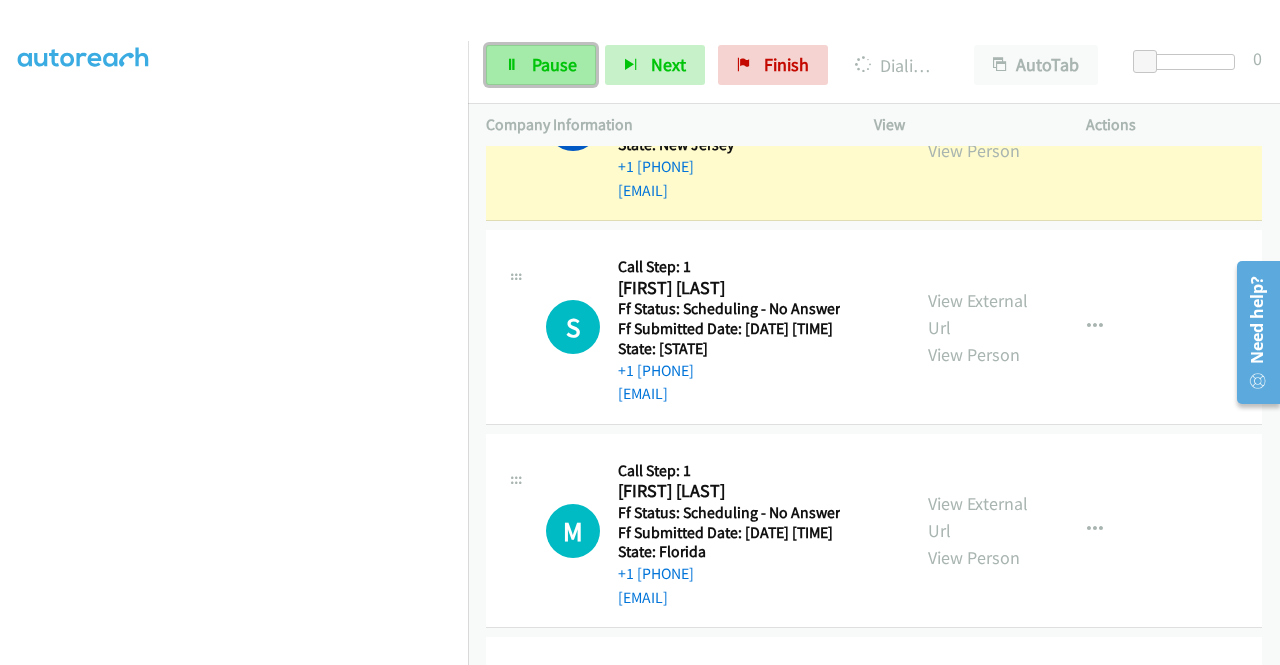 click on "Pause" at bounding box center [554, 64] 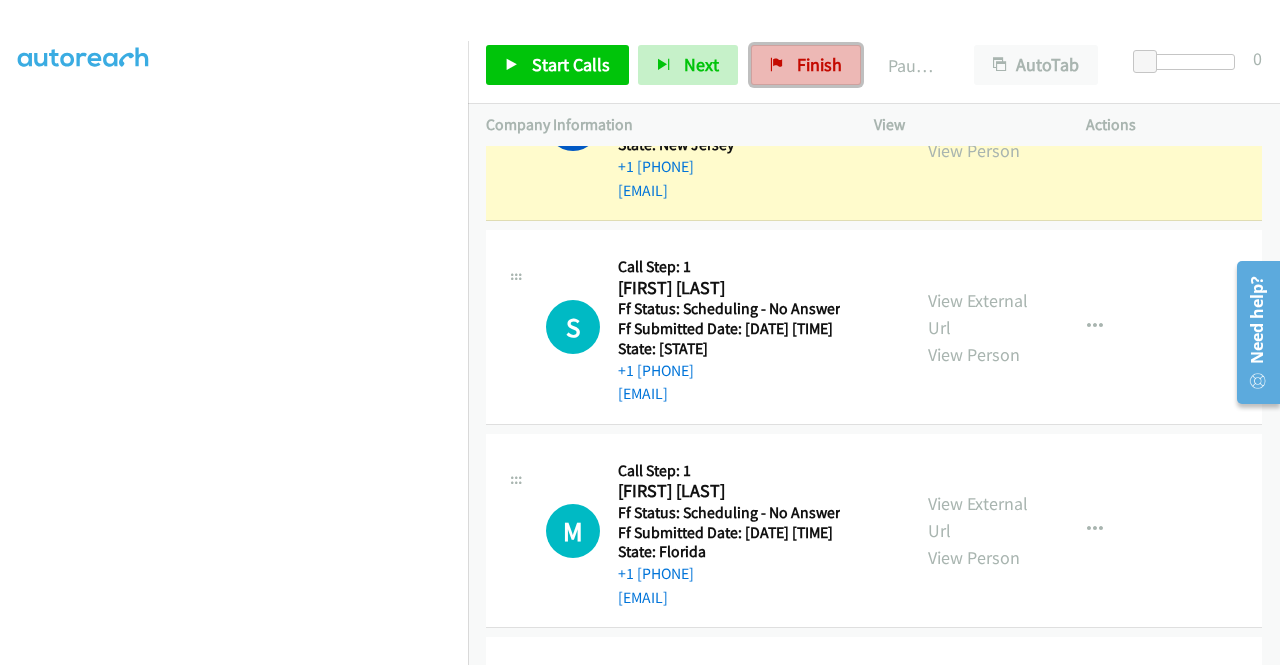 click on "Finish" at bounding box center [819, 64] 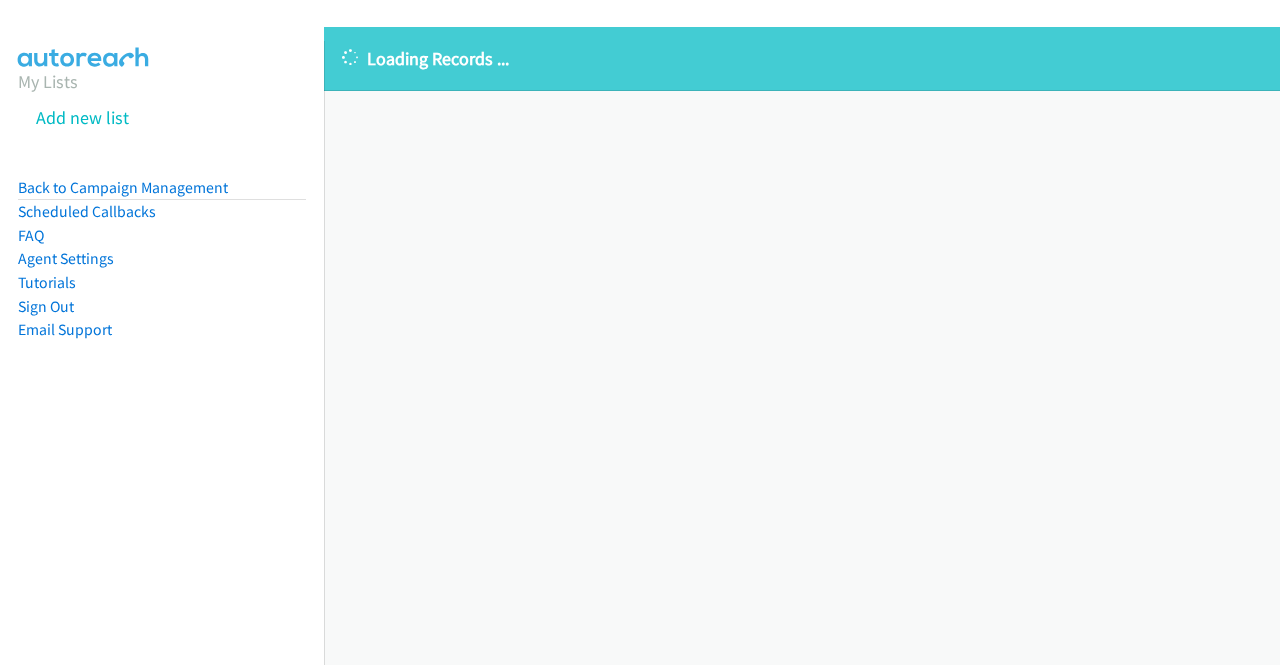 scroll, scrollTop: 0, scrollLeft: 0, axis: both 